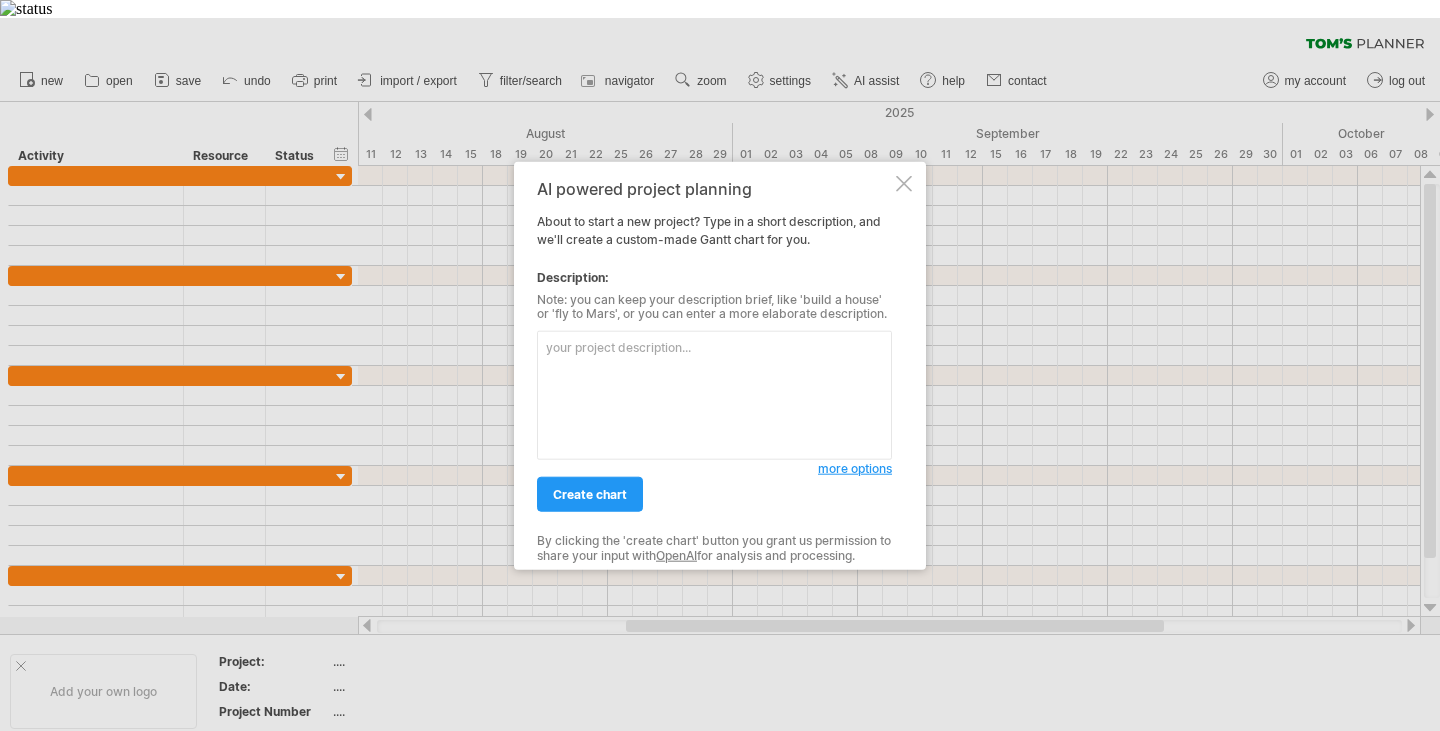 scroll, scrollTop: 0, scrollLeft: 0, axis: both 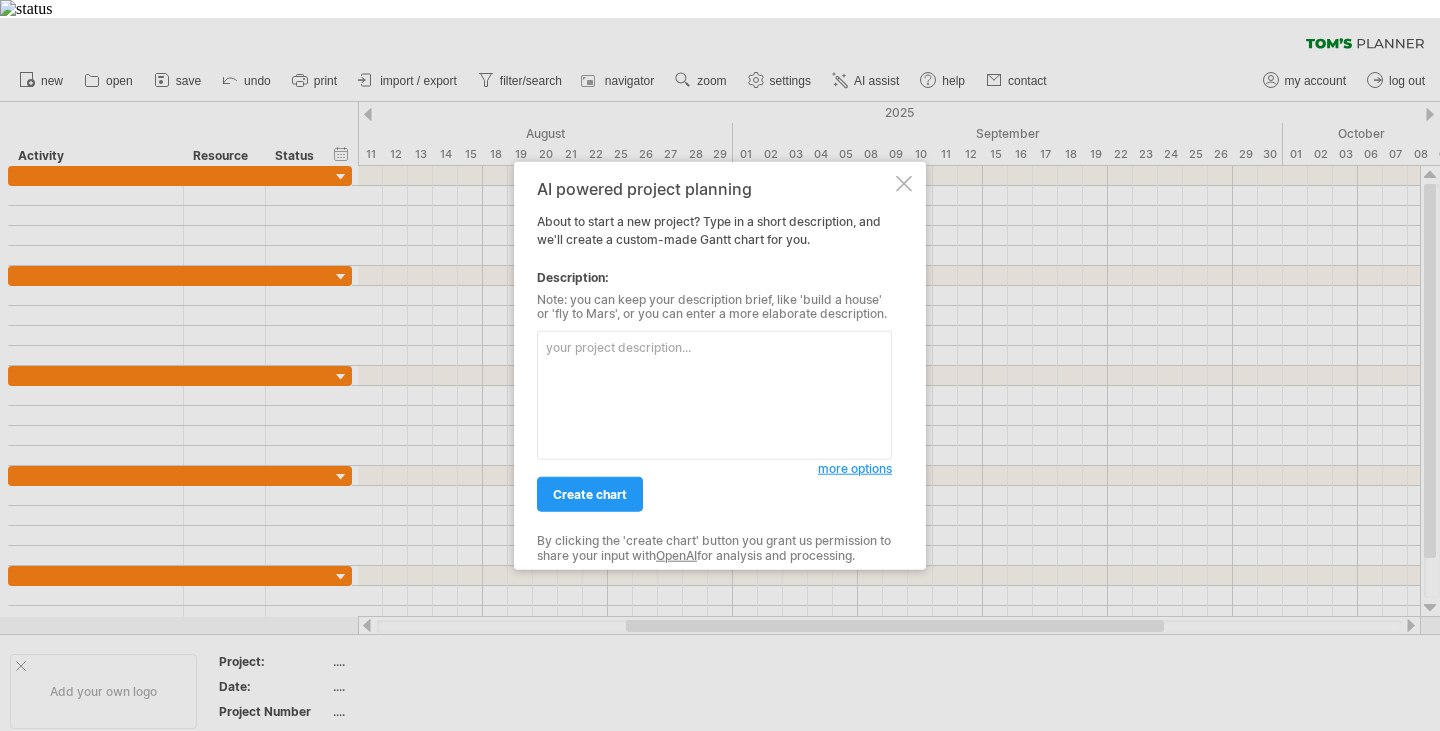click at bounding box center [714, 395] 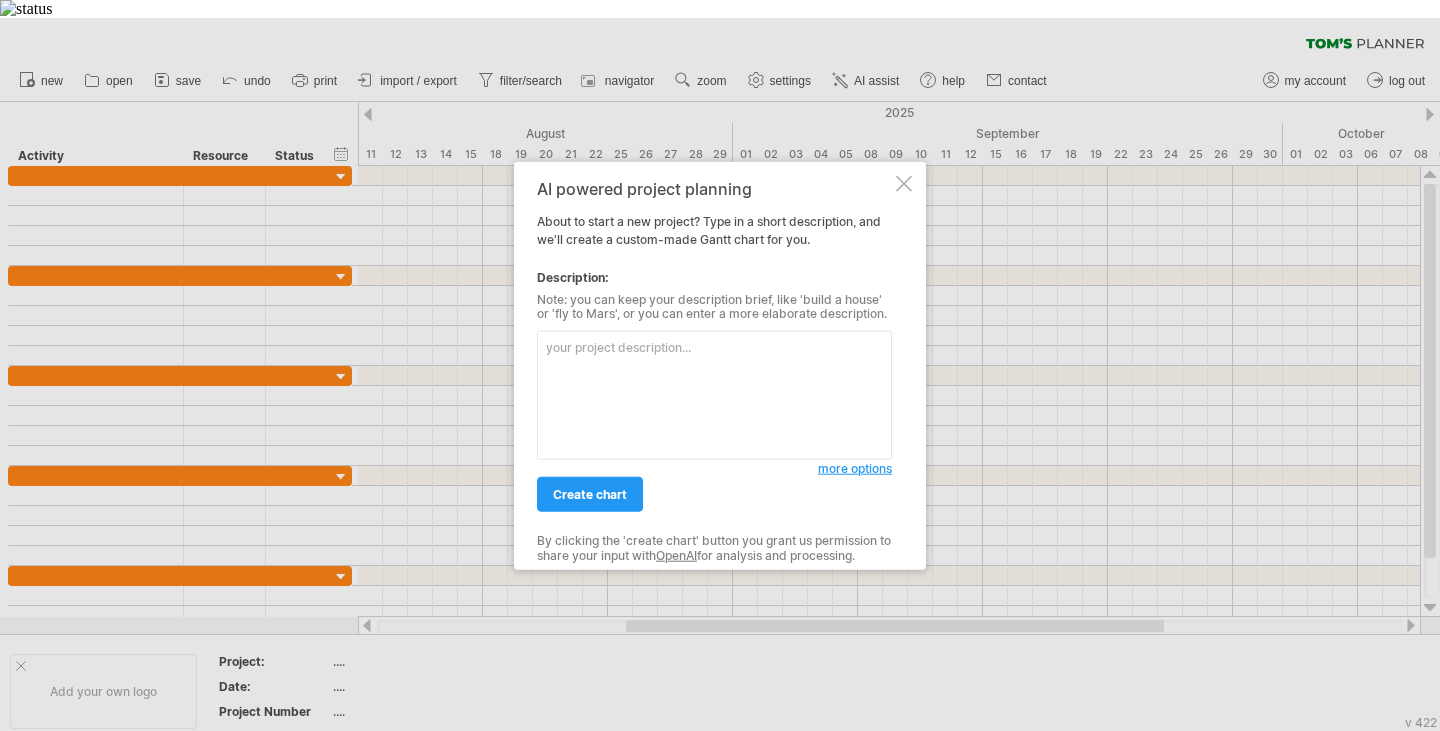 paste on "Create a Gantt chart for an undergraduate year project proposal with the following tasks:
1. Proposal Submission – [DATE] [YEAR]
2. Research & Requirements Elicitation – [DATE] to [DATE] [YEAR]
3. System Architecture & Design – [DATE] to [DATE] [YEAR]
4. Data Model & Eligibility Logic Design – [DATE] to [DATE] [YEAR]
5. Geo-location & Alert System Design – [DATE] to [DATE] [YEAR]
6. AI & Analytics Methodology – [DATE] to [DATE] [YEAR]
7. Offline, Localization & Accessibility Plan – [DATE] to [DATE] [YEAR]
8. Implementation Phase 1 (MVP) – [DATE] [YEAR] to [DATE] [YEAR]
9. Implementation Phase 2 – [DATE] to [DATE] [YEAR]
10. Implementation Phase 3 – [DATE] to [DATE] [YEAR]
11. Testing & Quality Assurance – [DATE] to [DATE] [YEAR]
12. Monitoring, Evaluation & Final Adjustments – [DATE] to [DATE] [YEAR]
13. Final Report Writing & Submission – [DATE] to [DATE] [YEAR]" 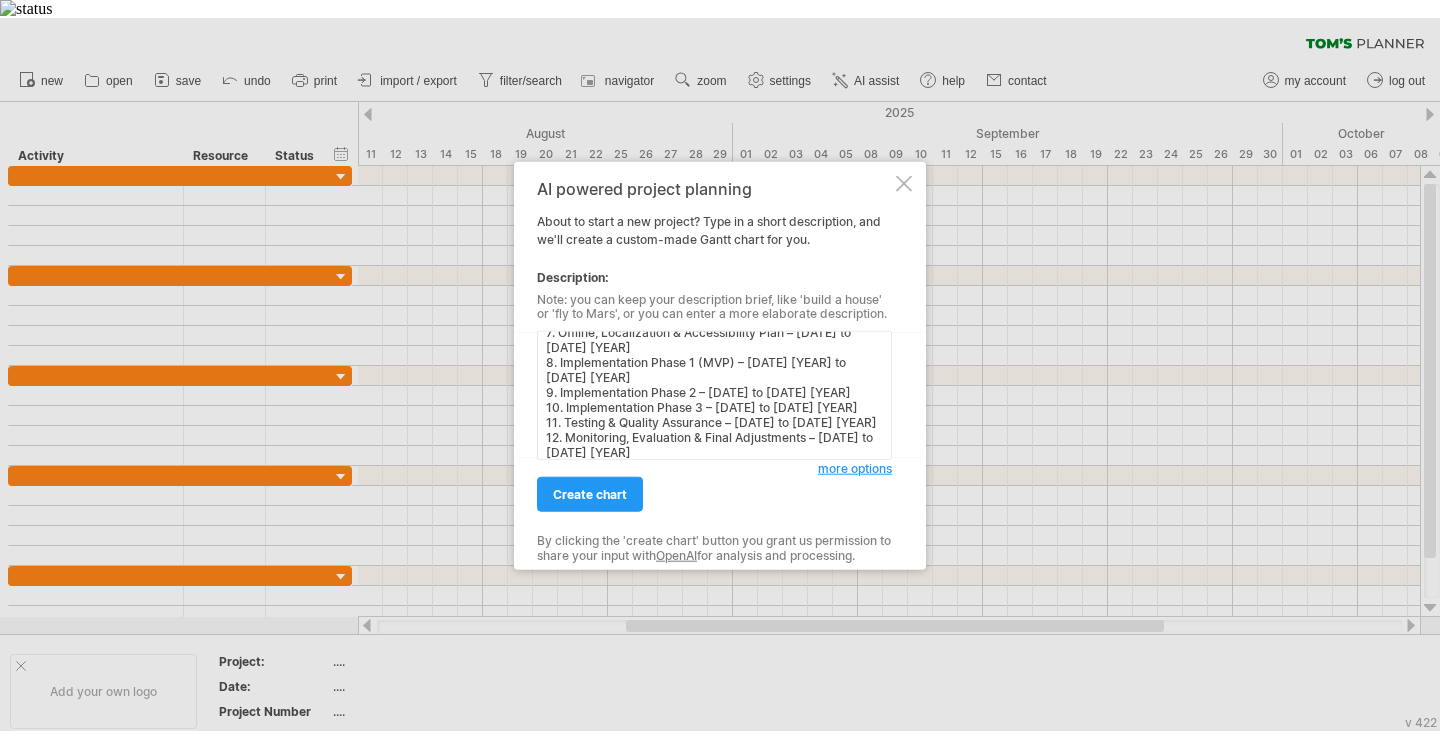 scroll, scrollTop: 0, scrollLeft: 0, axis: both 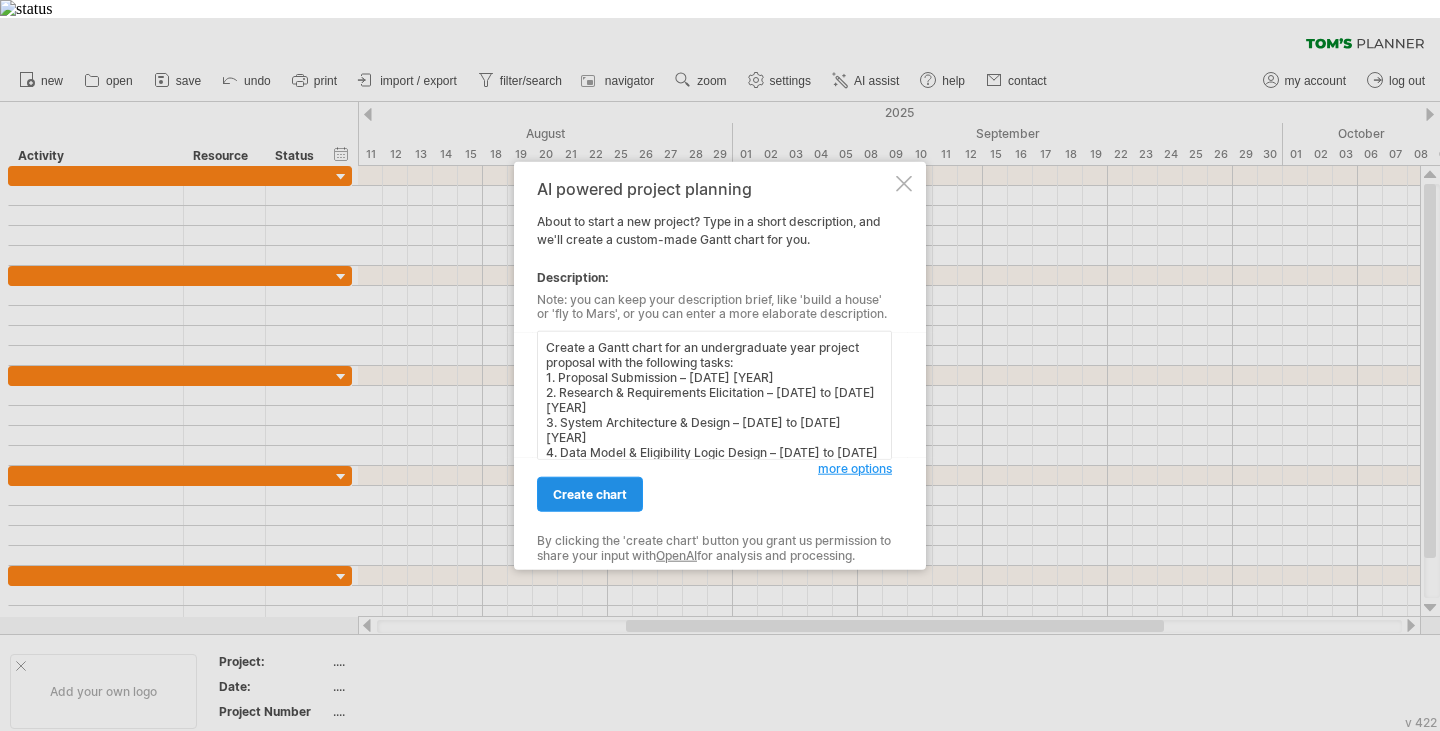 type on "Create a Gantt chart for an undergraduate year project proposal with the following tasks:
1. Proposal Submission – [DATE] [YEAR]
2. Research & Requirements Elicitation – [DATE] to [DATE] [YEAR]
3. System Architecture & Design – [DATE] to [DATE] [YEAR]
4. Data Model & Eligibility Logic Design – [DATE] to [DATE] [YEAR]
5. Geo-location & Alert System Design – [DATE] to [DATE] [YEAR]
6. AI & Analytics Methodology – [DATE] to [DATE] [YEAR]
7. Offline, Localization & Accessibility Plan – [DATE] to [DATE] [YEAR]
8. Implementation Phase 1 (MVP) – [DATE] [YEAR] to [DATE] [YEAR]
9. Implementation Phase 2 – [DATE] to [DATE] [YEAR]
10. Implementation Phase 3 – [DATE] to [DATE] [YEAR]
11. Testing & Quality Assurance – [DATE] to [DATE] [YEAR]
12. Monitoring, Evaluation & Final Adjustments – [DATE] to [DATE] [YEAR]
13. Final Report Writing & Submission – [DATE] to [DATE] [YEAR]" 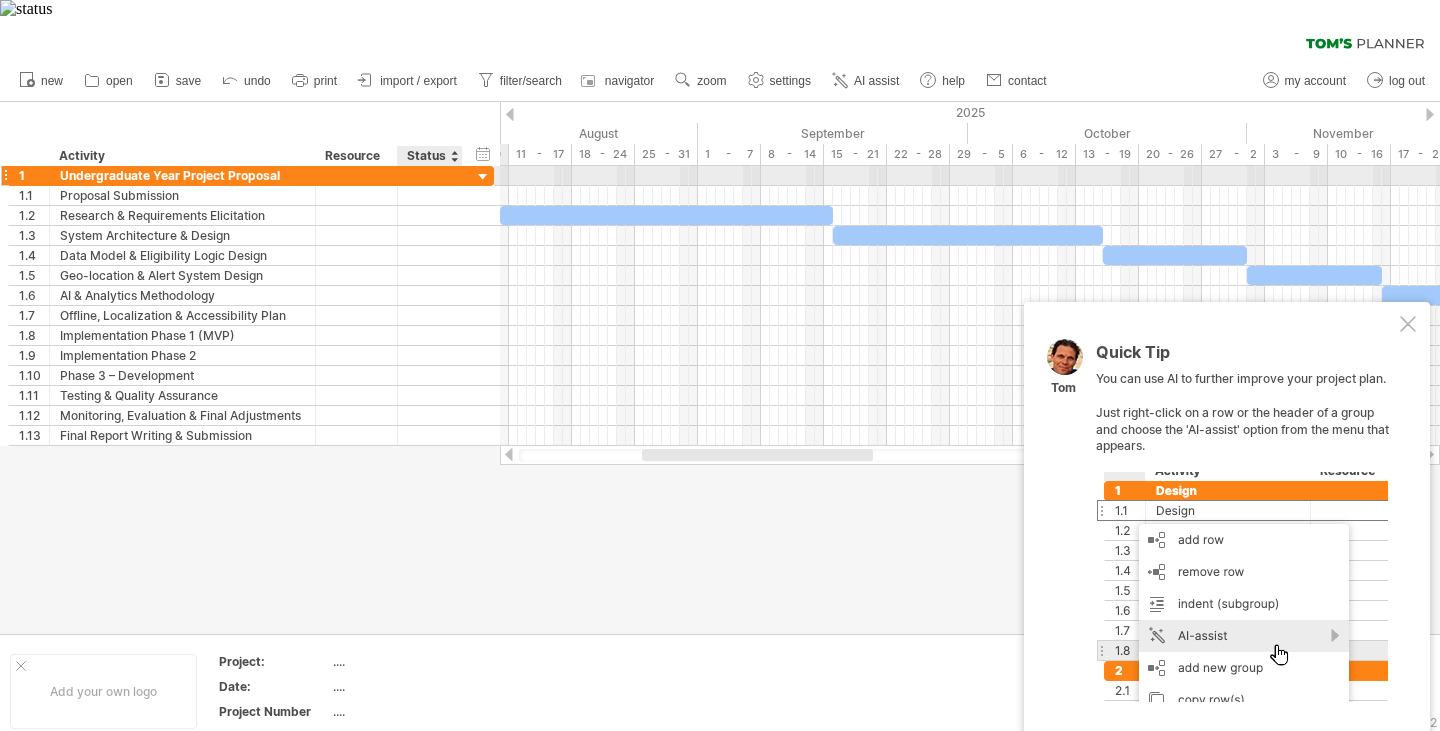 click at bounding box center [483, 177] 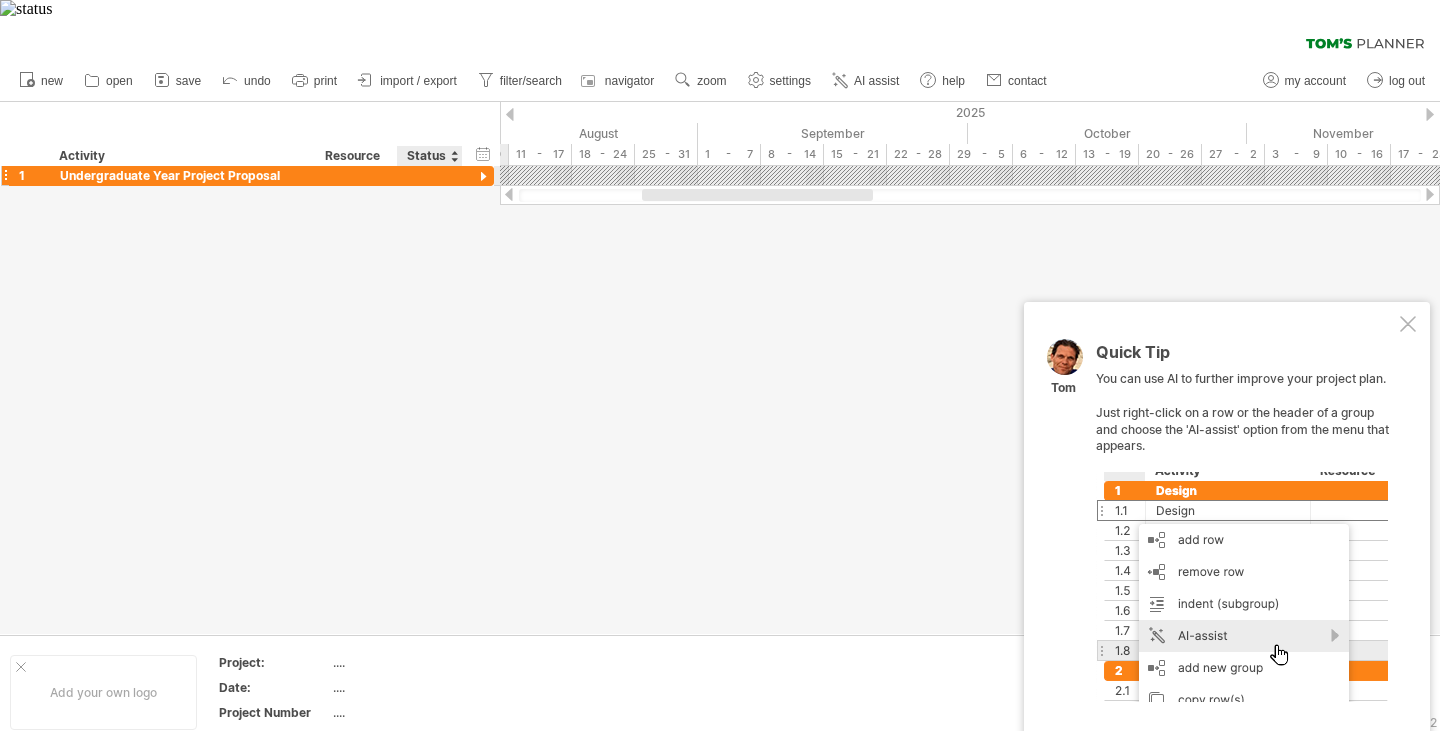 click at bounding box center (483, 177) 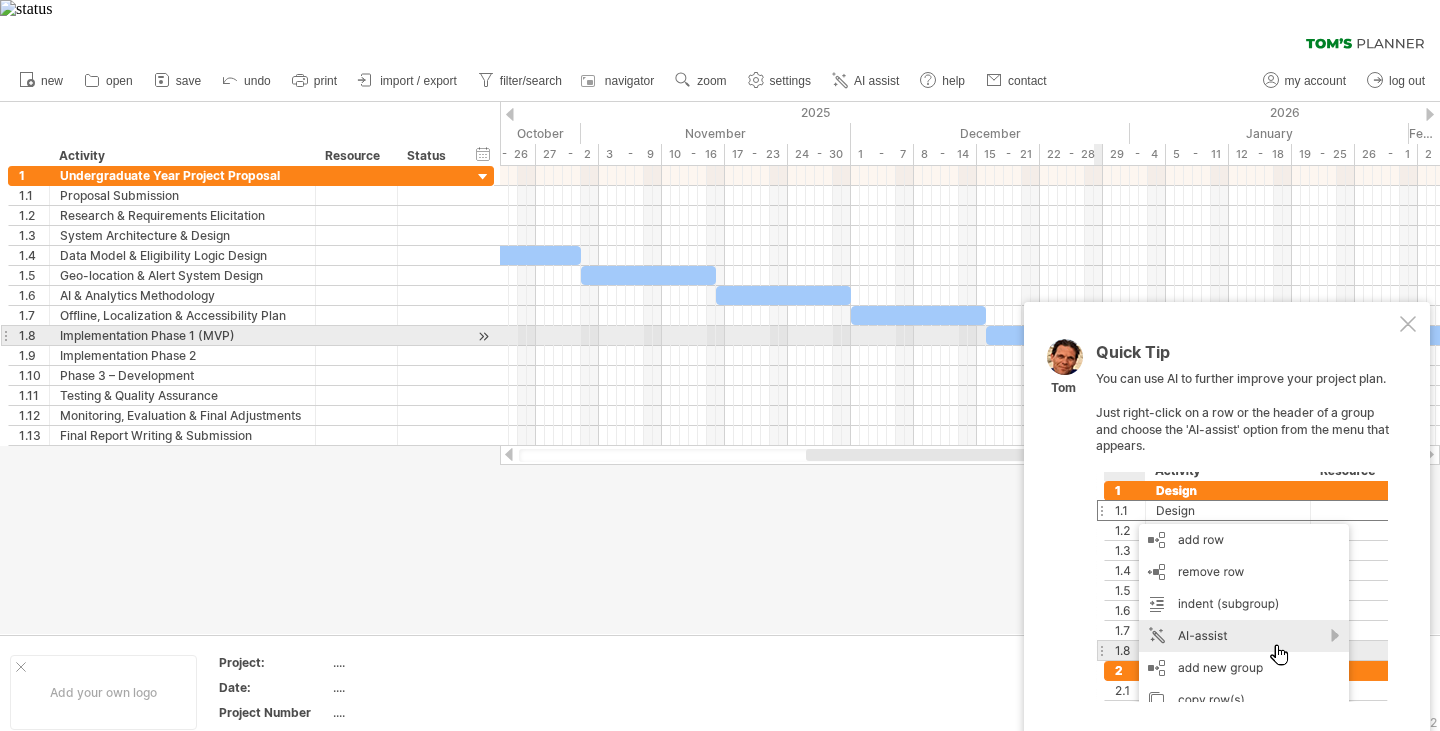 click at bounding box center (1408, 324) 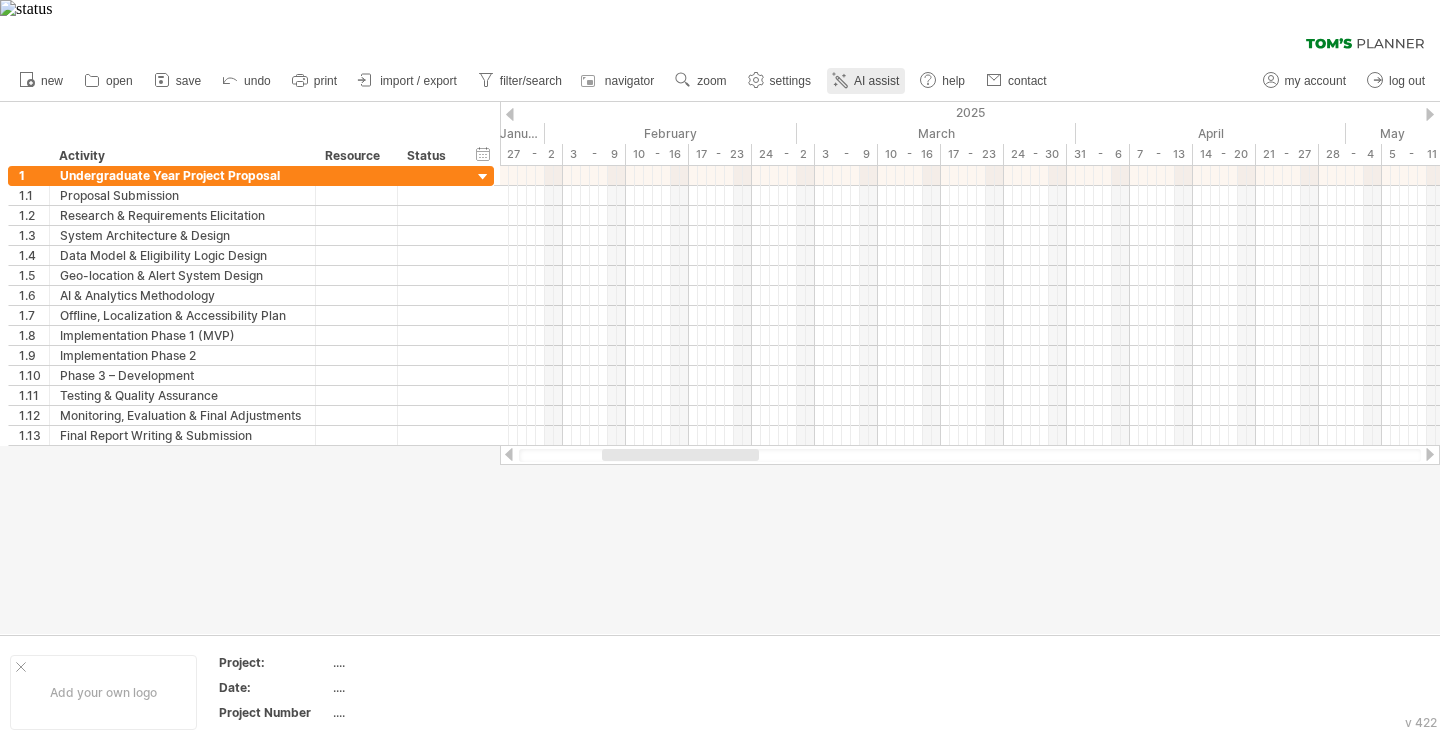 click on "AI assist" at bounding box center [876, 81] 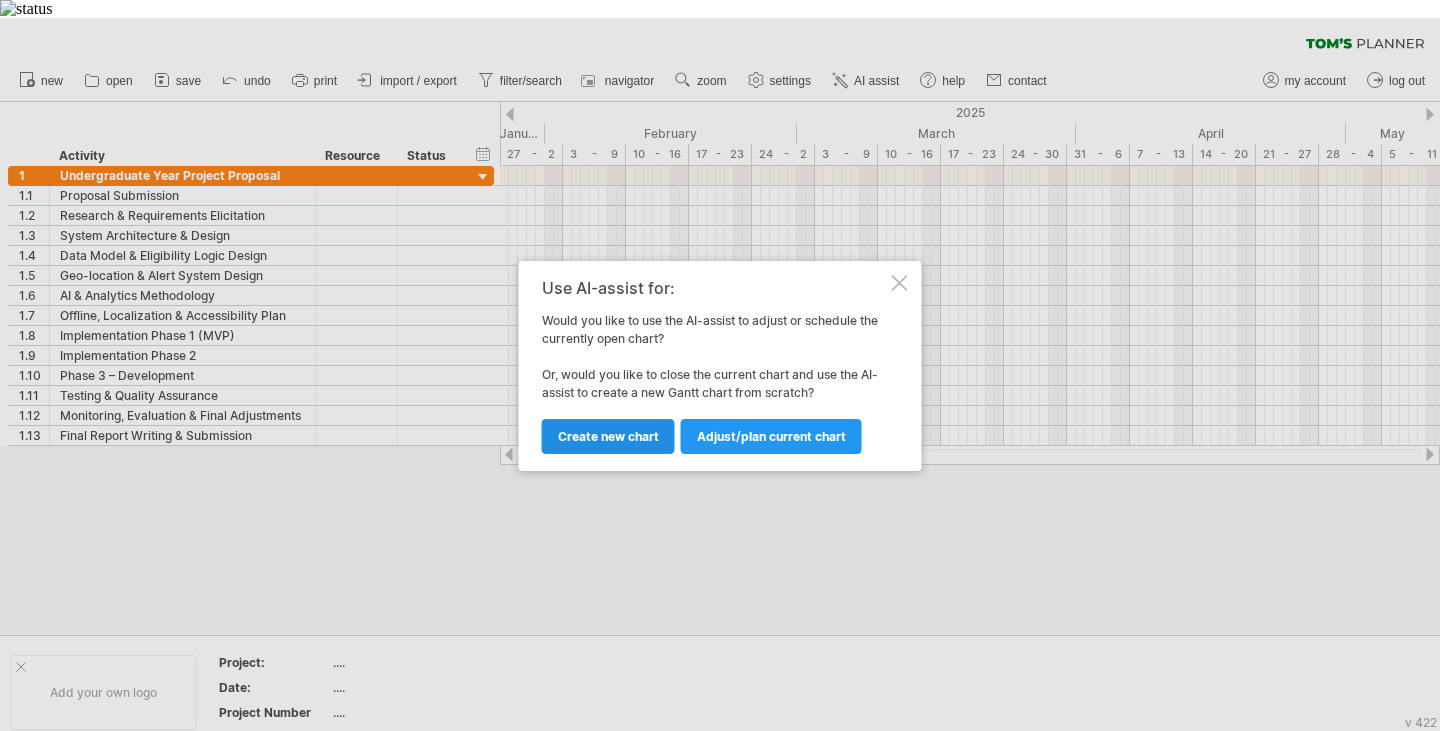 click on "Create new chart" at bounding box center [608, 436] 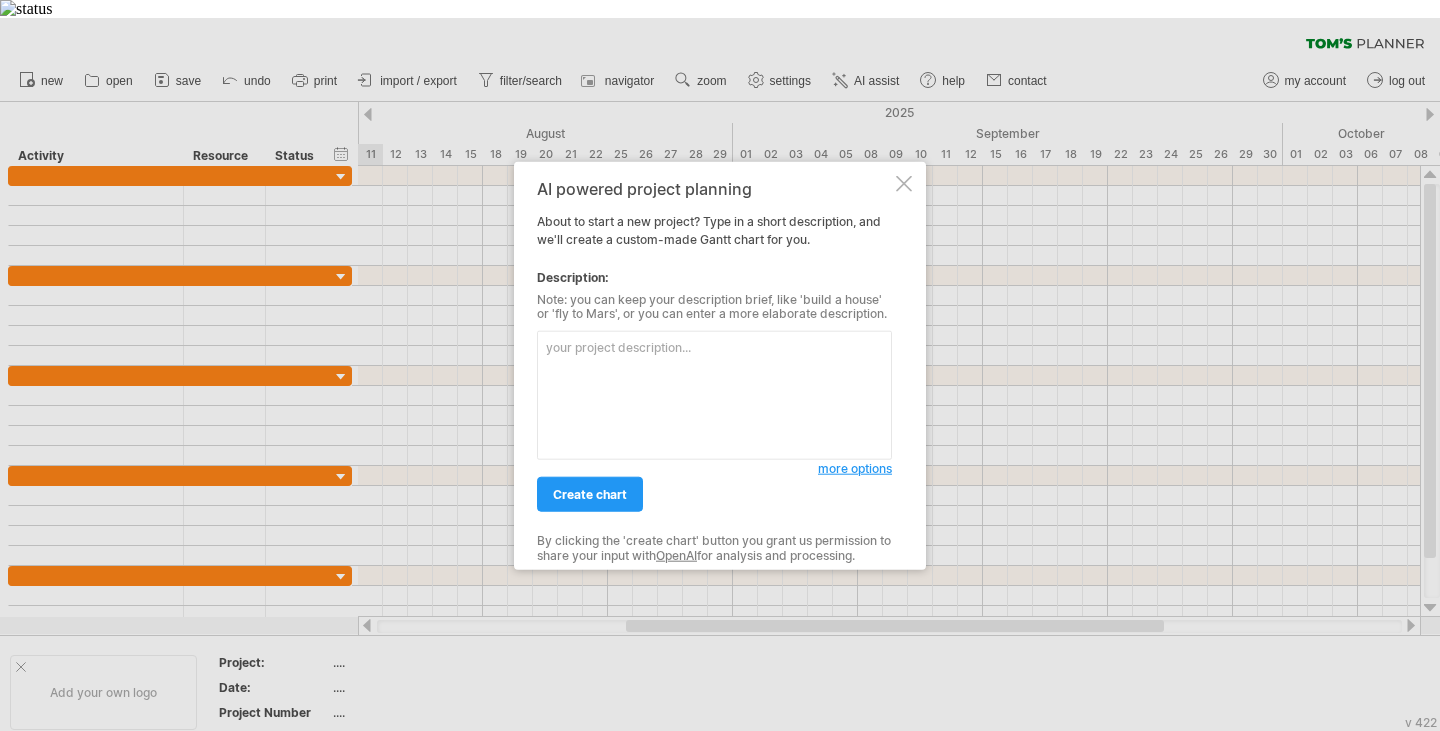 click at bounding box center [714, 395] 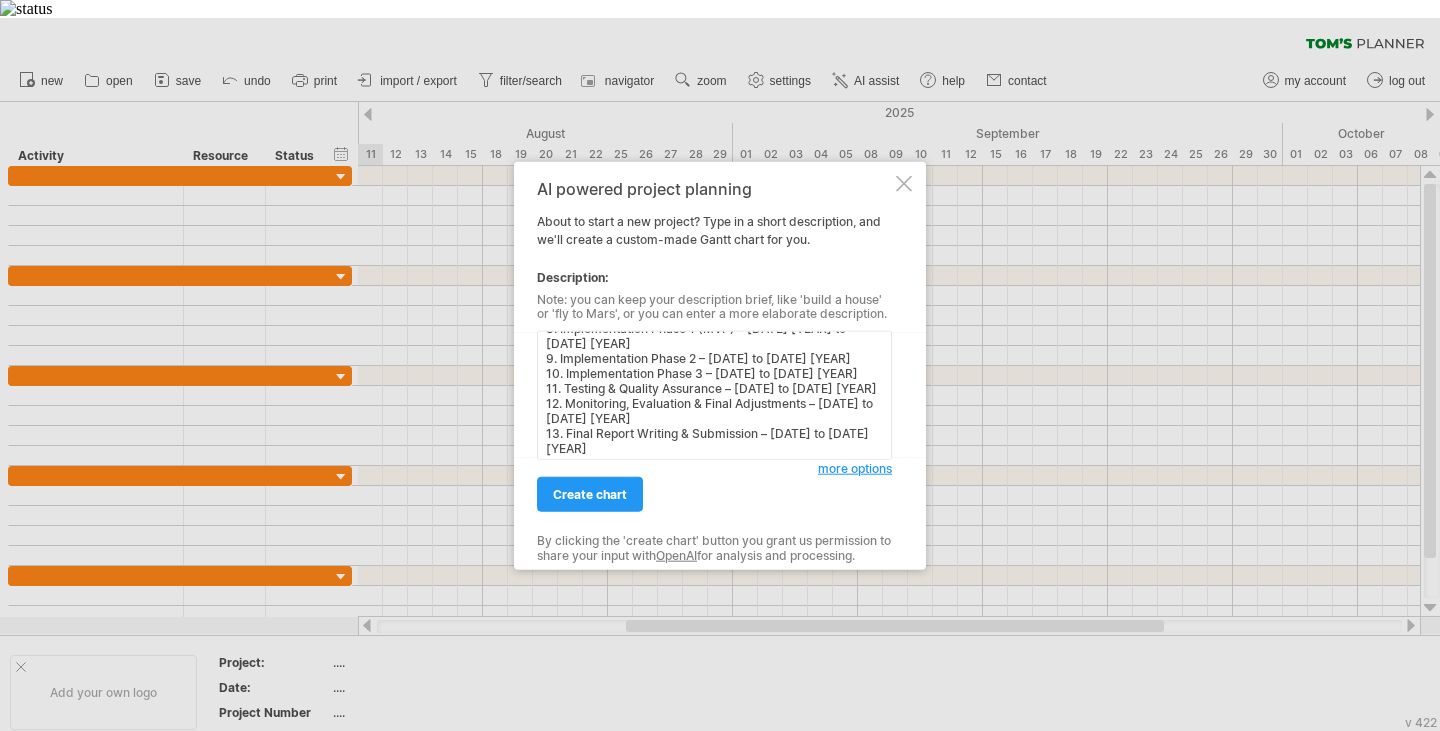 scroll, scrollTop: 0, scrollLeft: 0, axis: both 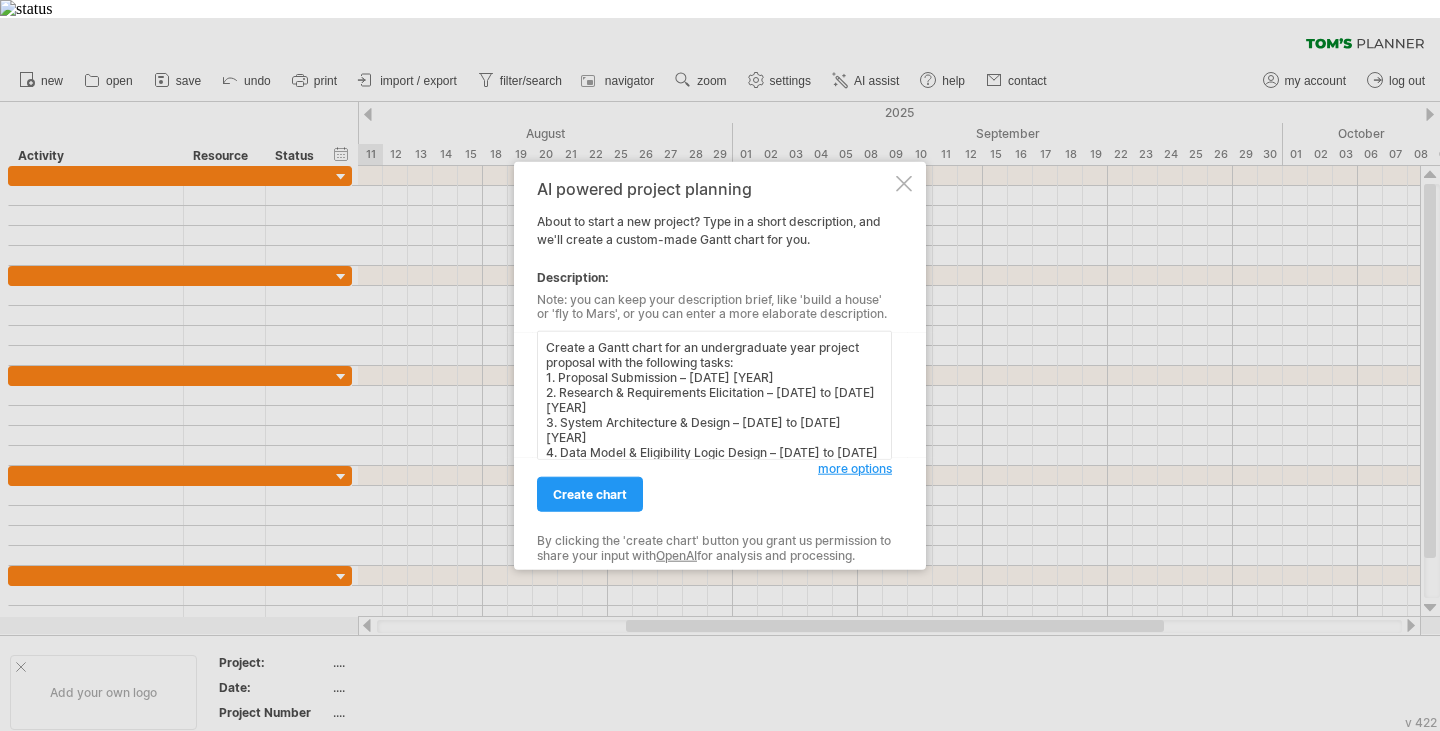 click on "Create a Gantt chart for an undergraduate year project proposal with the following tasks:
1. Proposal Submission – [DATE] [YEAR]
2. Research & Requirements Elicitation – [DATE] to [DATE] [YEAR]
3. System Architecture & Design – [DATE] to [DATE] [YEAR]
4. Data Model & Eligibility Logic Design – [DATE] to [DATE] [YEAR]
5. Geo-location & Alert System Design – [DATE] to [DATE] [YEAR]
6. AI & Analytics Methodology – [DATE] to [DATE] [YEAR]
7. Offline, Localization & Accessibility Plan – [DATE] to [DATE] [YEAR]
8. Implementation Phase 1 (MVP) – [DATE] [YEAR] to [DATE] [YEAR]
9. Implementation Phase 2 – [DATE] to [DATE] [YEAR]
10. Implementation Phase 3 – [DATE] to [DATE] [YEAR]
11. Testing & Quality Assurance – [DATE] to [DATE] [YEAR]
12. Monitoring, Evaluation & Final Adjustments – [DATE] to [DATE] [YEAR]
13. Final Report Writing & Submission – [DATE] to [DATE] [YEAR]" at bounding box center (714, 395) 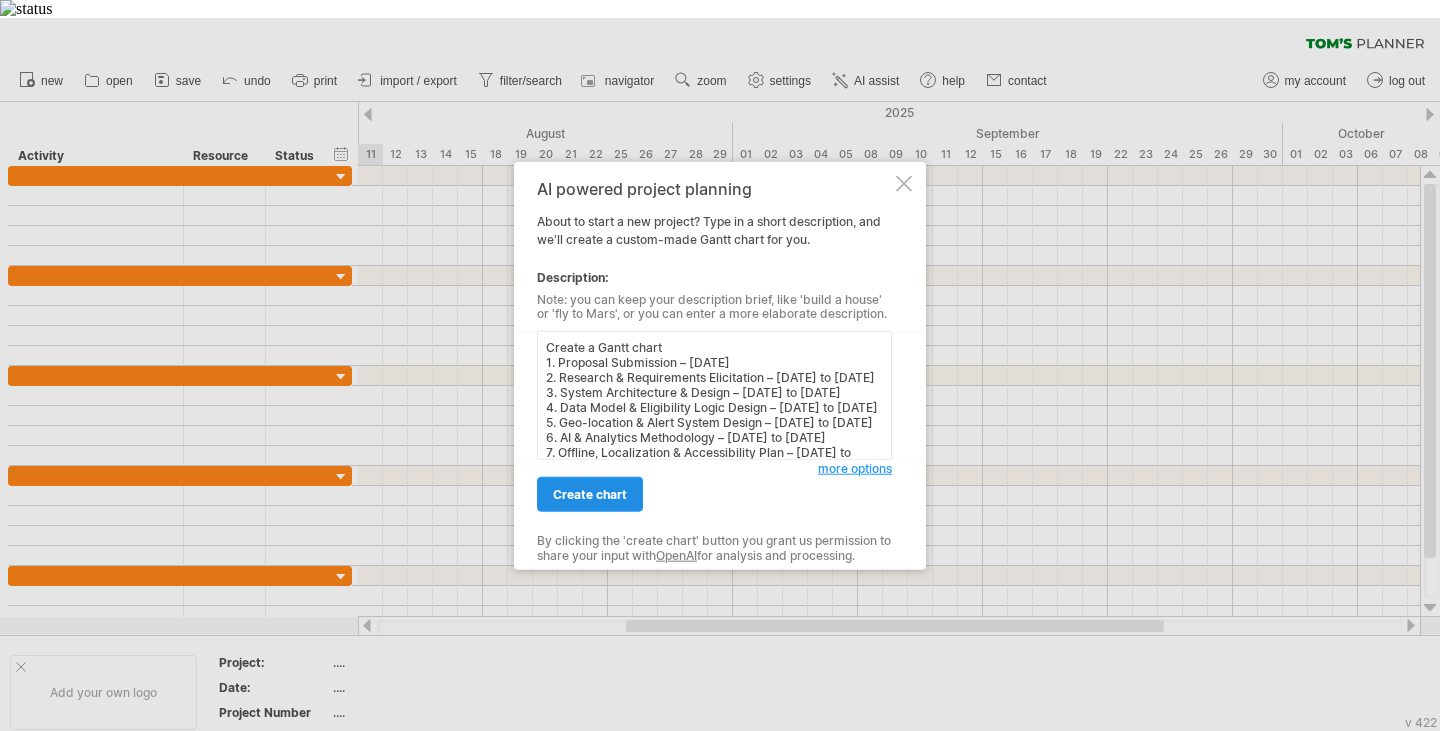 type on "Create a Gantt chart
1. Proposal Submission – [DATE]
2. Research & Requirements Elicitation – [DATE] to [DATE]
3. System Architecture & Design – [DATE] to [DATE]
4. Data Model & Eligibility Logic Design – [DATE] to [DATE]
5. Geo-location & Alert System Design – [DATE] to [DATE]
6. AI & Analytics Methodology – [DATE] to [DATE]
7. Offline, Localization & Accessibility Plan – [DATE] to [DATE]
8. Implementation Phase 1 (MVP) – [DATE] to [DATE]
9. Implementation Phase 2 – [DATE] to [DATE]
10. Implementation Phase 3 – [DATE] to [DATE]
11. Testing & Quality Assurance – [DATE] to [DATE]
12. Monitoring, Evaluation & Final Adjustments – [DATE] to [DATE]
13. Final Report Writing & Submission – [DATE] to [DATE]" 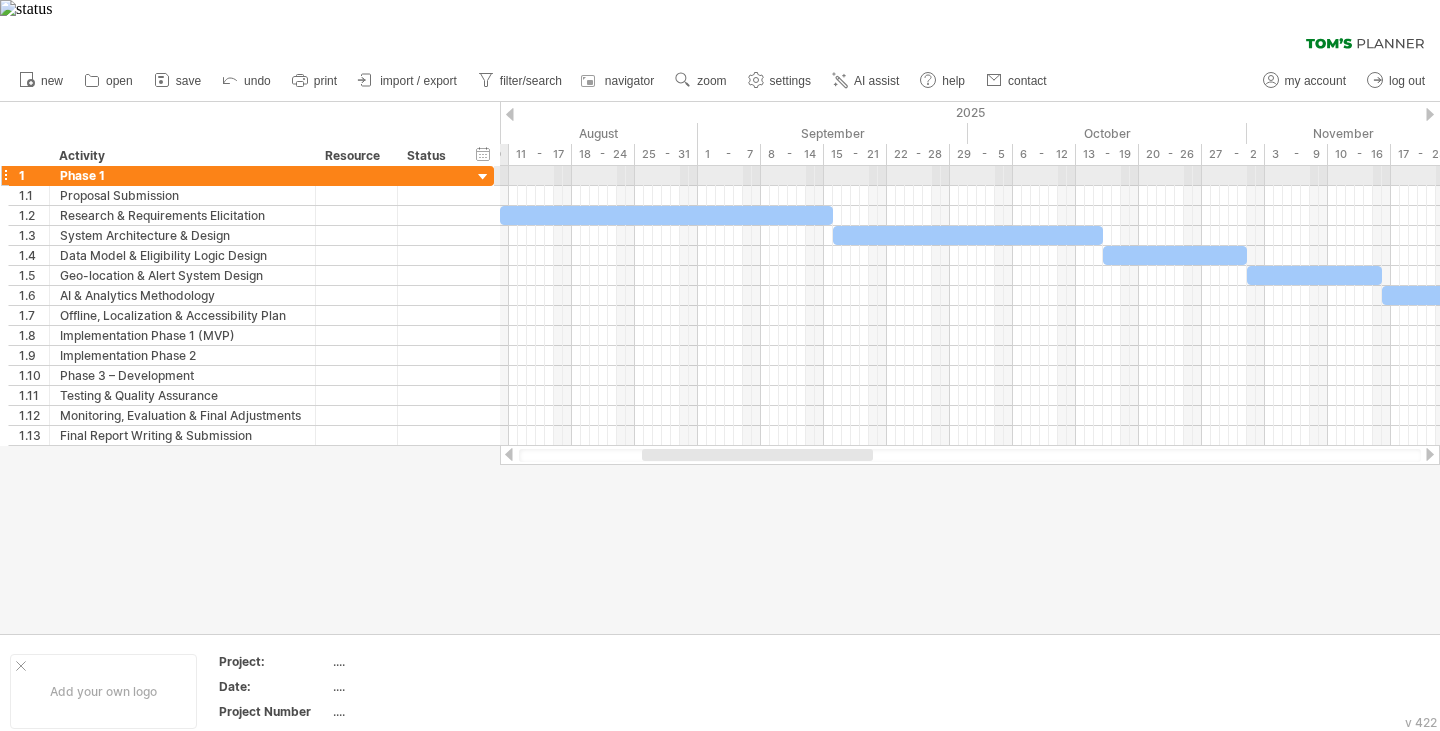 click at bounding box center (483, 177) 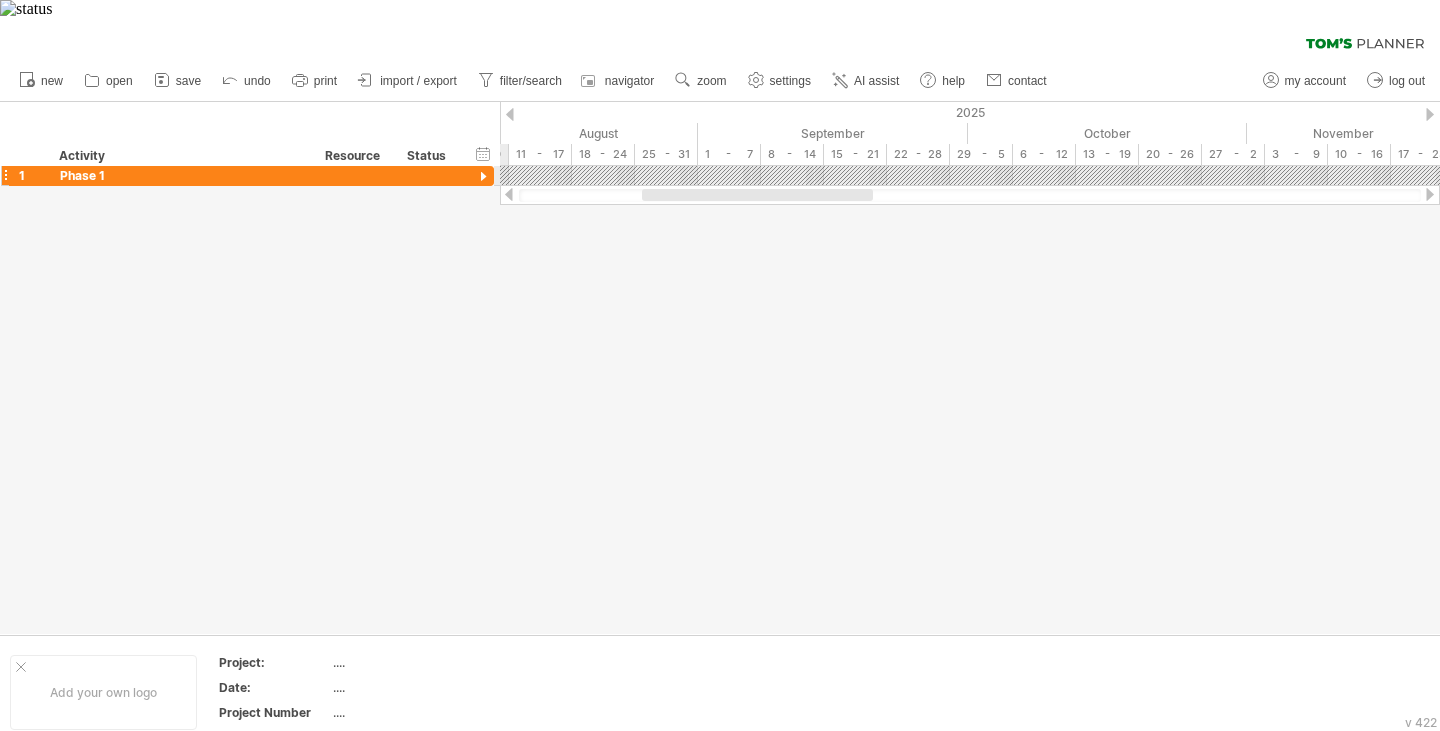 click at bounding box center [483, 177] 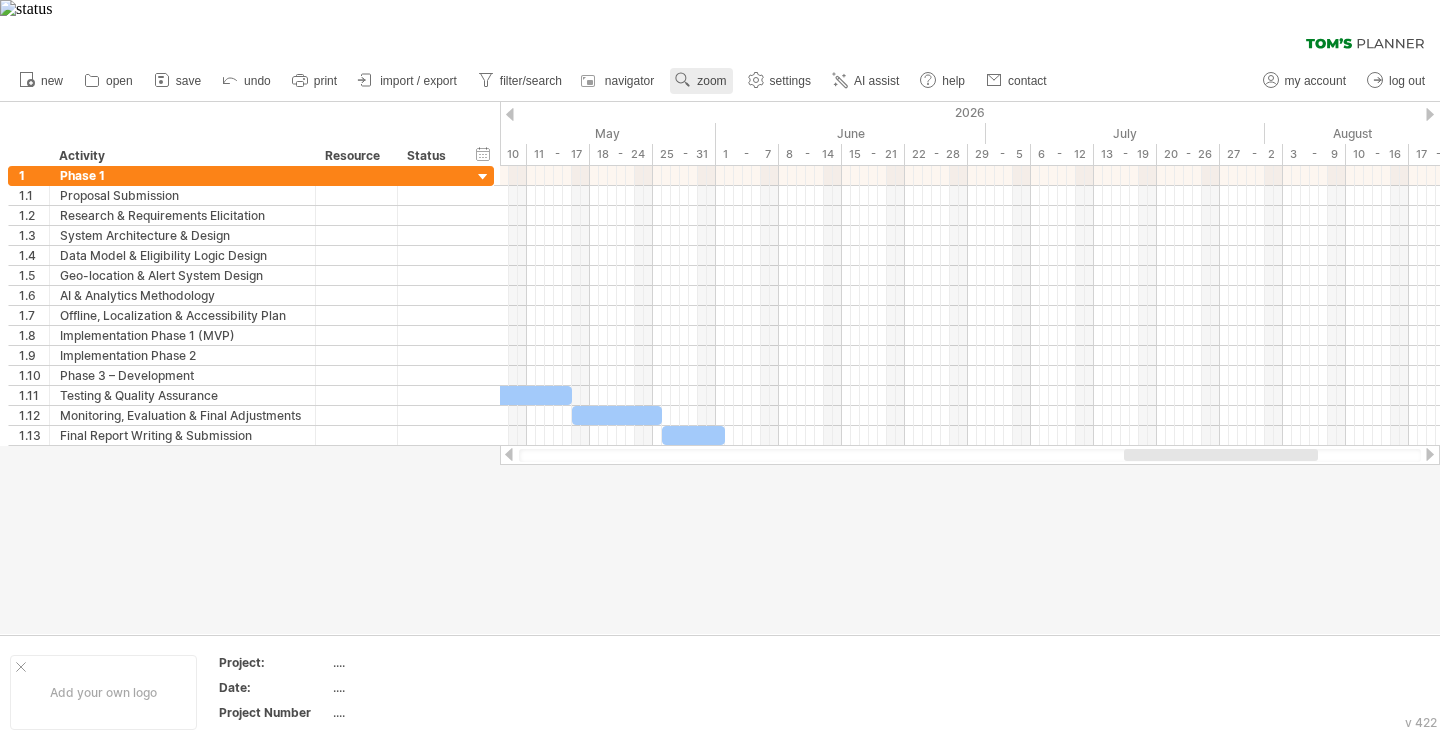 click on "zoom" at bounding box center [711, 81] 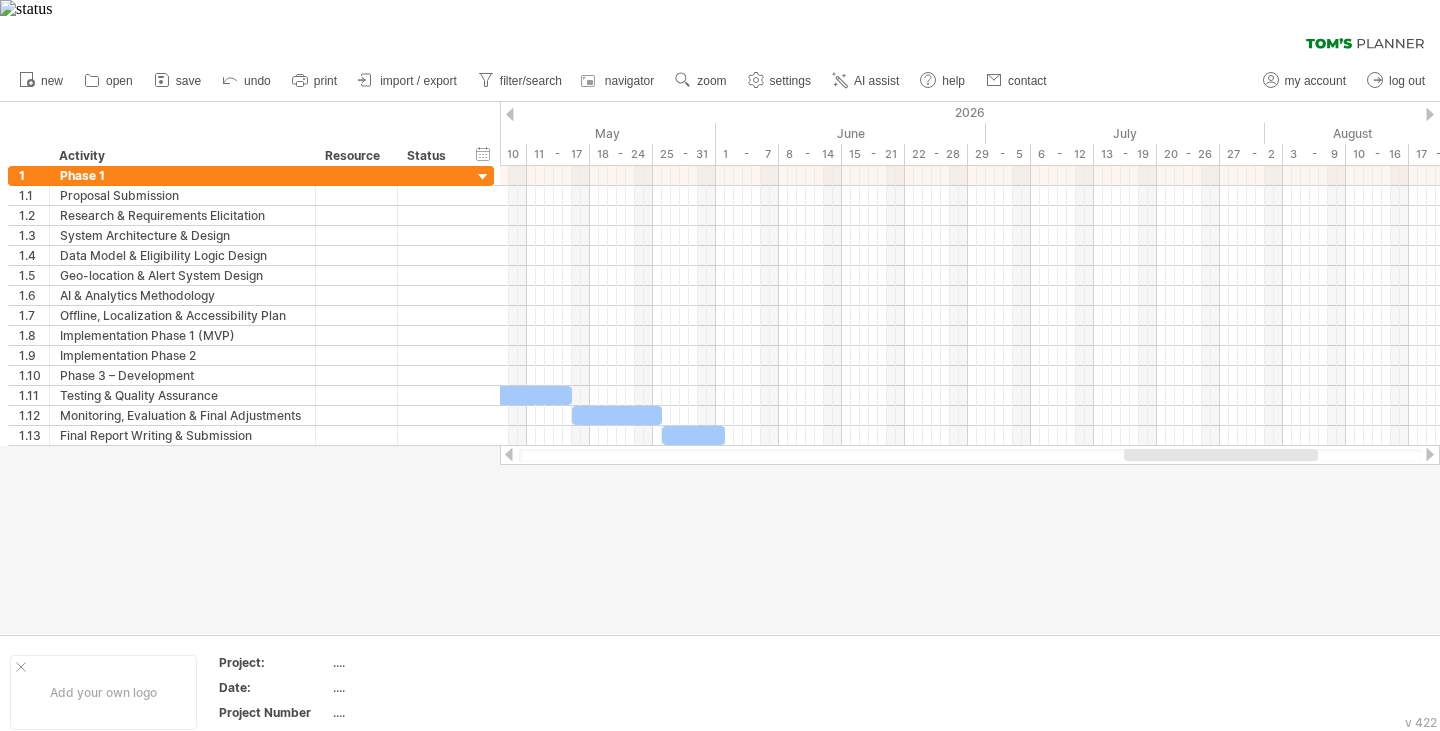 click at bounding box center (720, 368) 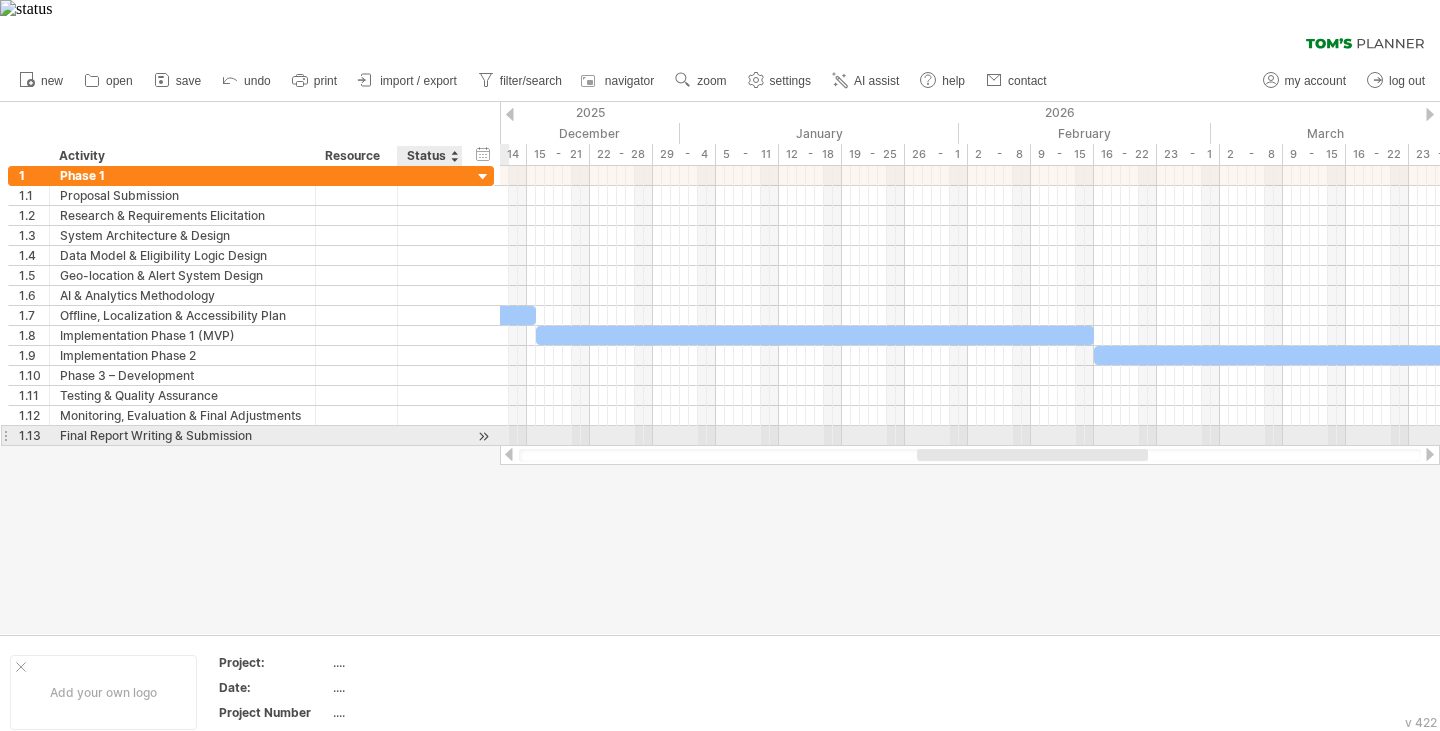 click at bounding box center (483, 436) 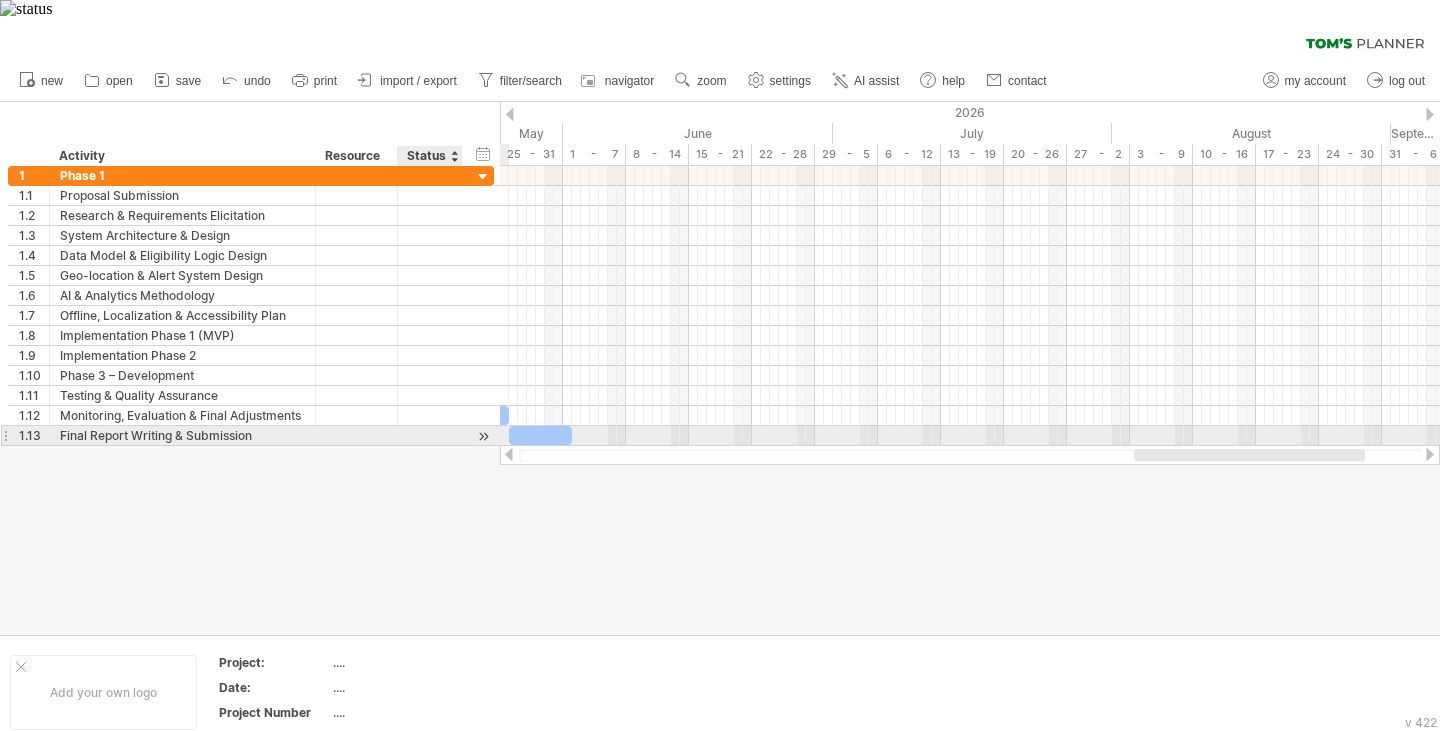 click at bounding box center (483, 436) 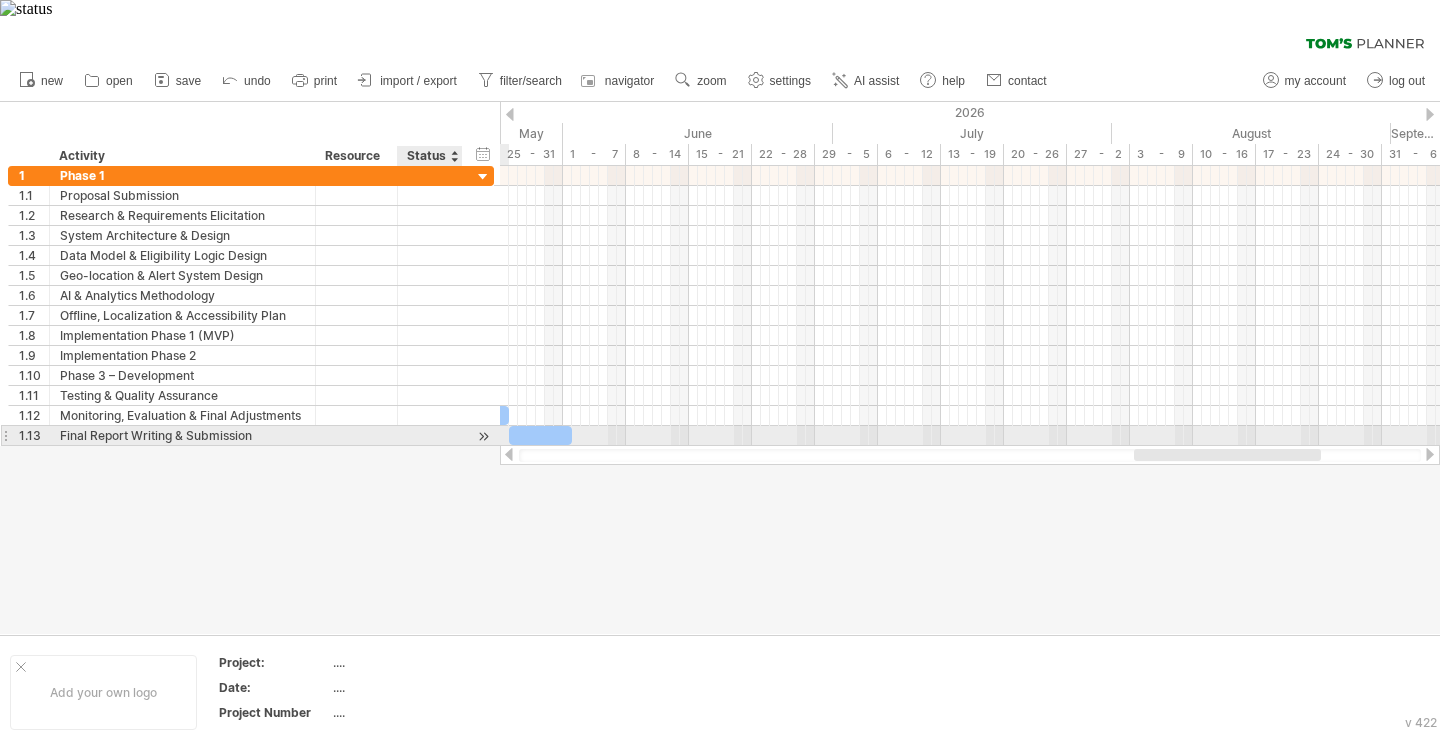 click at bounding box center (483, 436) 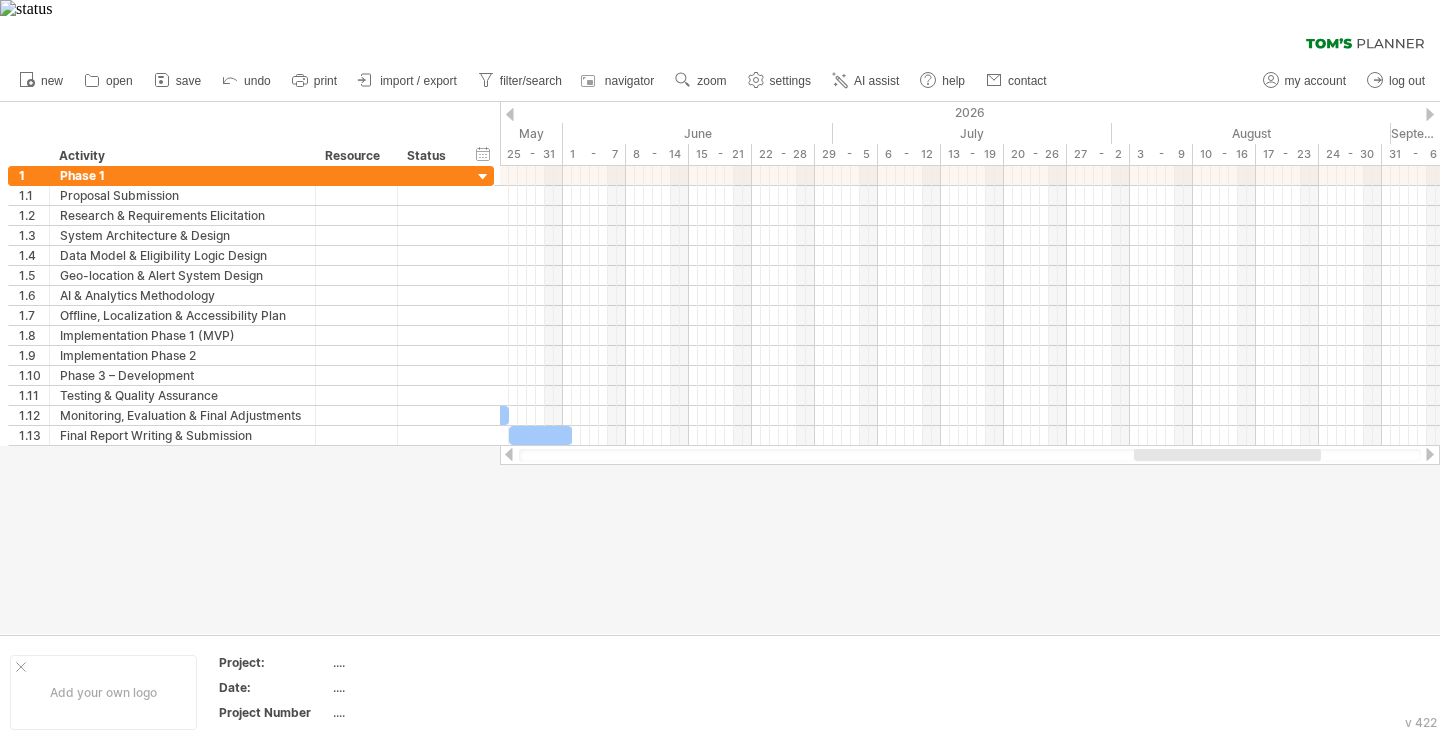 click at bounding box center [509, 454] 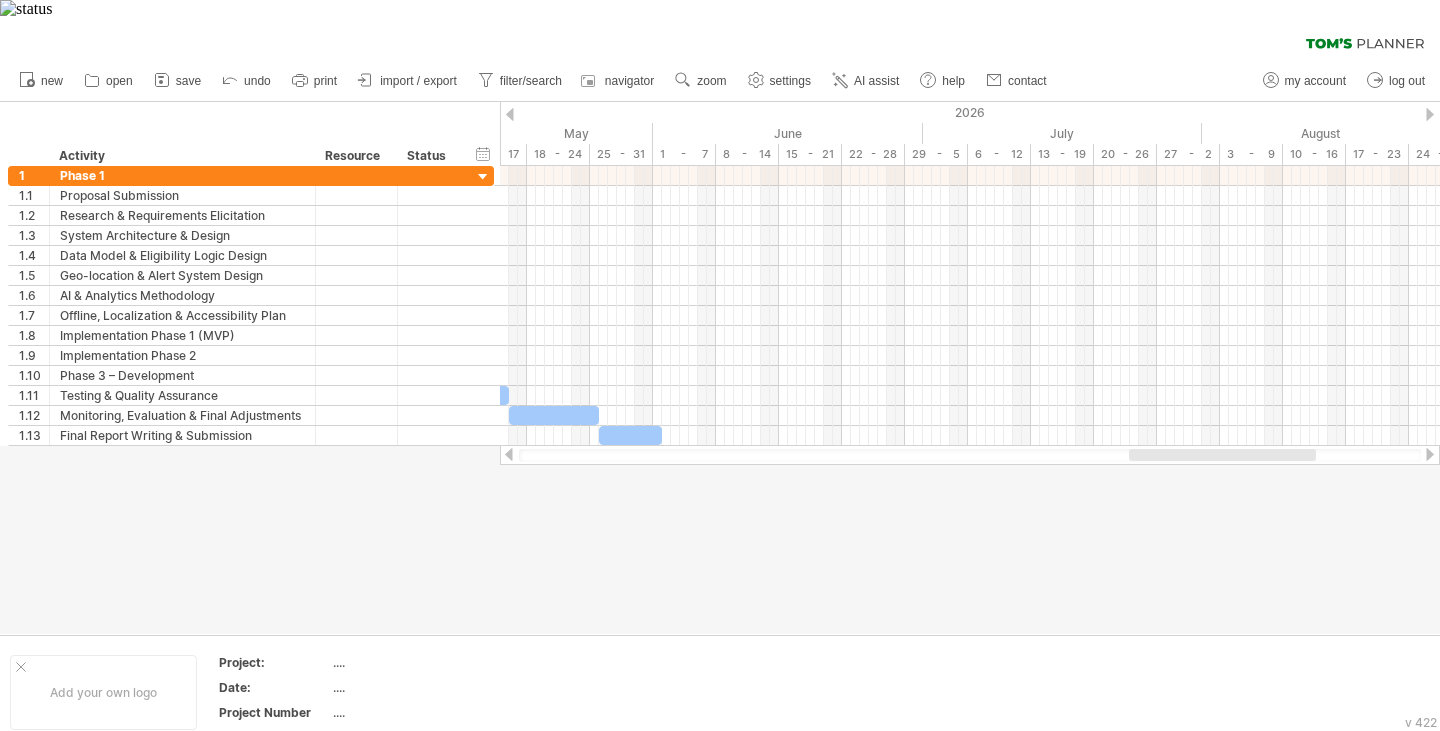 click at bounding box center (509, 454) 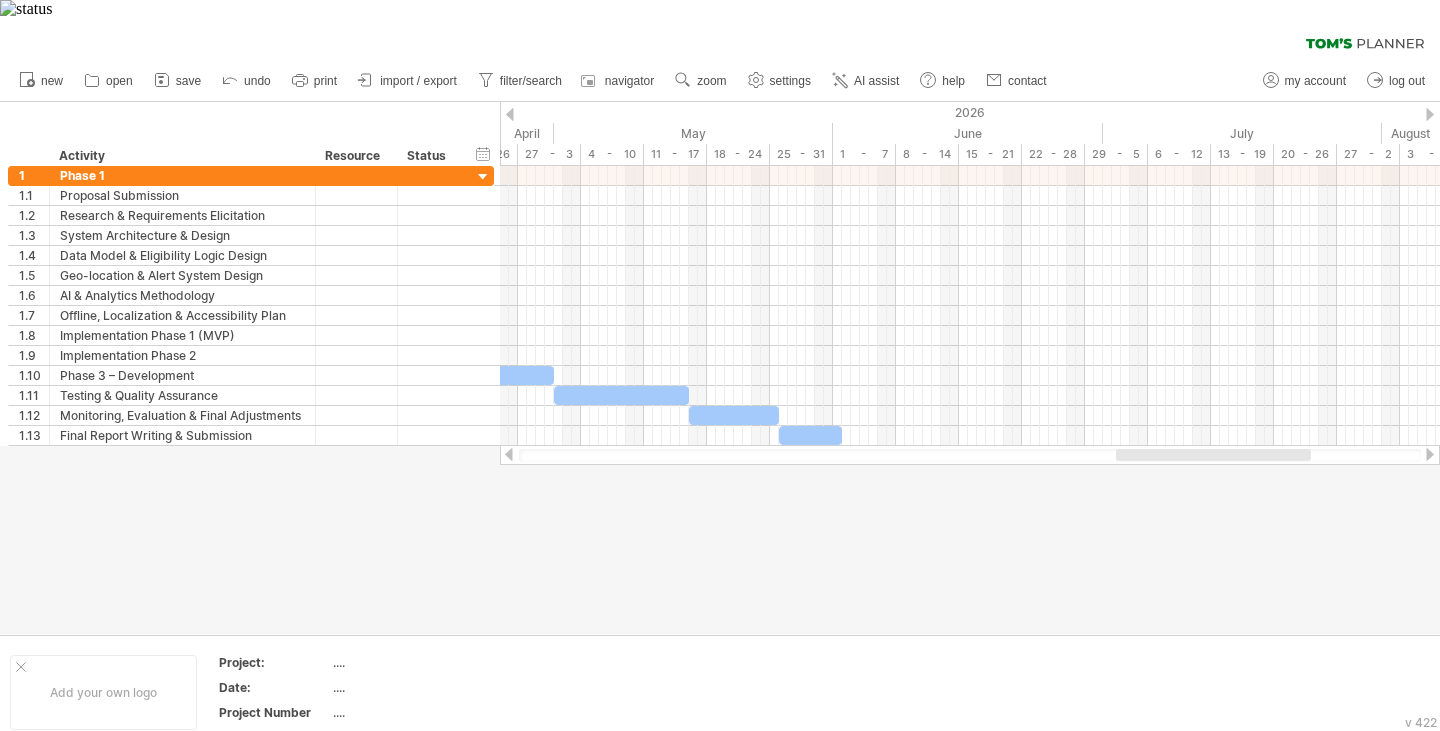 click at bounding box center [509, 454] 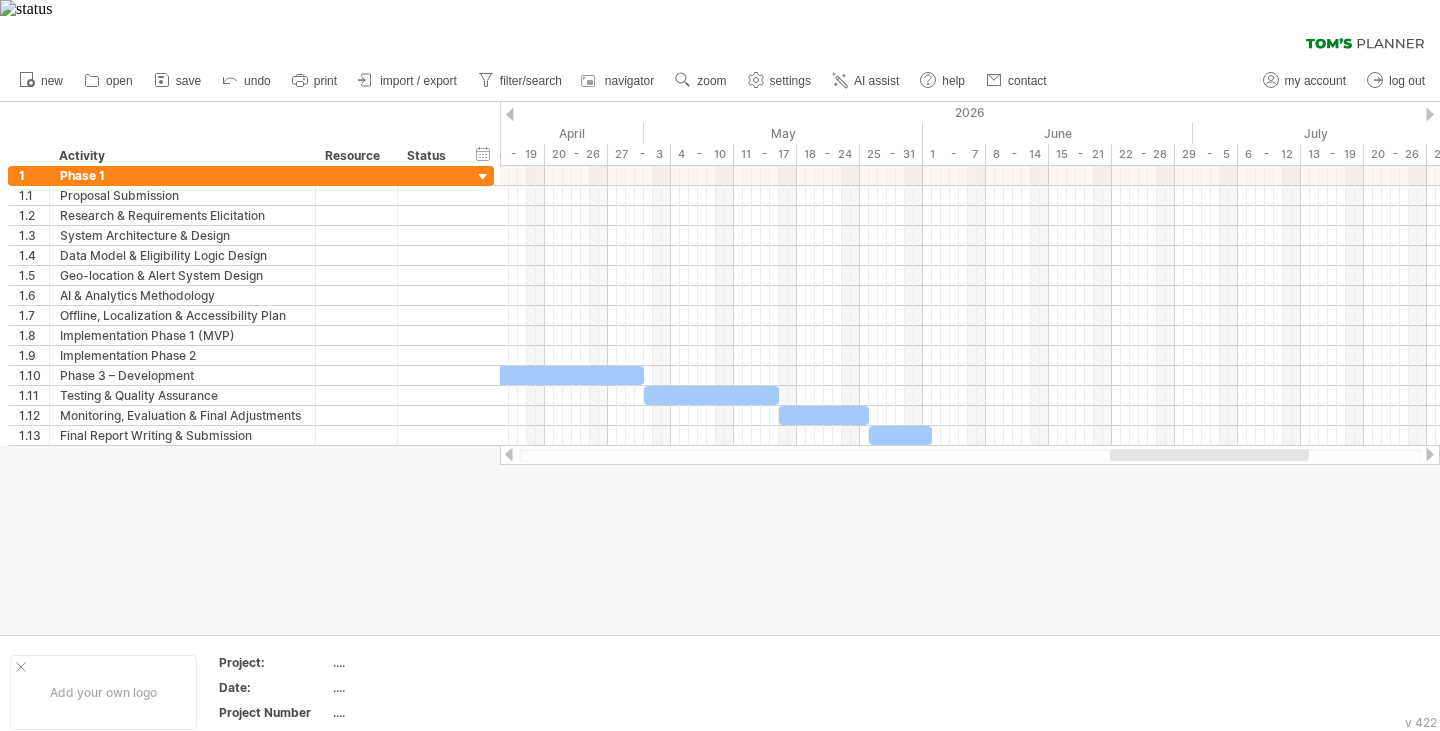 click at bounding box center [509, 454] 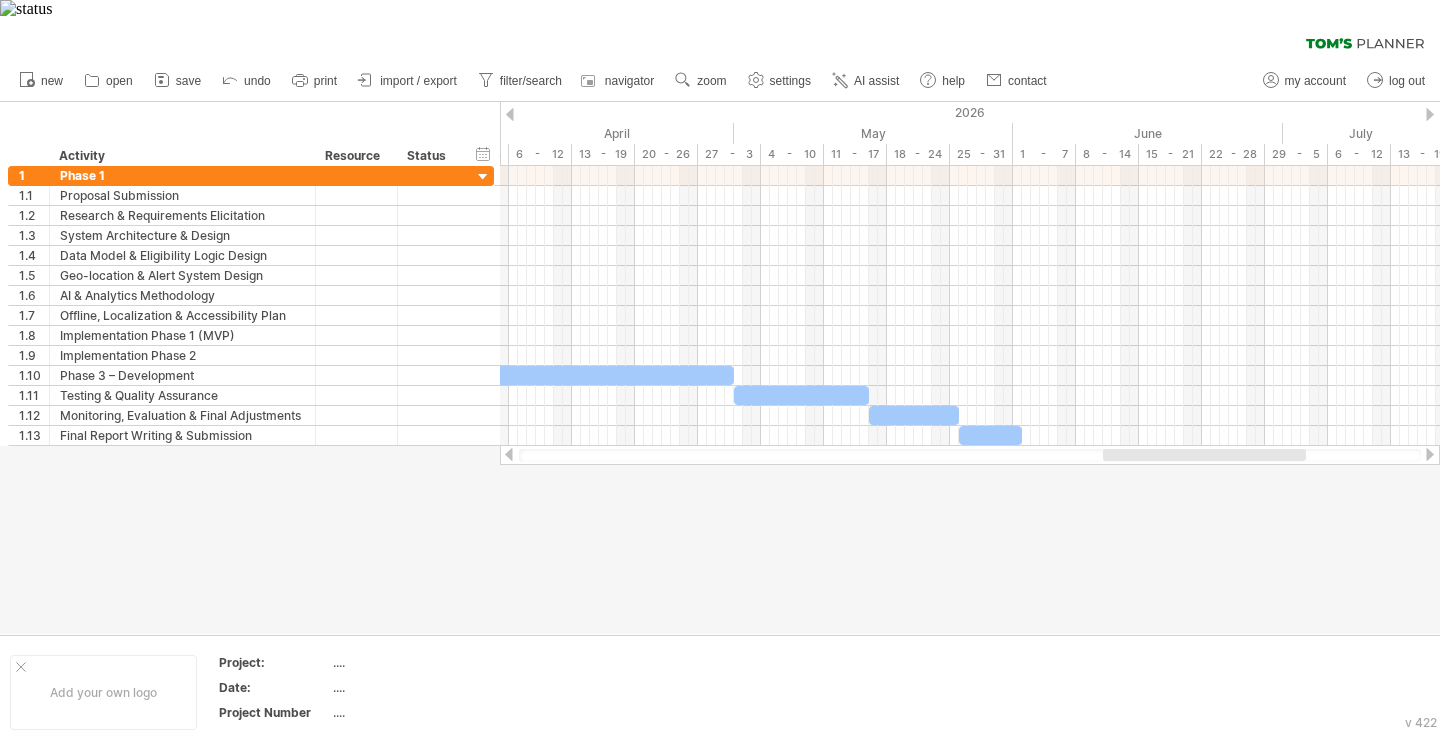 click at bounding box center [509, 454] 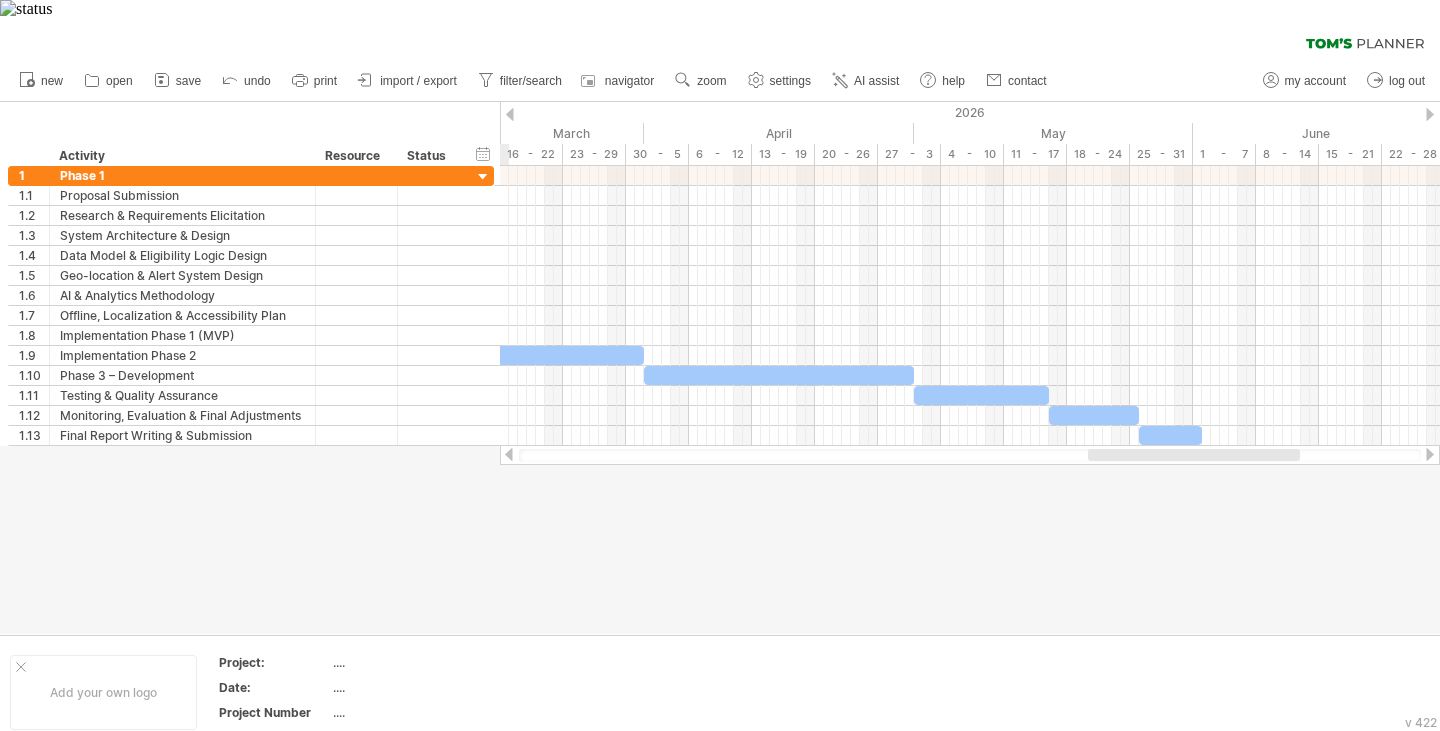 click at bounding box center [509, 454] 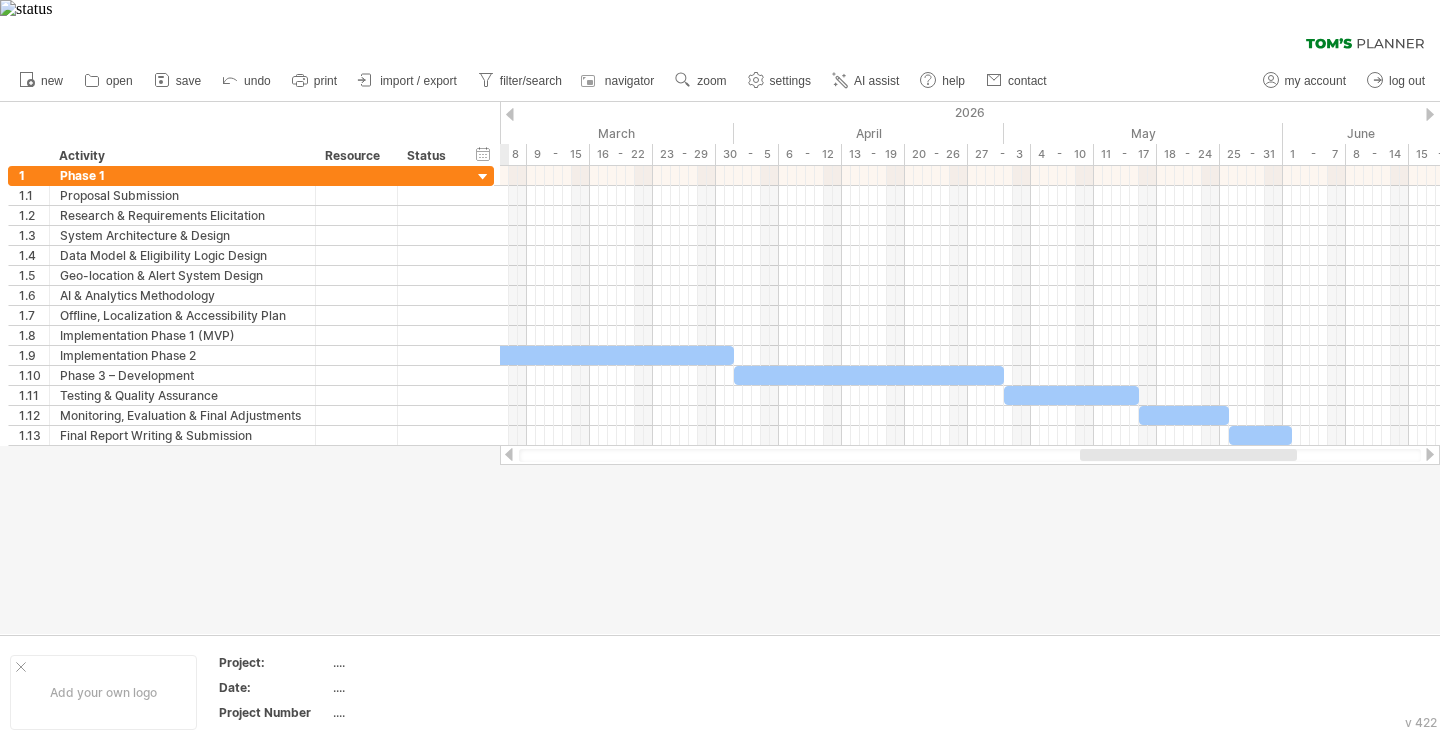 click at bounding box center [509, 454] 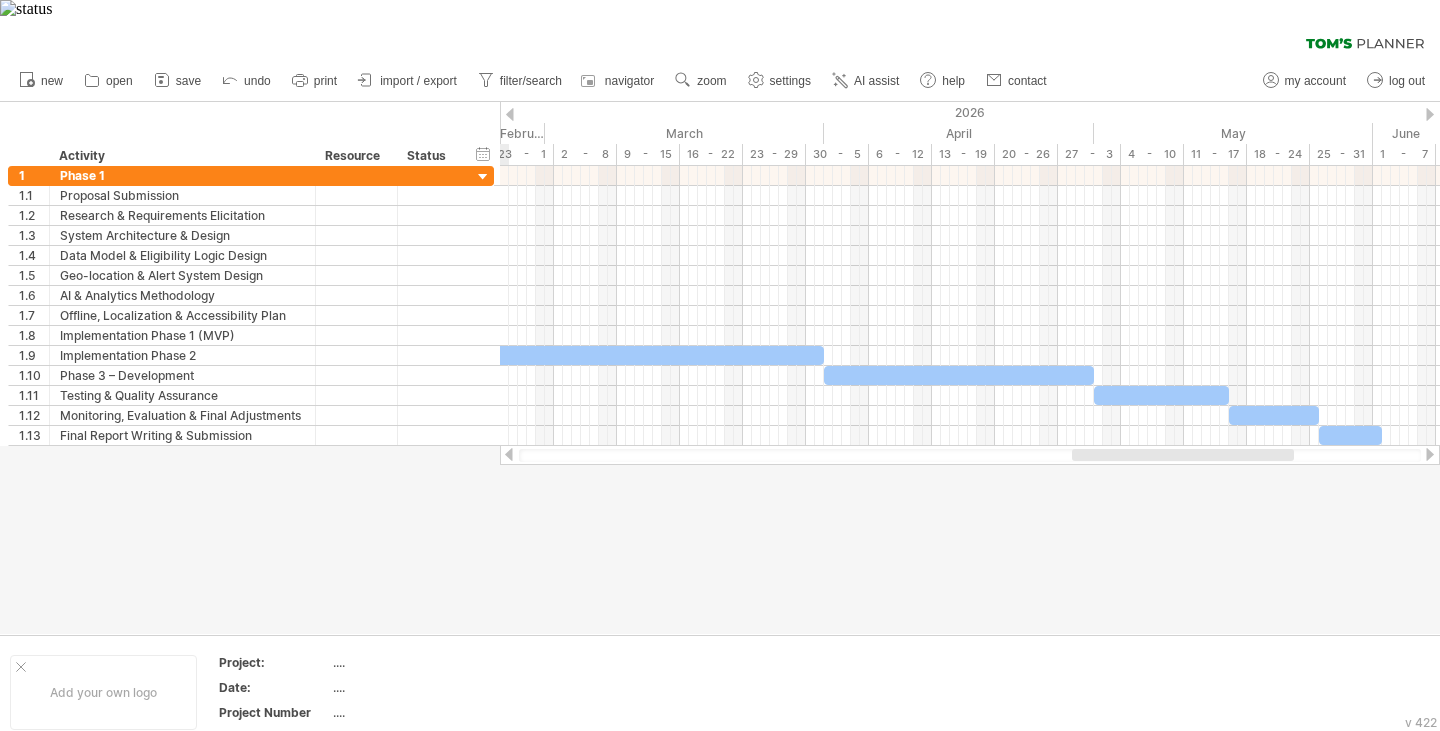 click at bounding box center [509, 454] 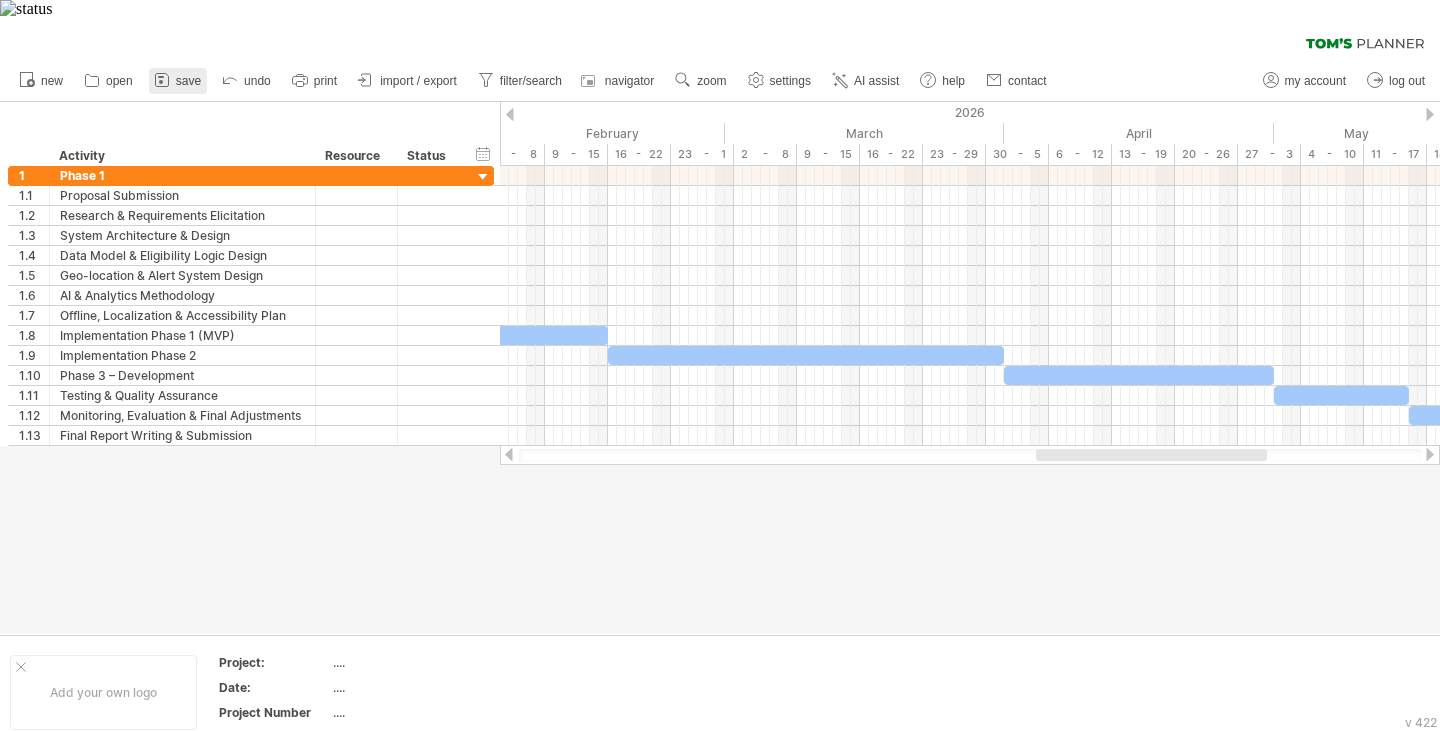 click on "save" at bounding box center [188, 81] 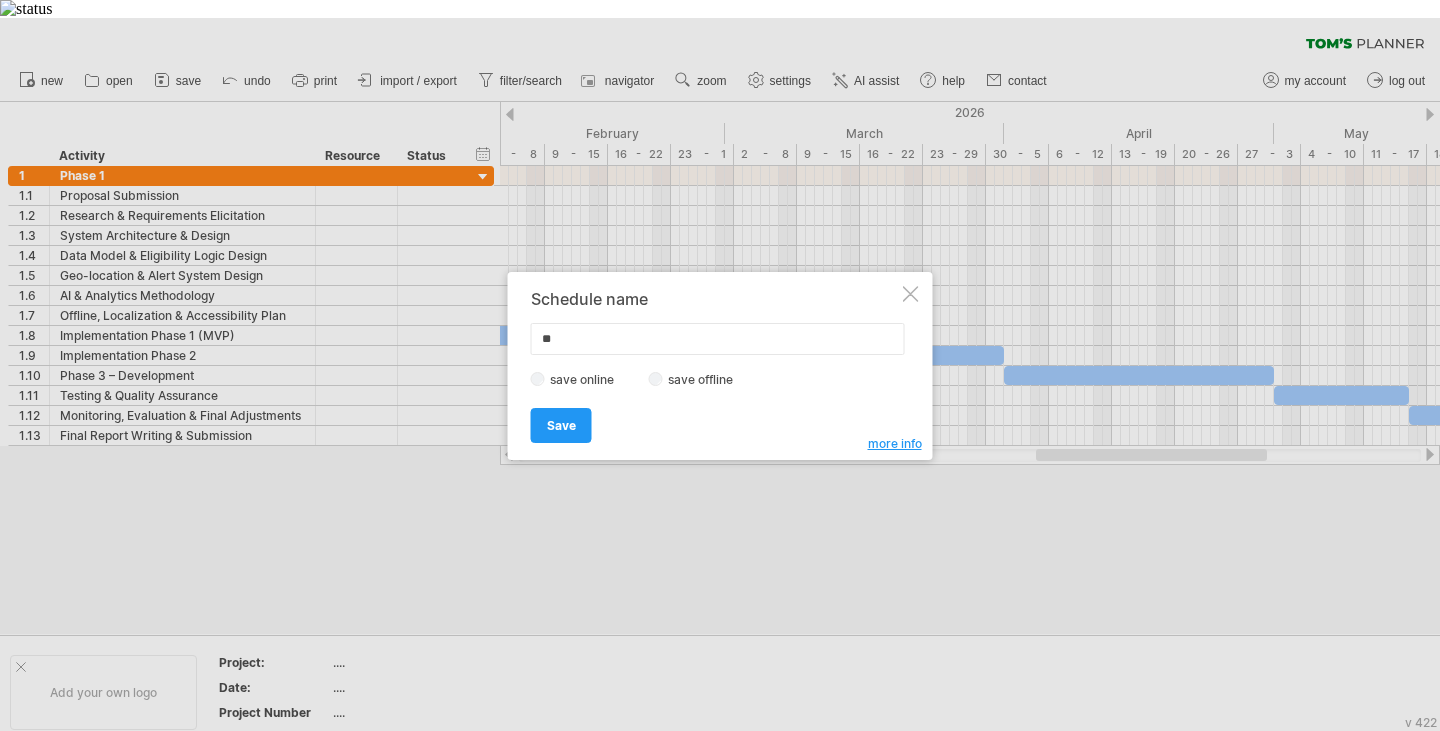 type on "*" 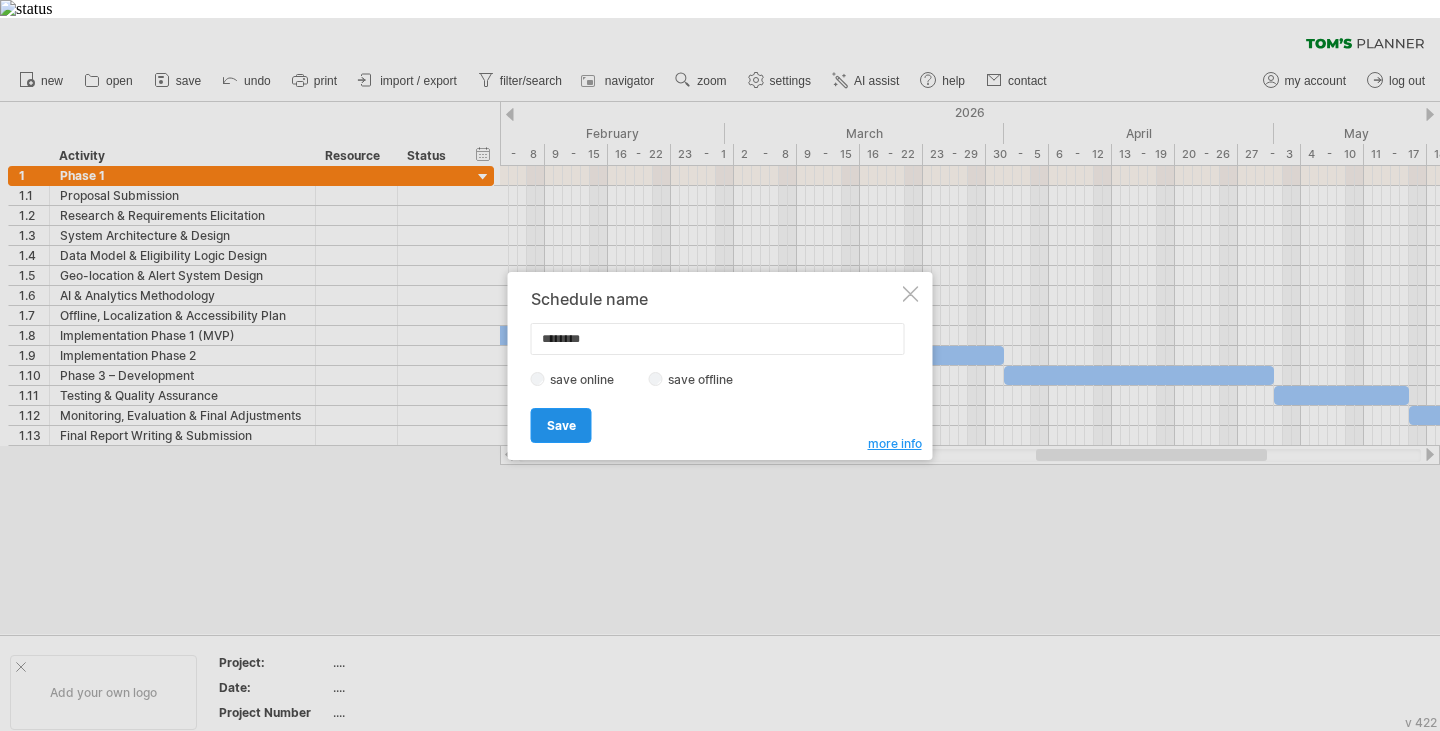 type on "********" 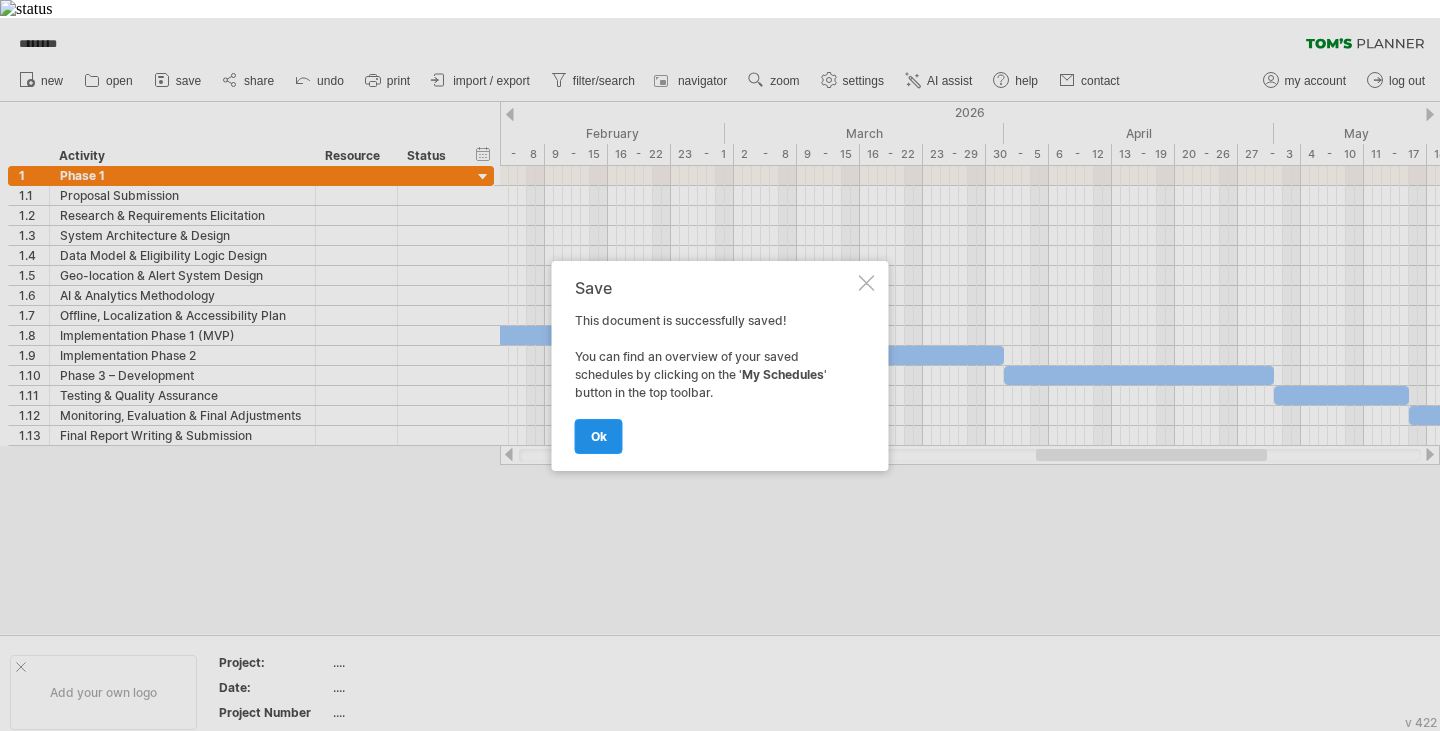 click on "ok" at bounding box center [599, 436] 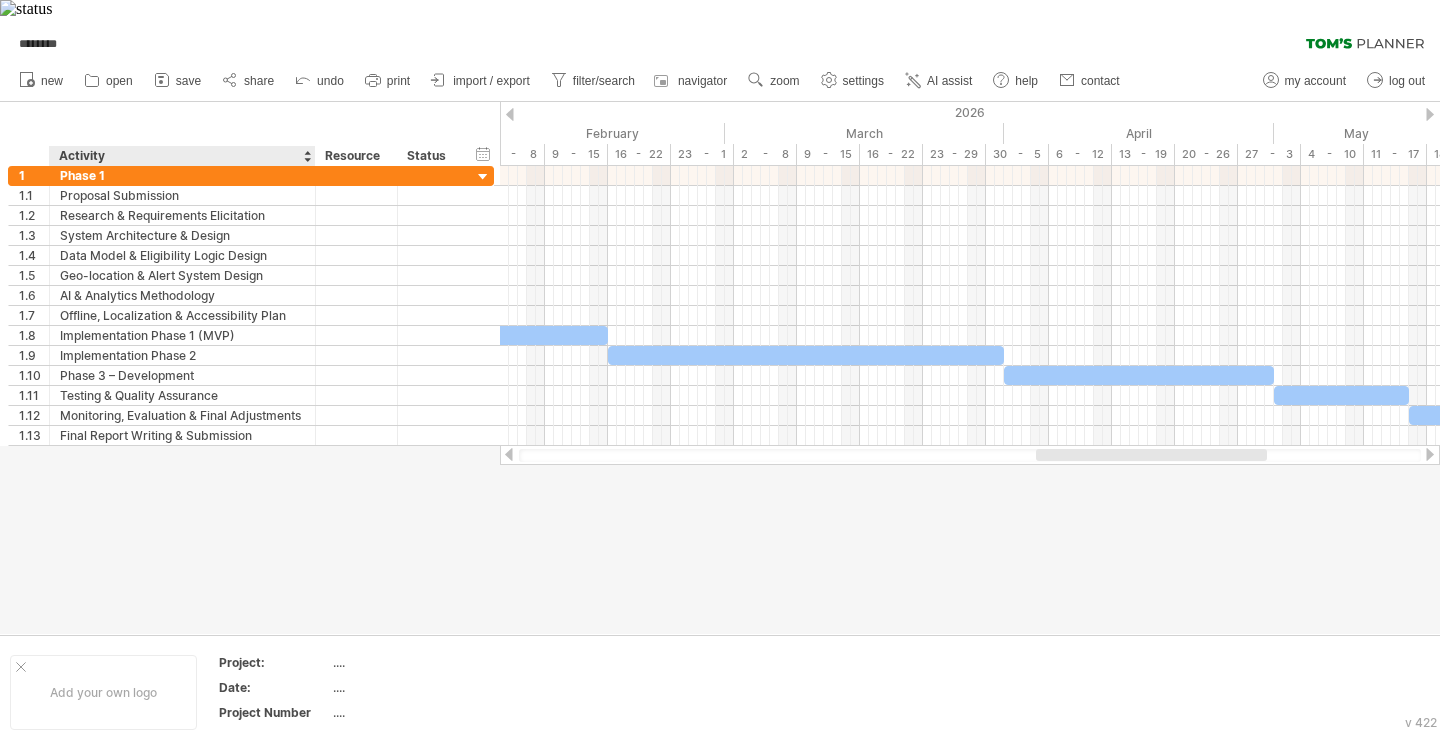 click on "Activity" at bounding box center [181, 156] 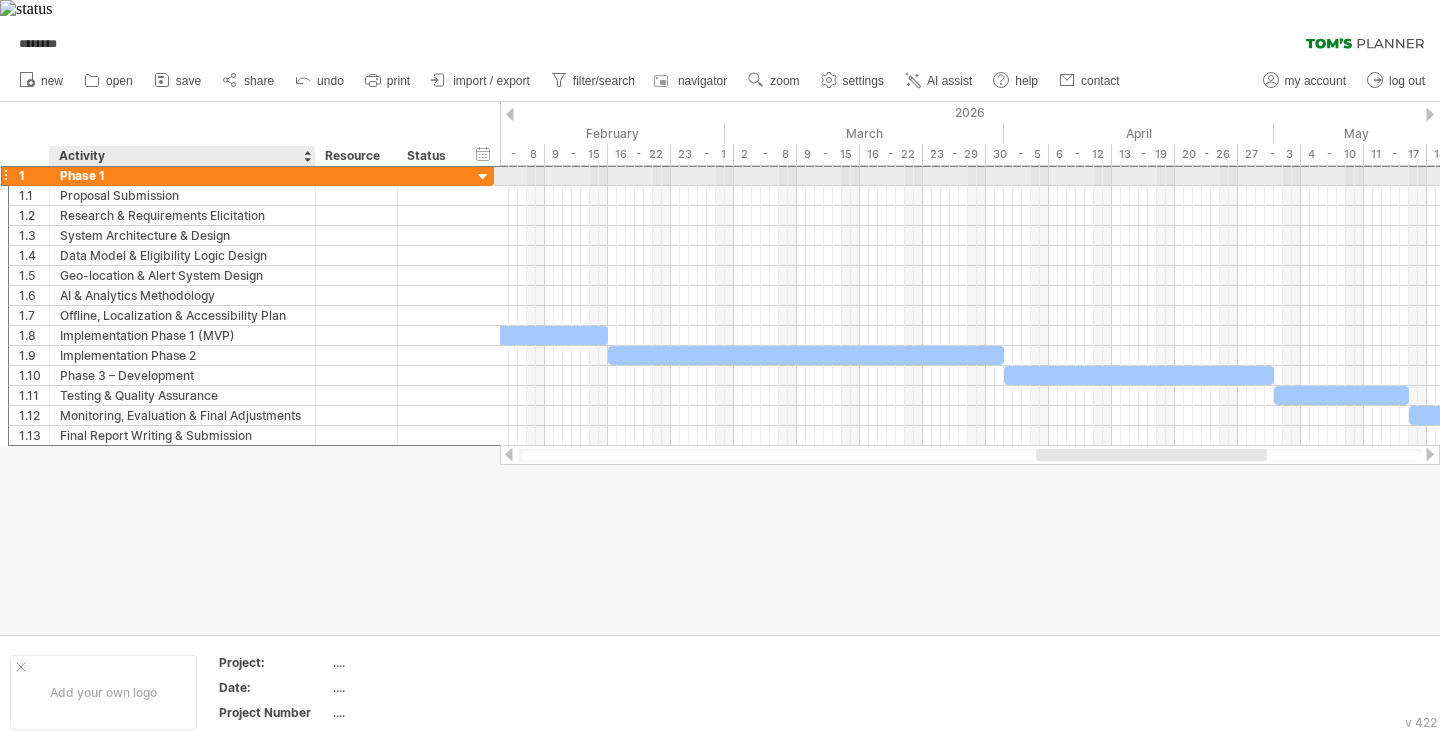 click on "Phase 1" at bounding box center (182, 175) 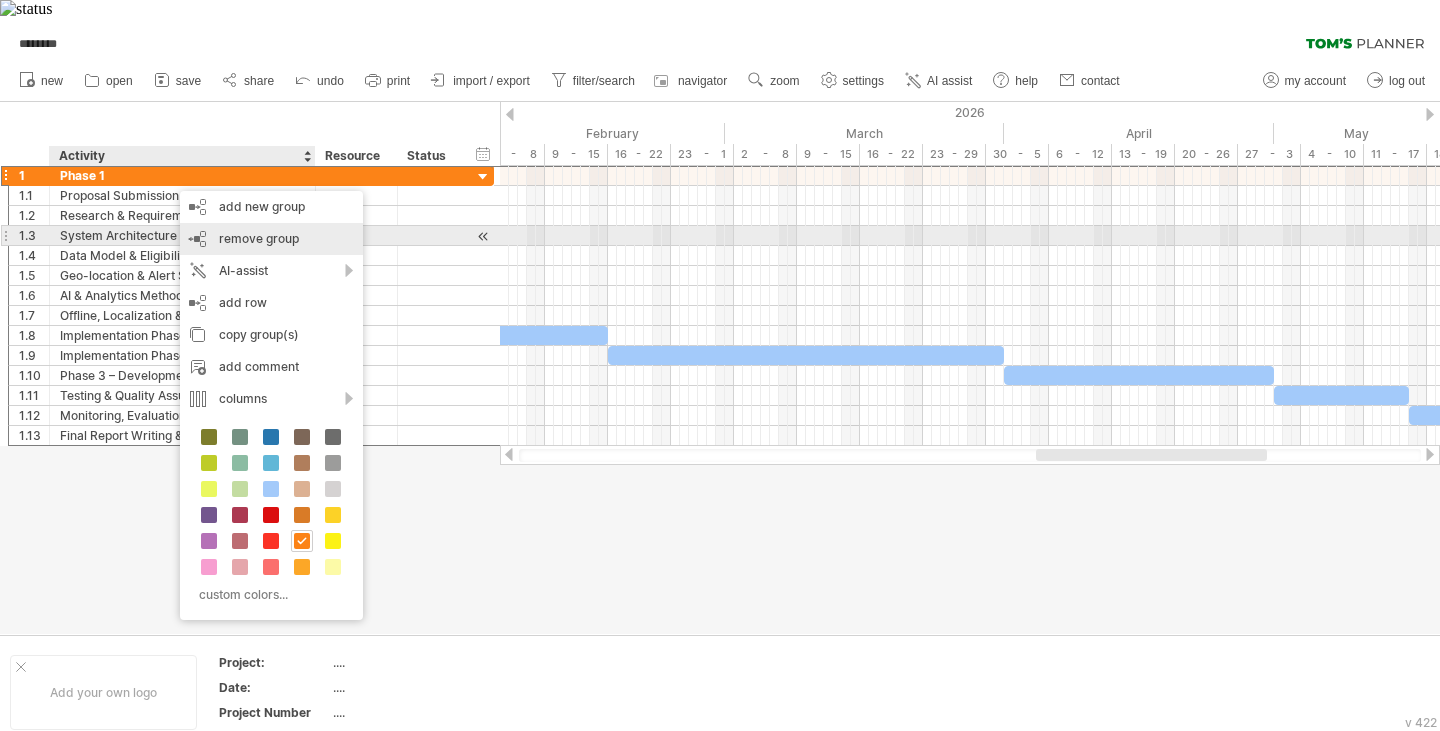 click on "remove group remove selected groups" at bounding box center [271, 239] 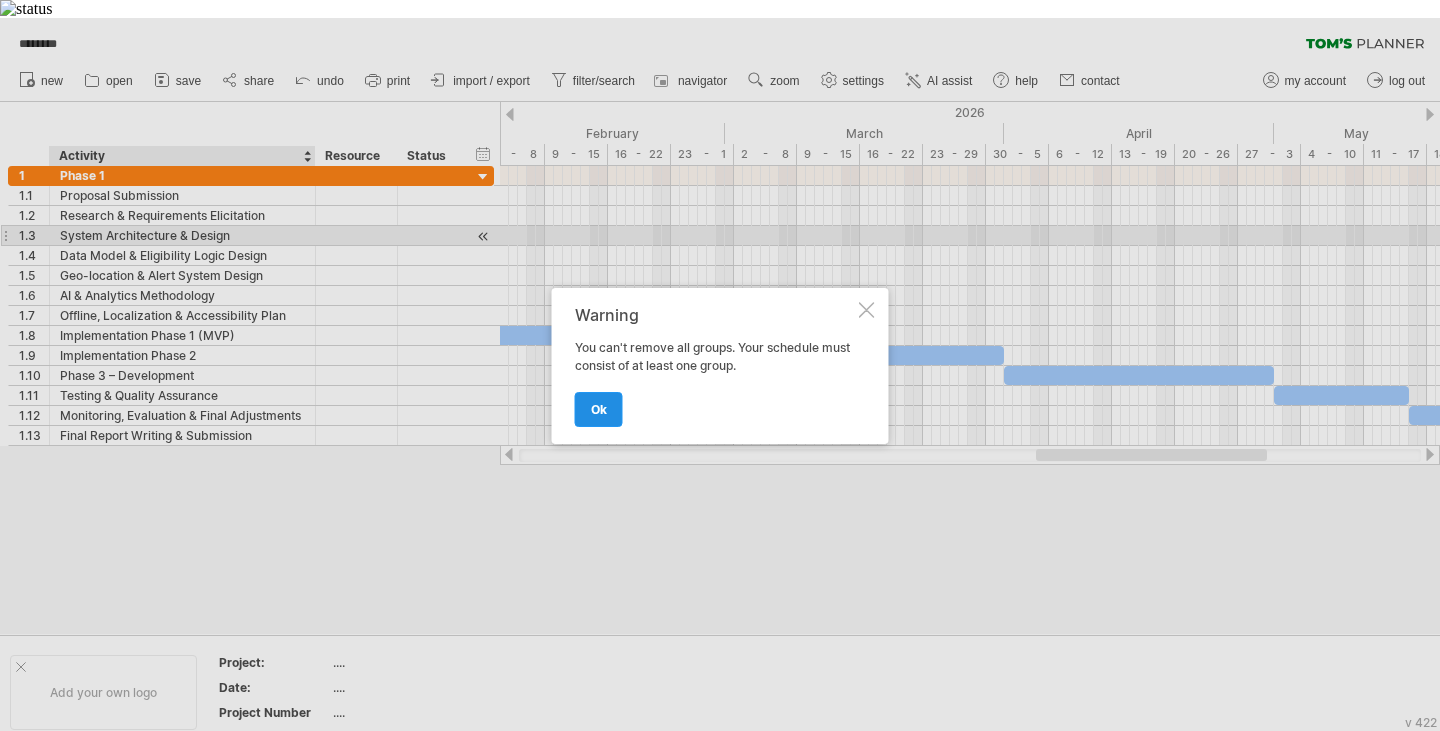 click on "ok" at bounding box center [599, 409] 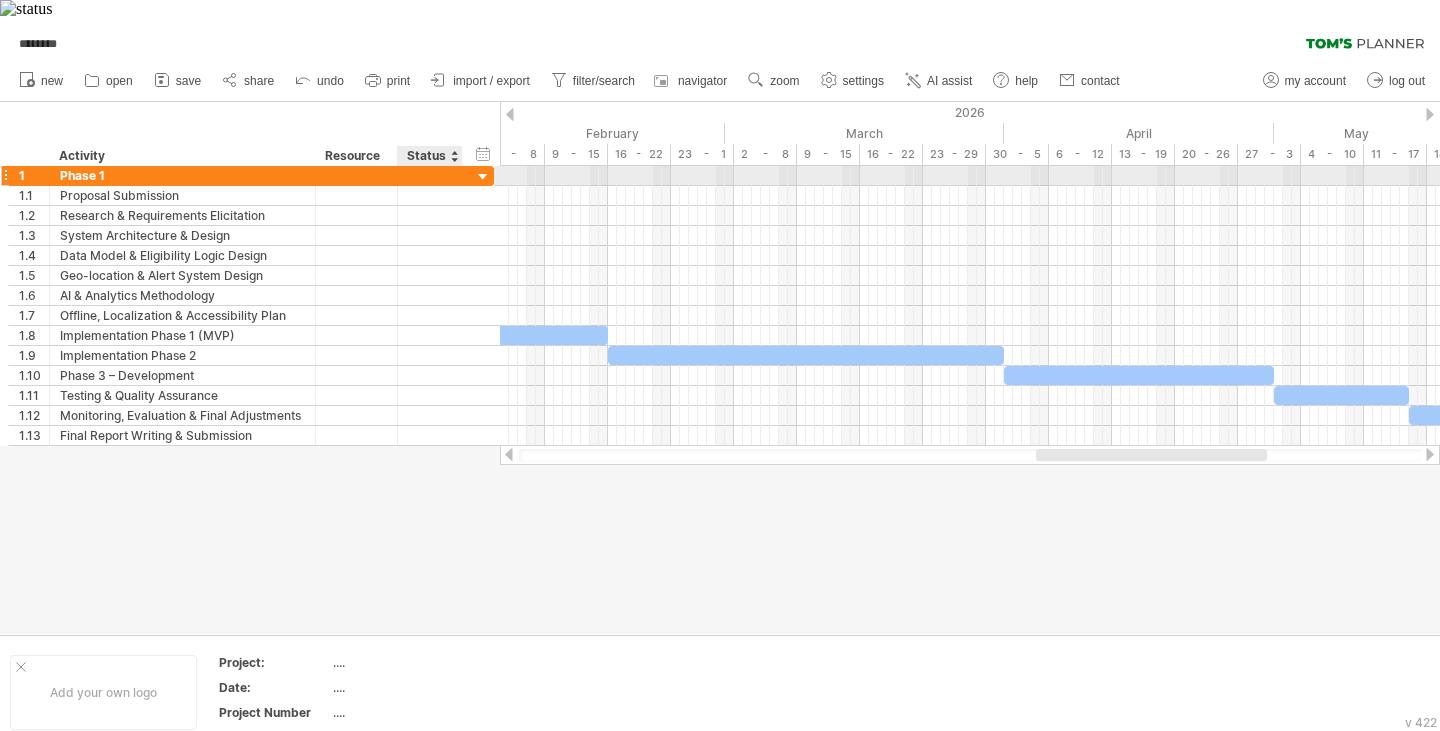click at bounding box center [483, 177] 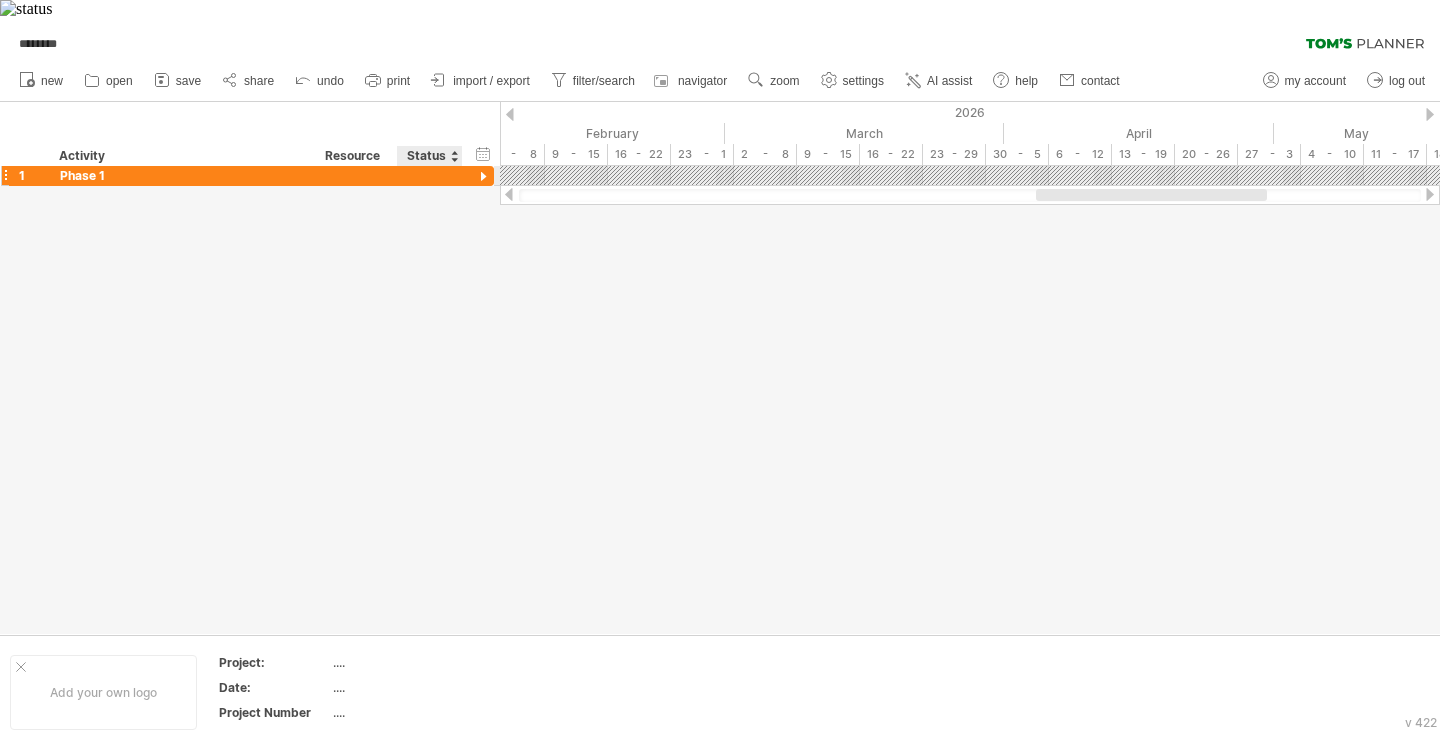 click at bounding box center (483, 177) 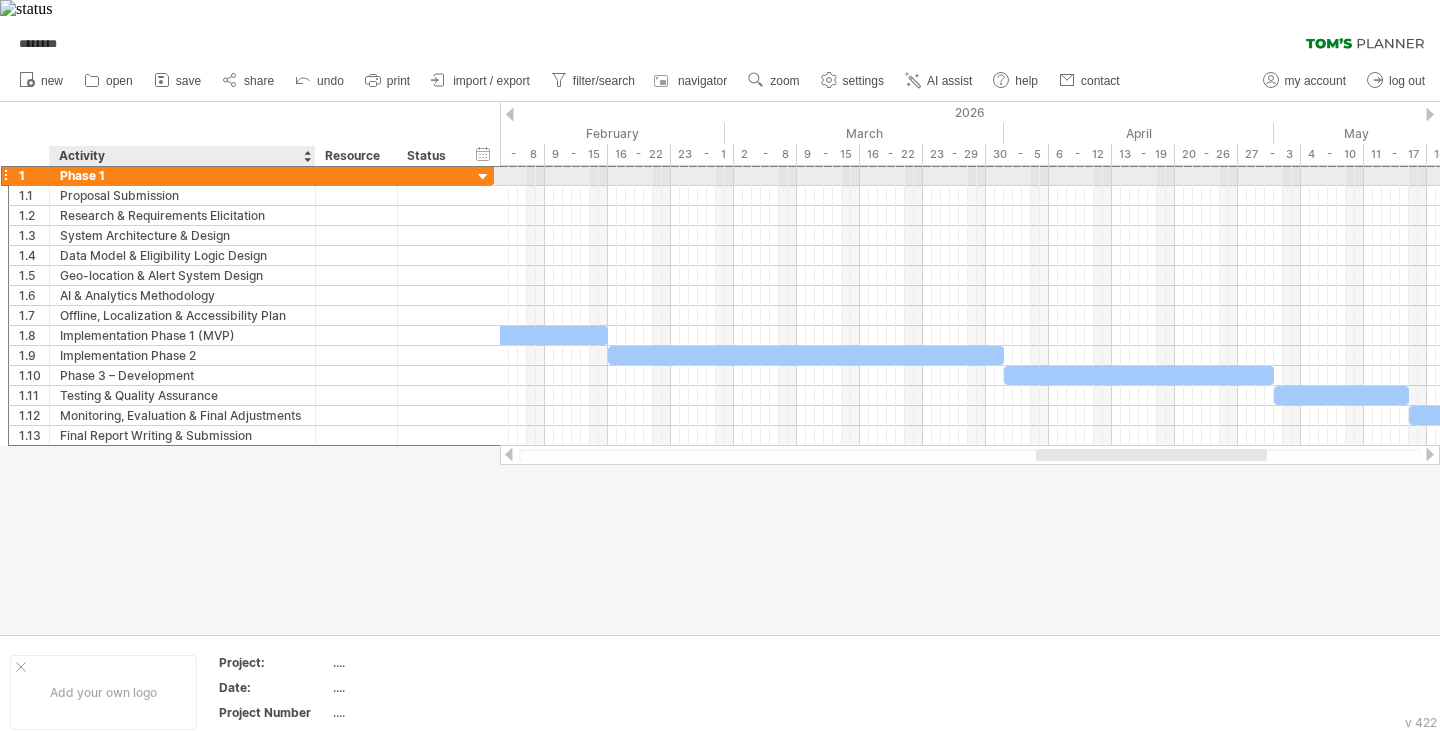 click on "Phase 1" at bounding box center [182, 175] 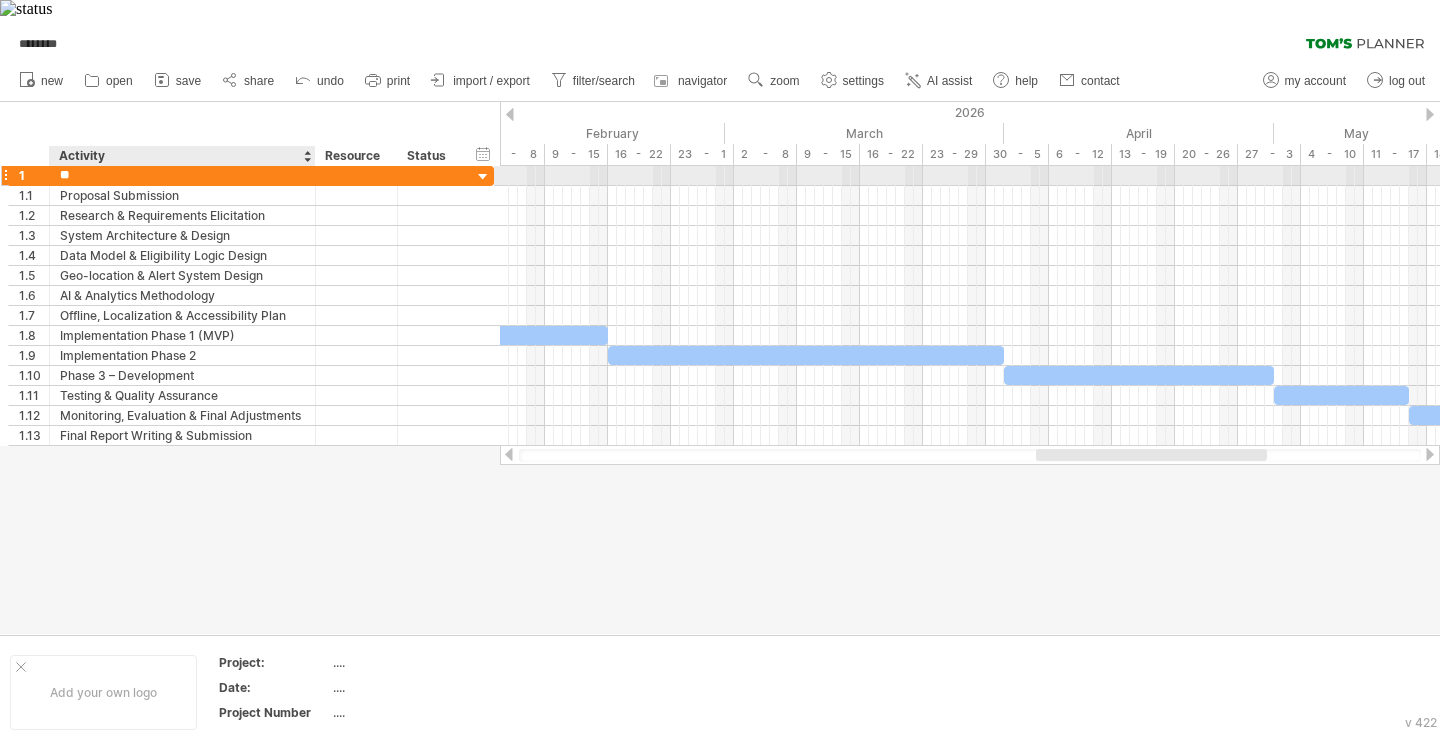 type on "*" 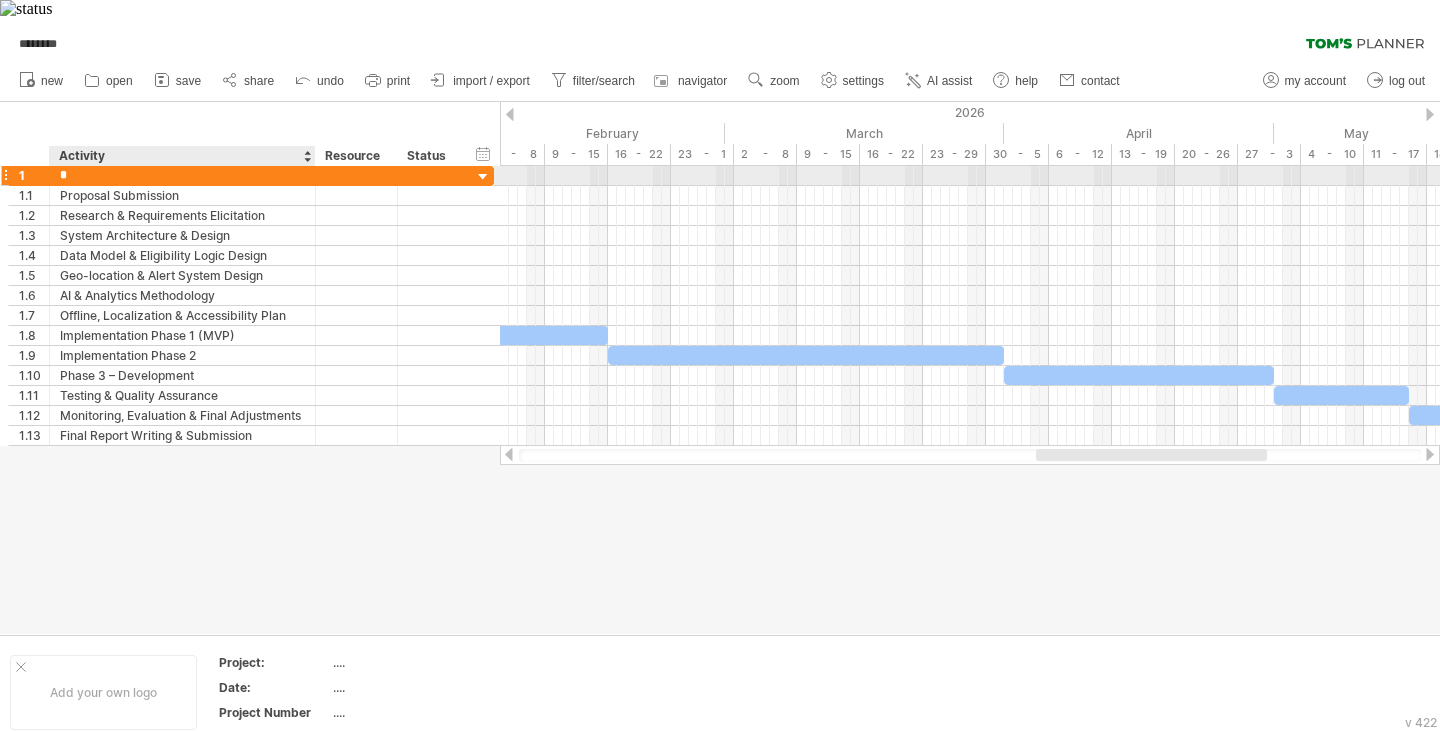type 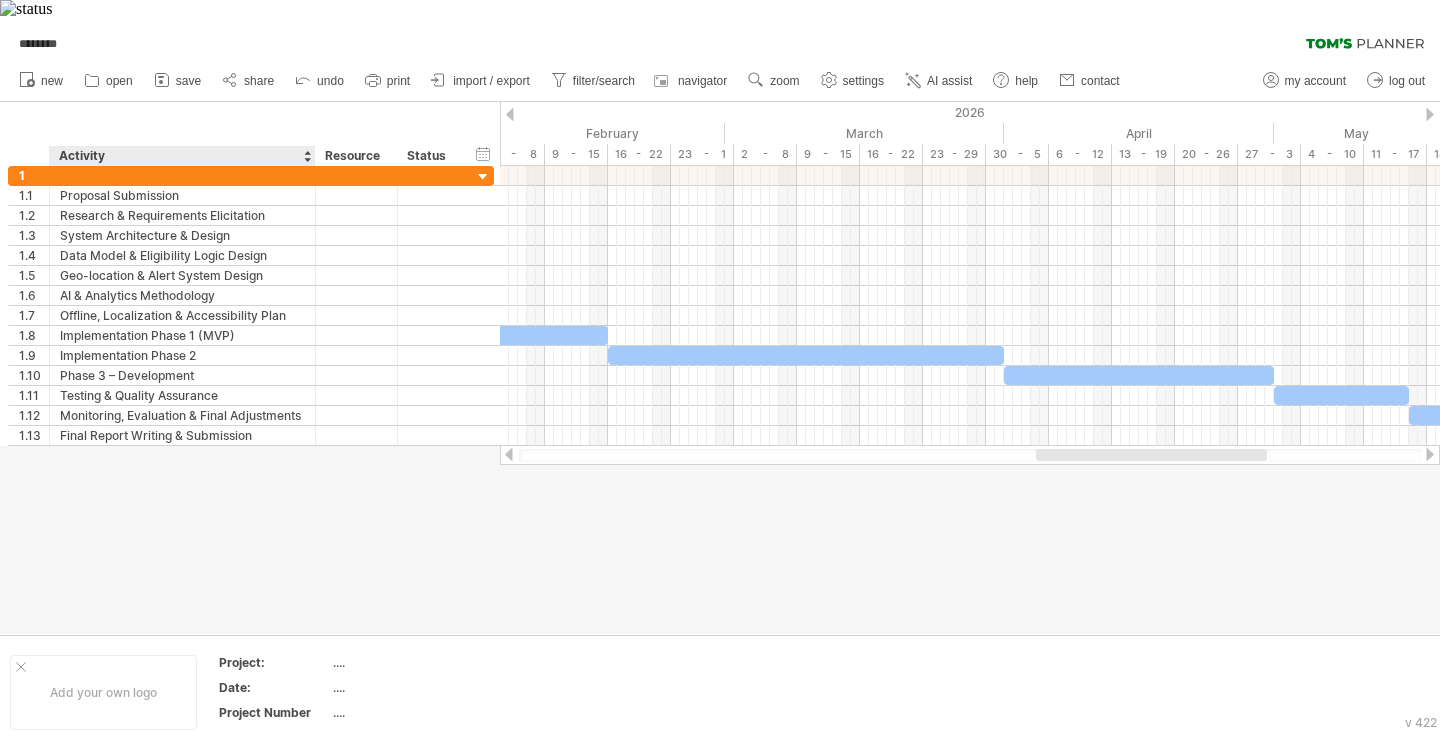 click at bounding box center [720, 368] 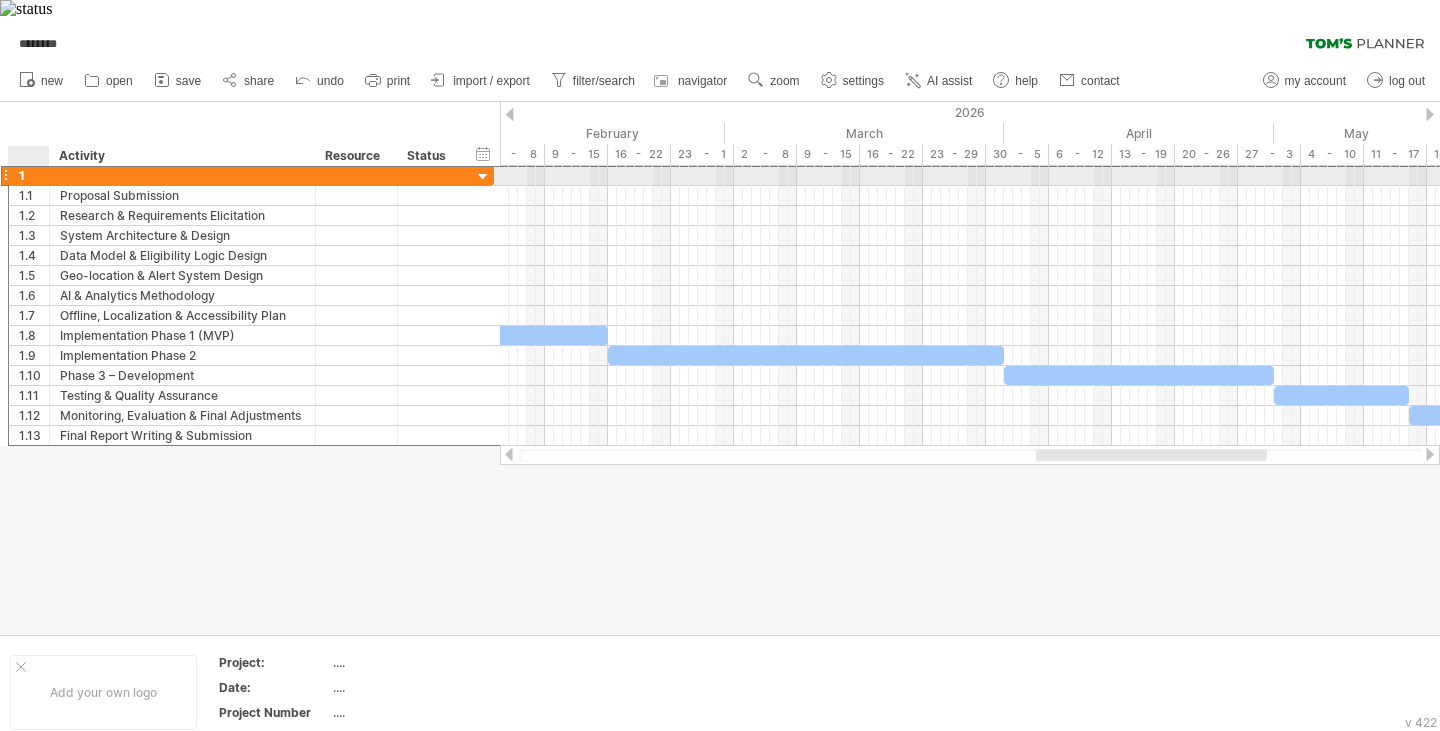 click on "1" at bounding box center [34, 175] 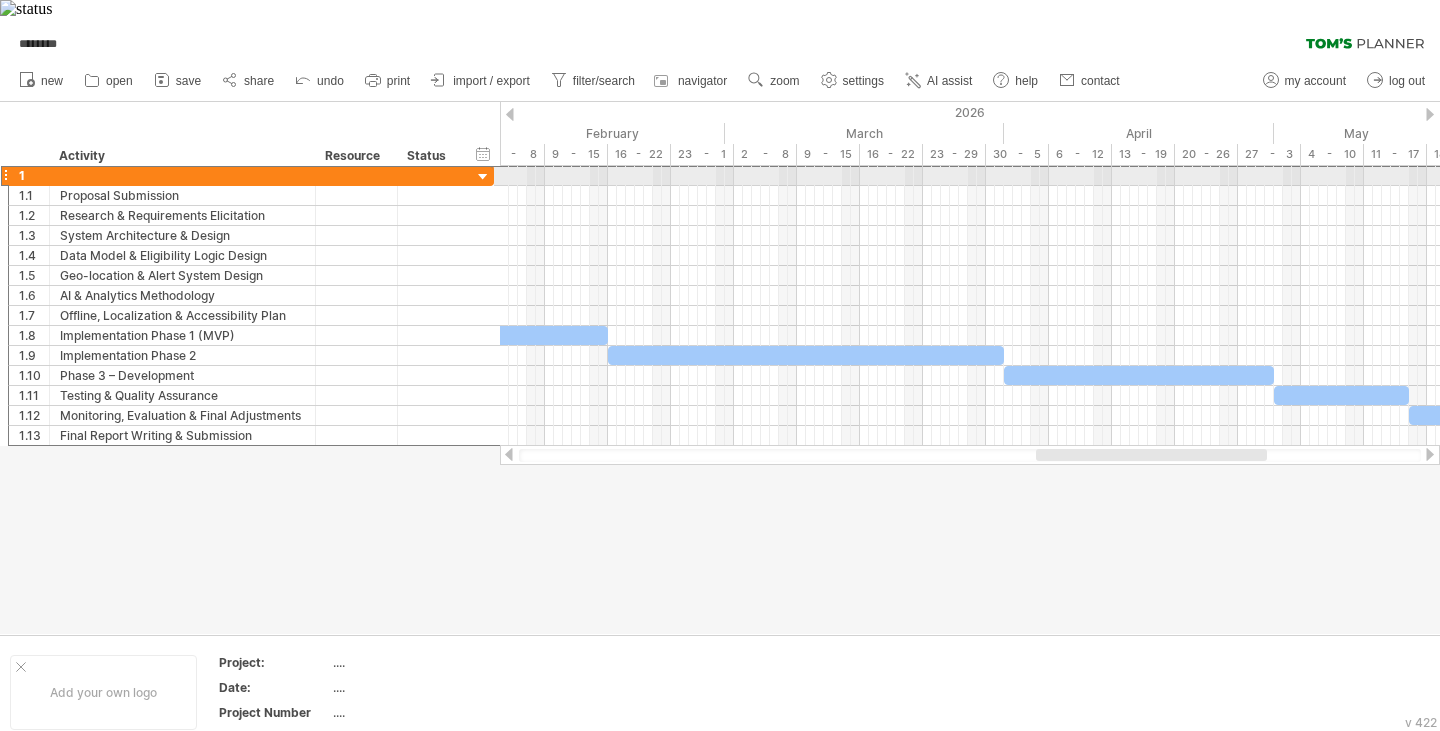 drag, startPoint x: 23, startPoint y: 155, endPoint x: 7, endPoint y: 155, distance: 16 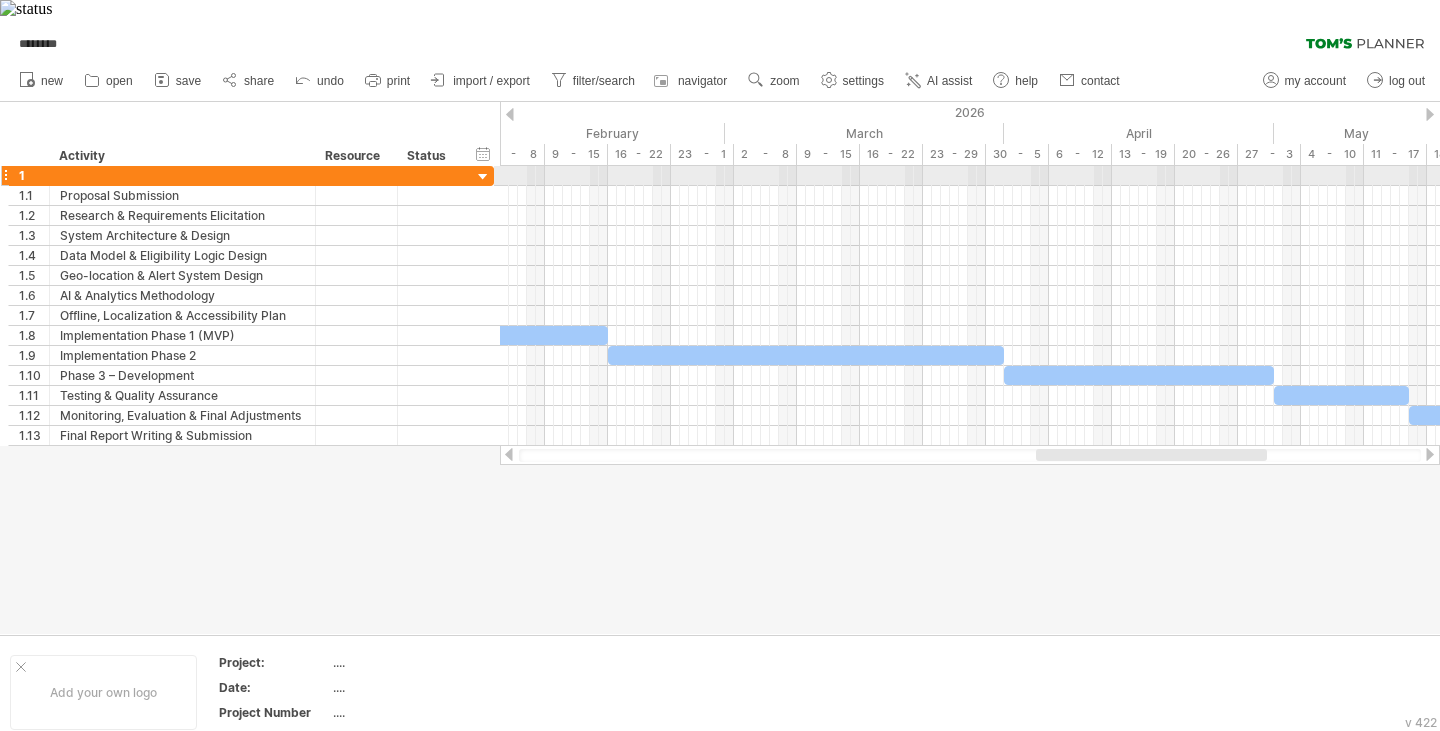 click at bounding box center [5, 175] 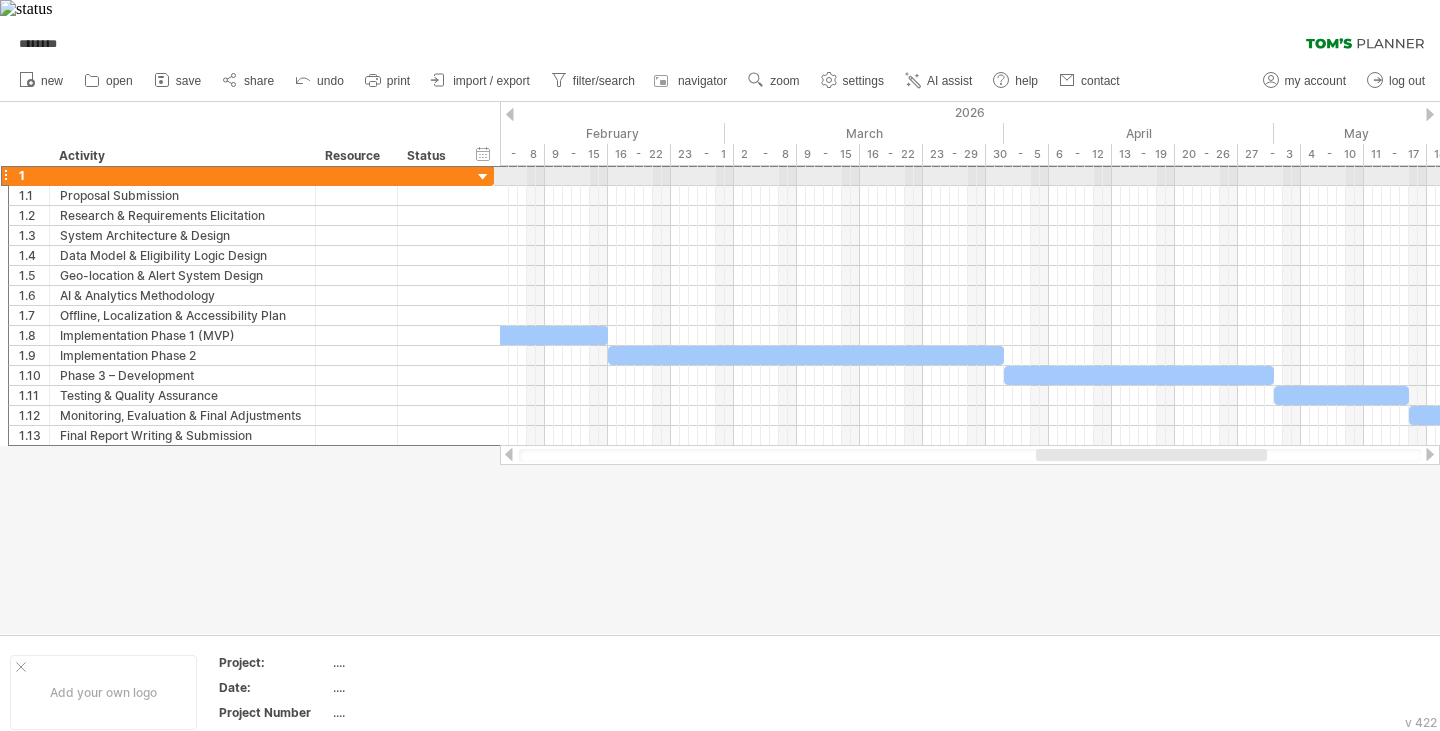 click at bounding box center [5, 175] 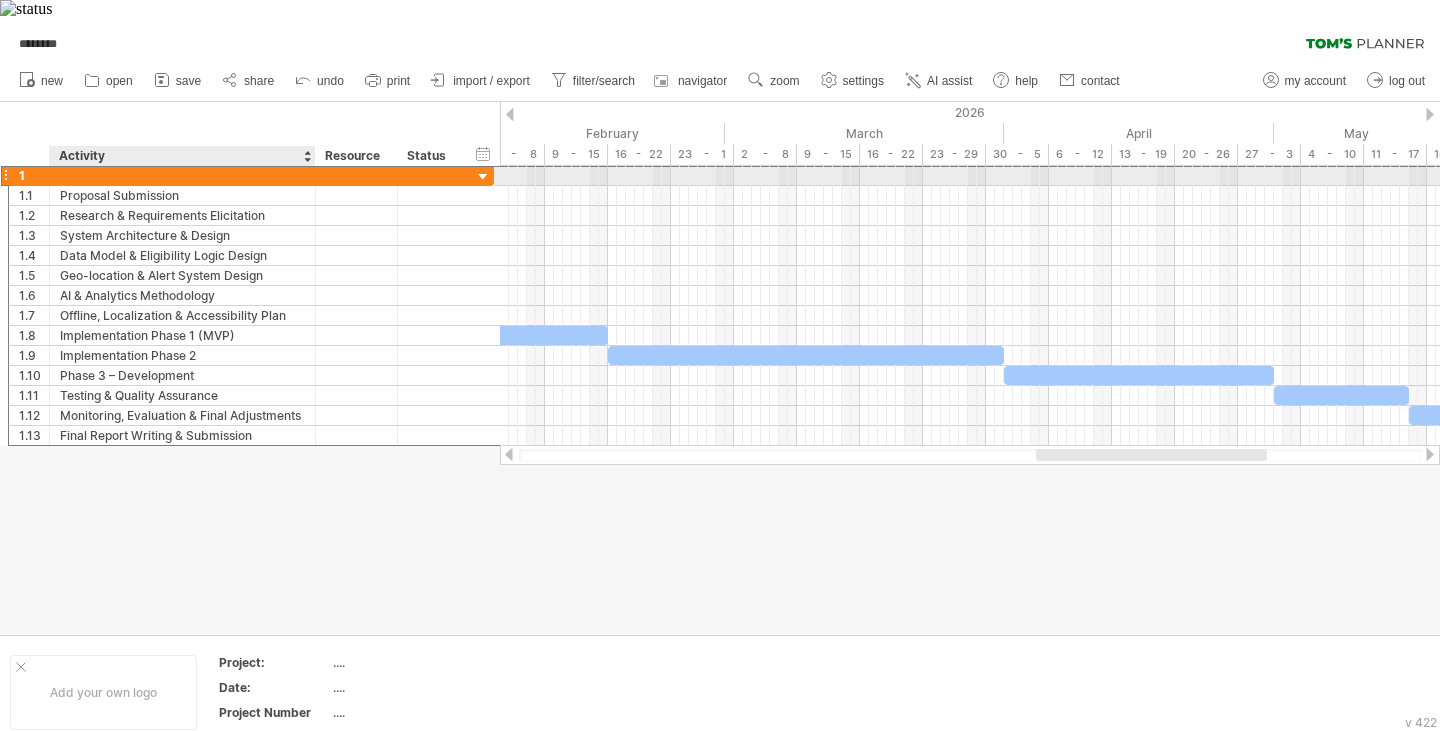 click at bounding box center (182, 175) 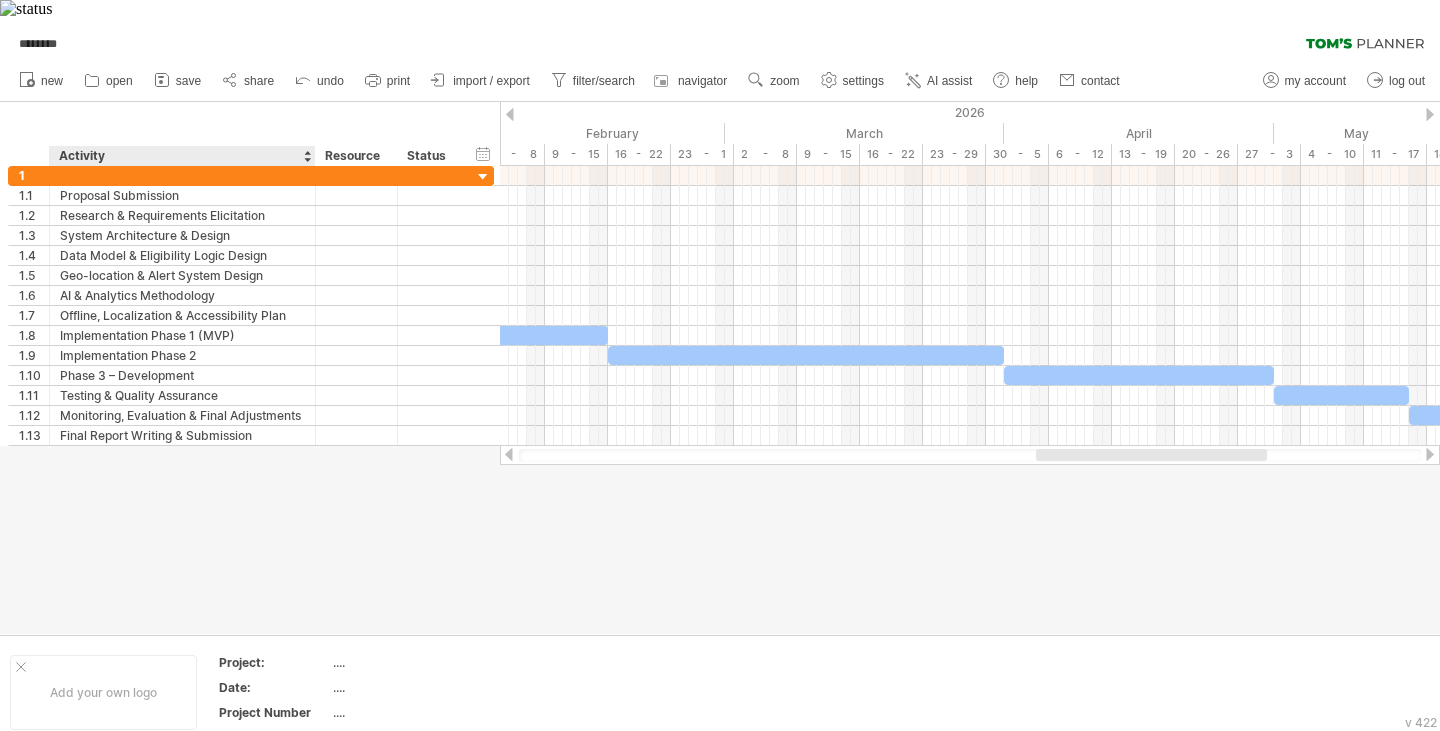 click at bounding box center (720, 368) 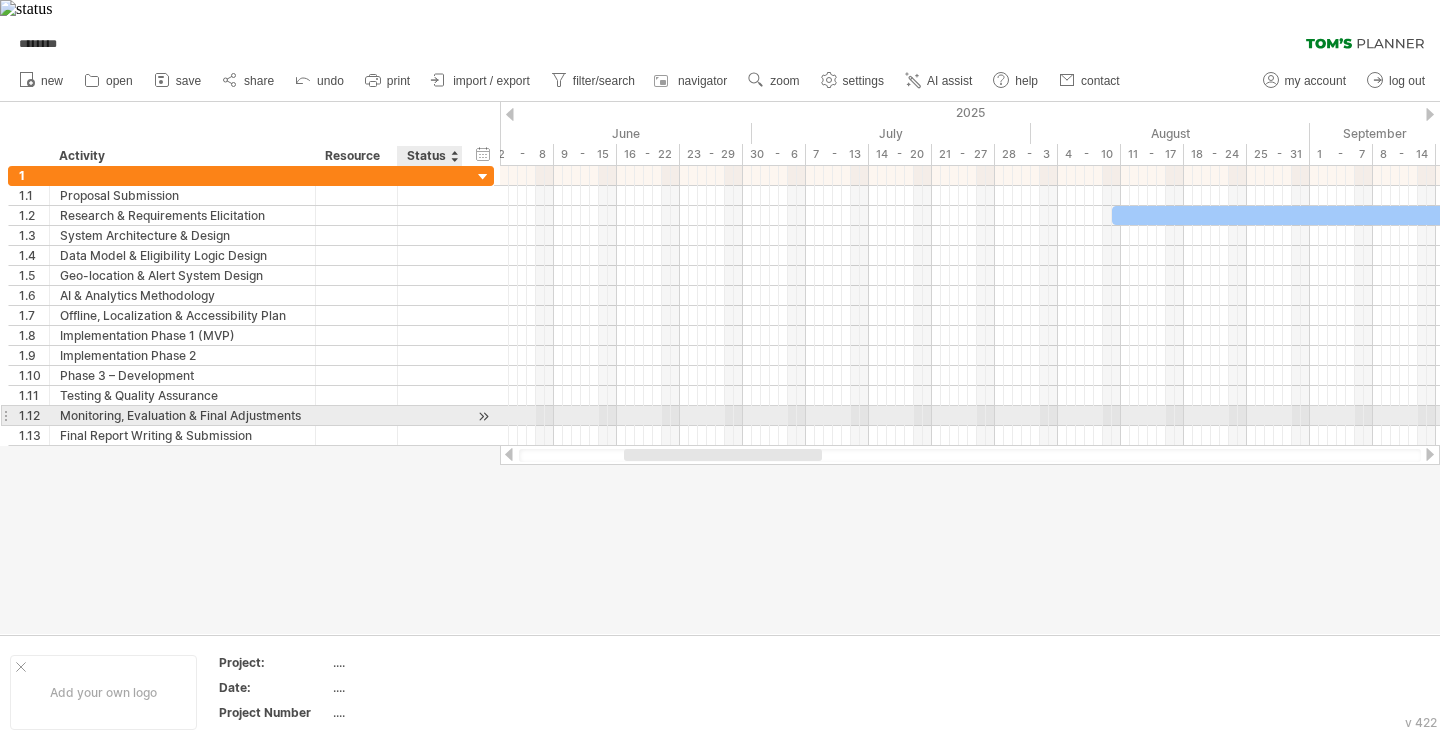 click at bounding box center [483, 416] 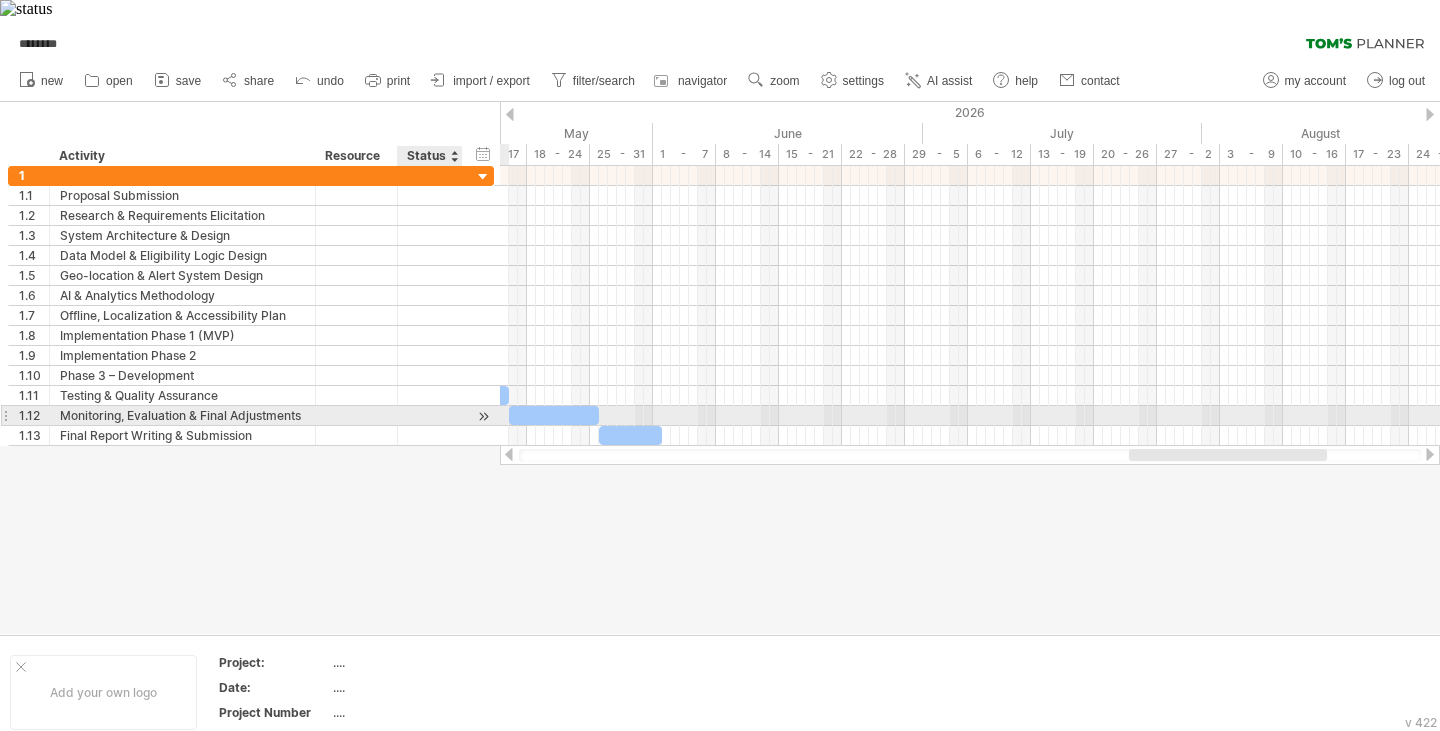 click at bounding box center [483, 416] 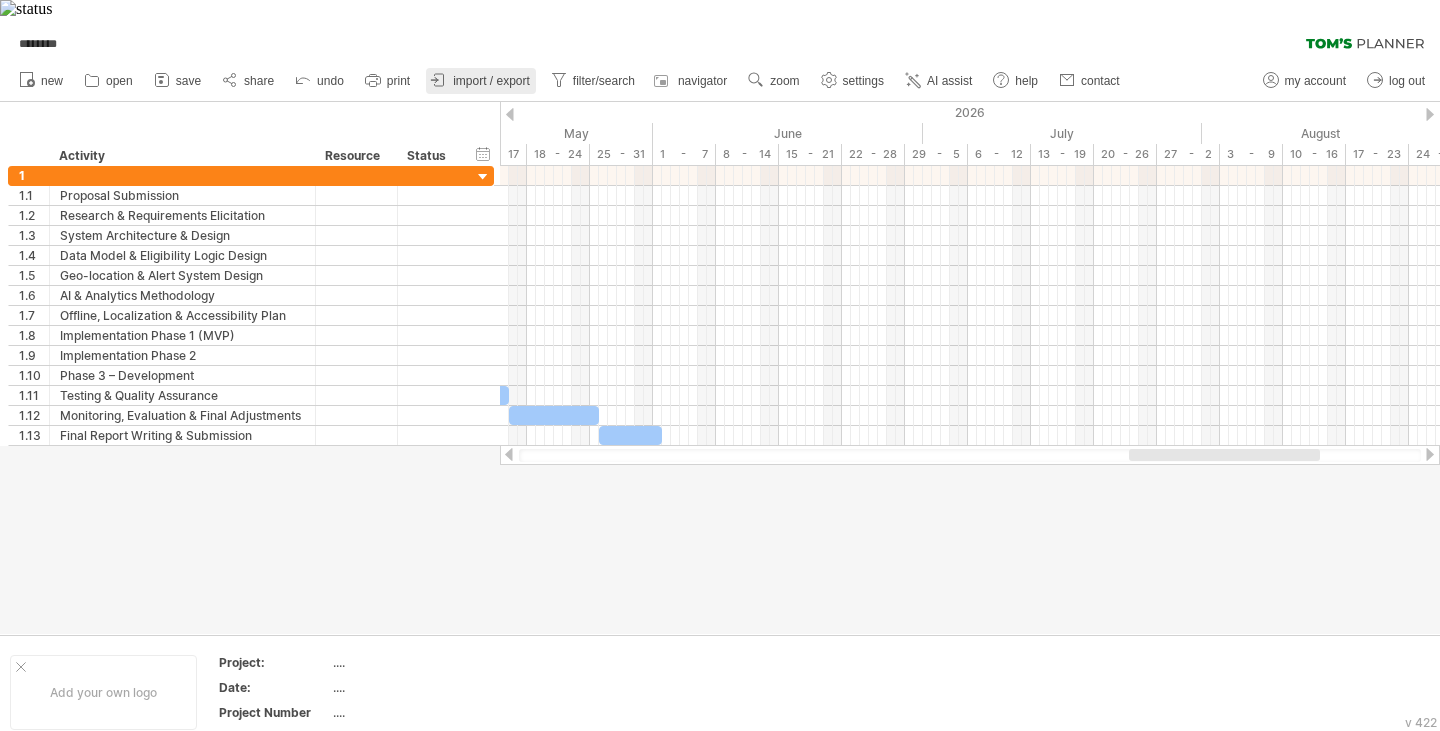 click on "import / export" at bounding box center (491, 81) 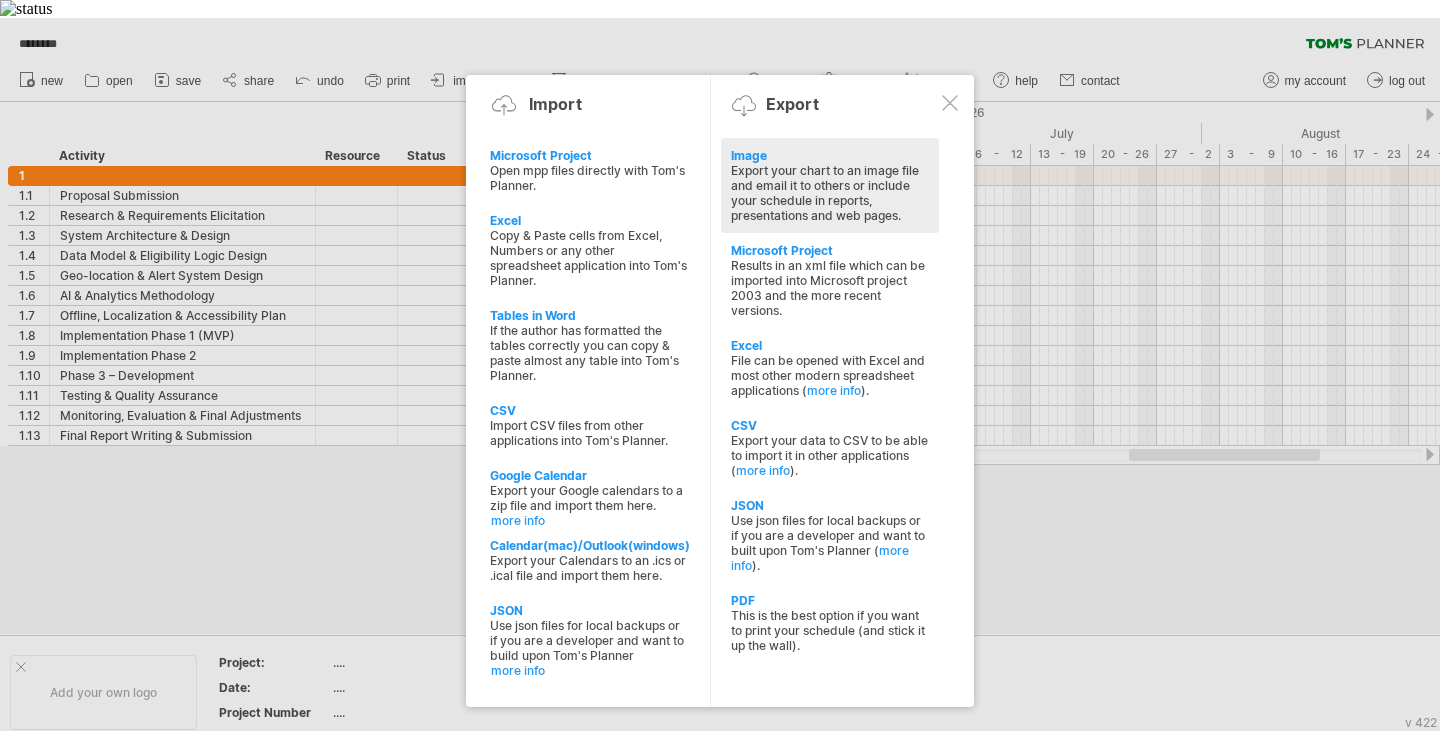 click on "Export your chart to an image file and email it to others or include your schedule in reports, presentations and web pages." at bounding box center (830, 193) 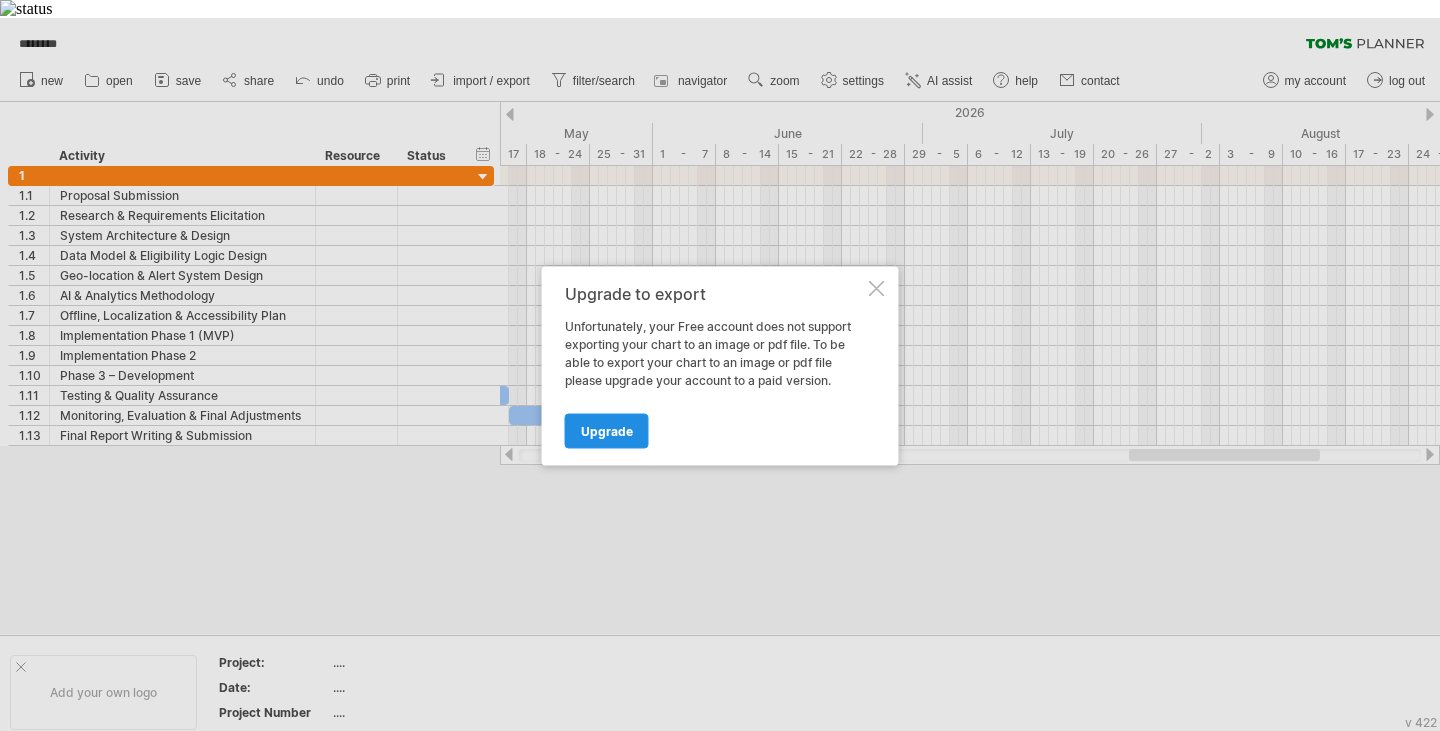 click on "Upgrade" at bounding box center (607, 430) 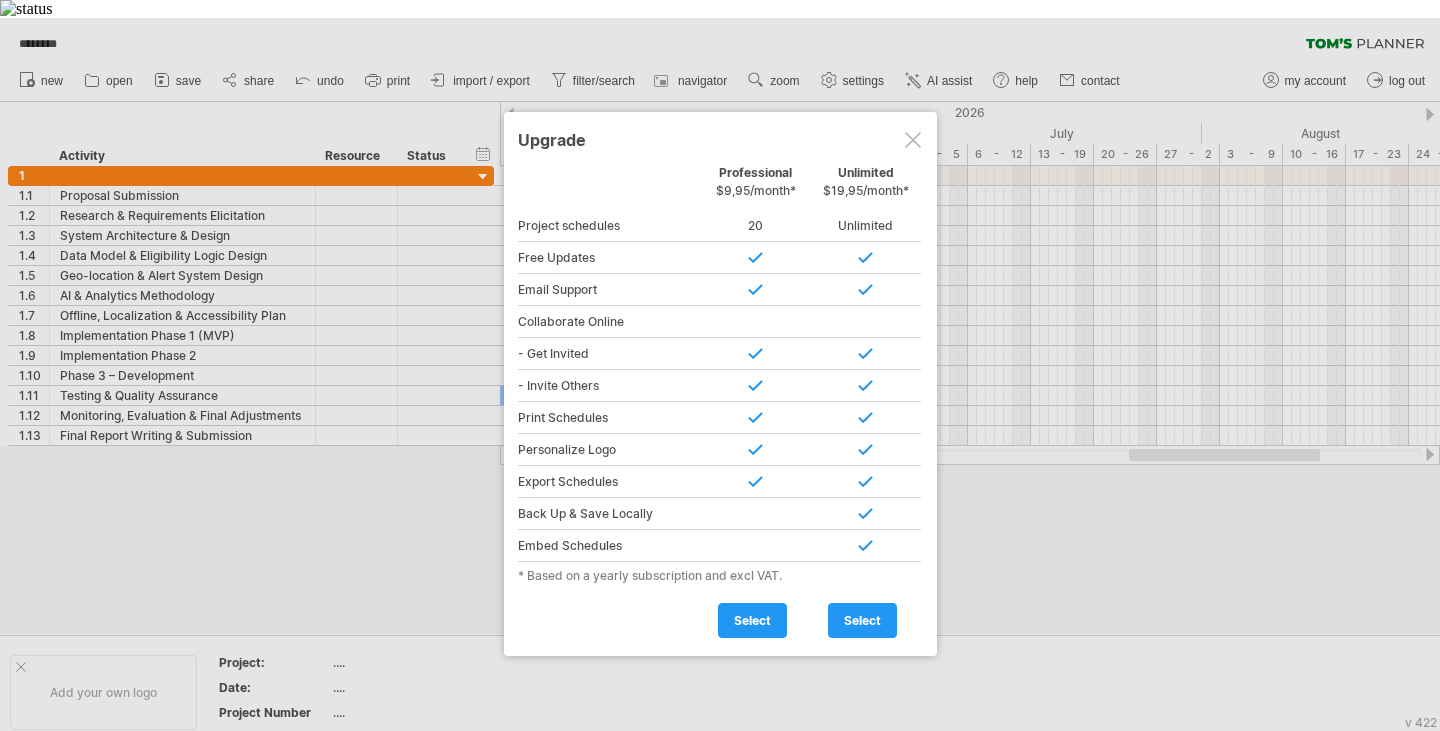 click at bounding box center [913, 140] 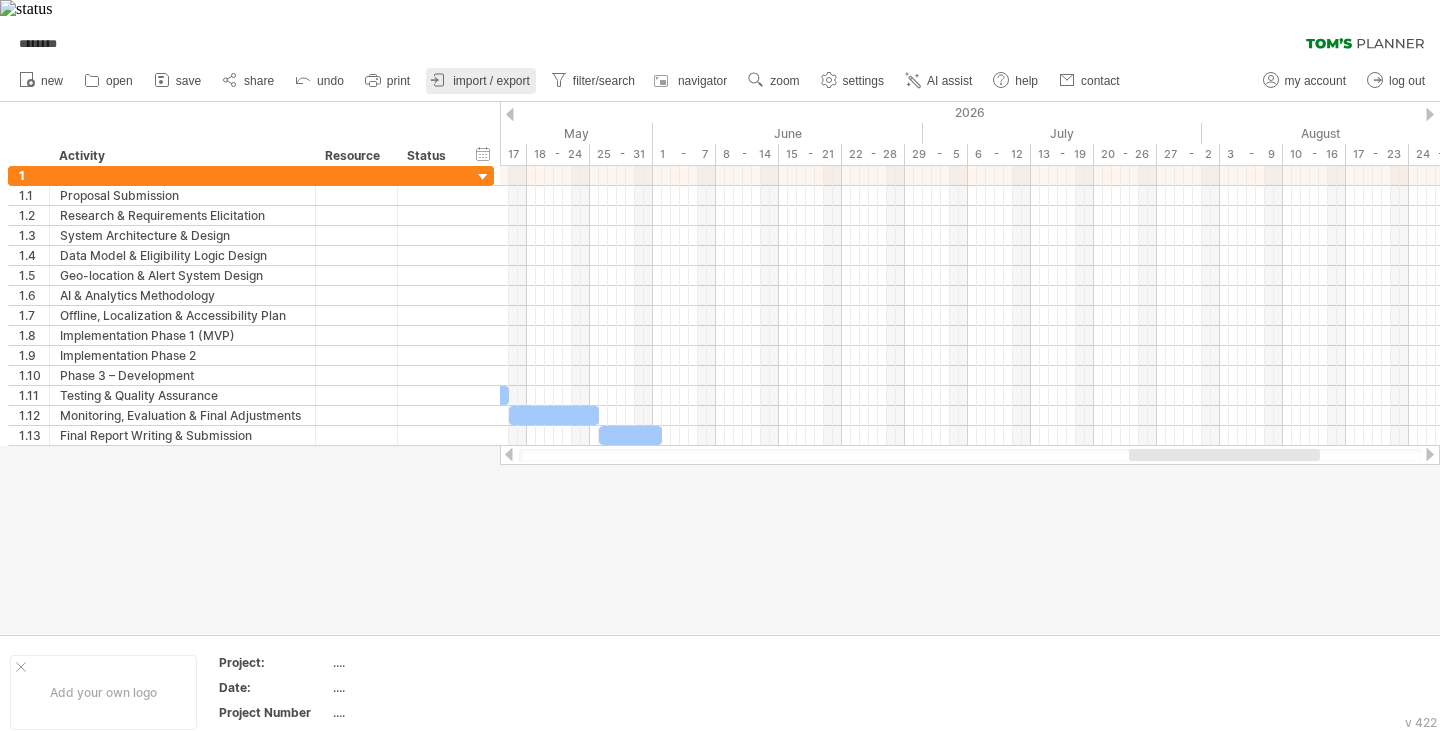 click on "import / export" at bounding box center (491, 81) 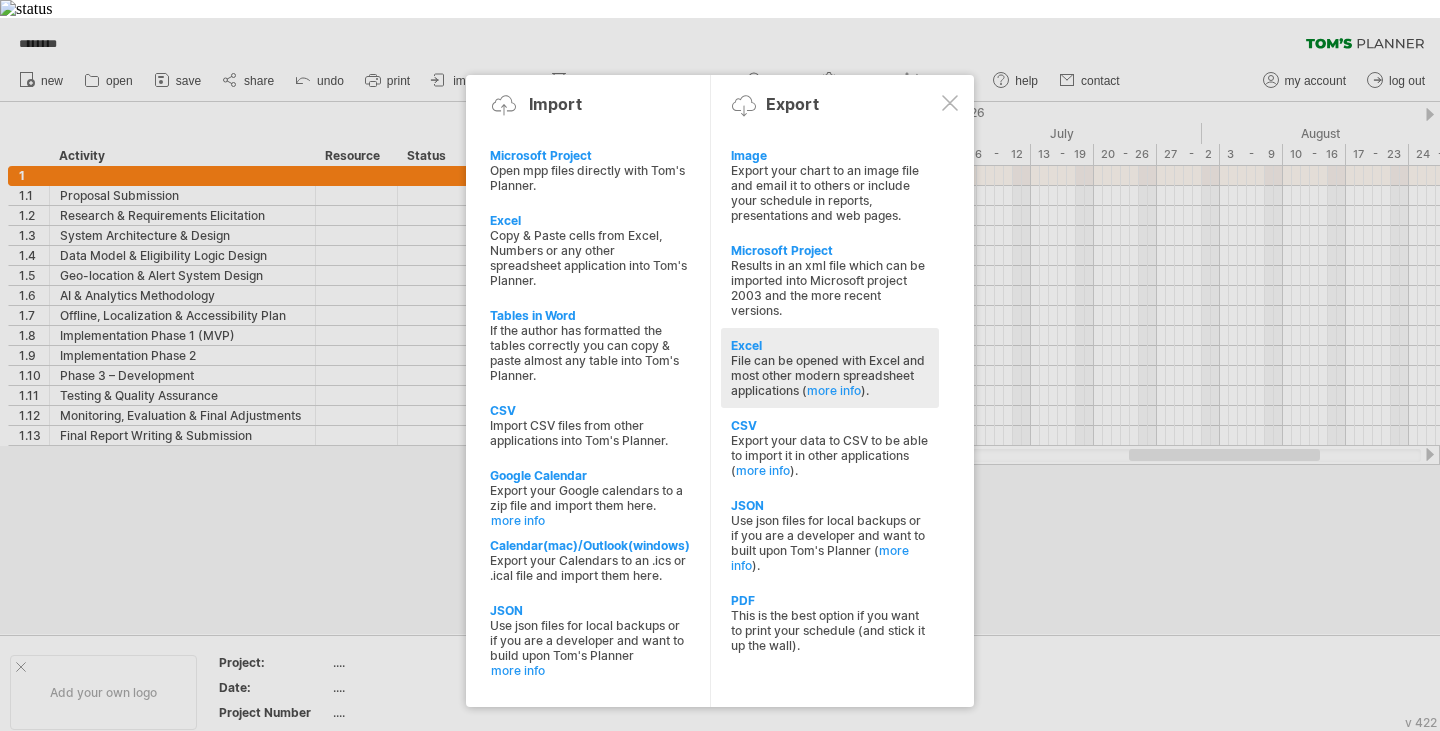 click on "Excel" at bounding box center (830, 345) 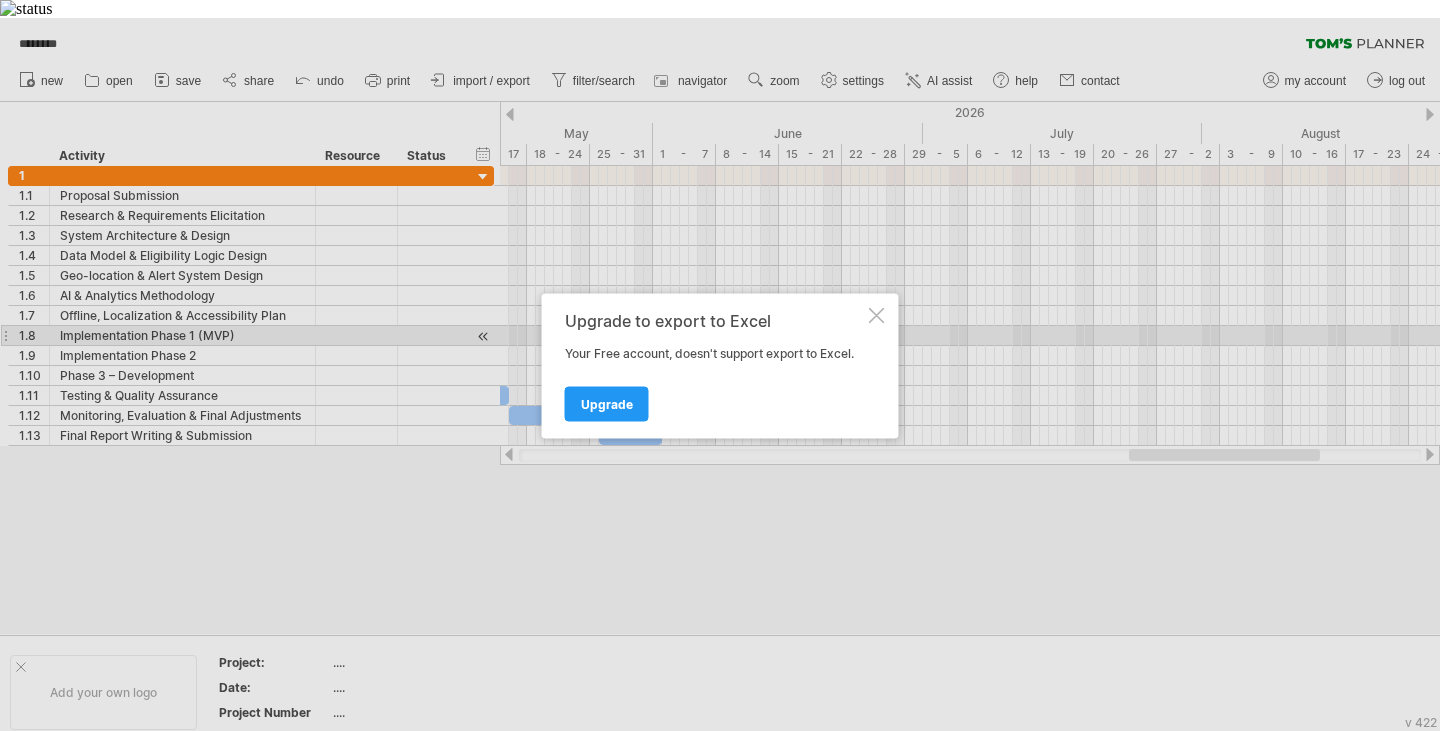 click on "Upgrade to export to Excel Your Free account, doesn't support export to Excel. Upgrade" at bounding box center (720, 365) 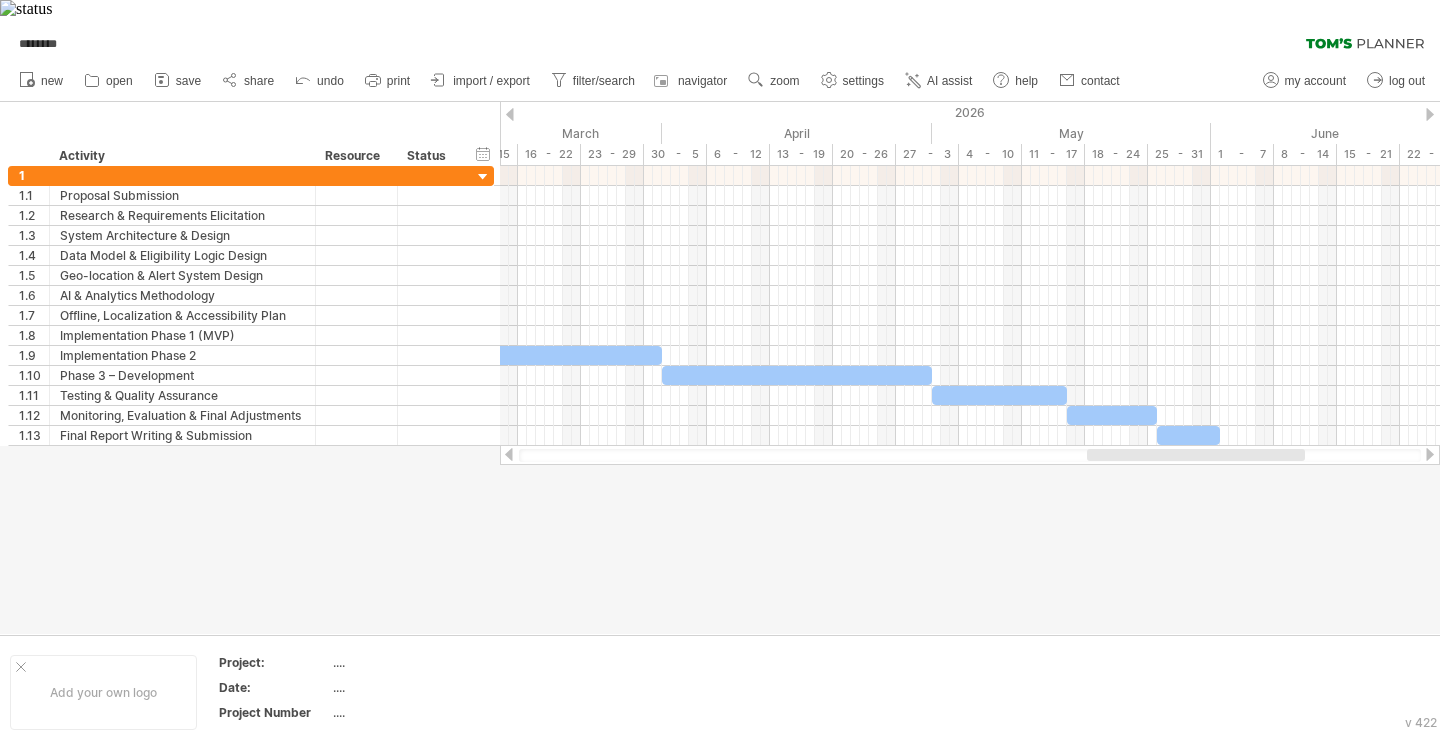 drag, startPoint x: 784, startPoint y: 443, endPoint x: 790, endPoint y: 566, distance: 123.146255 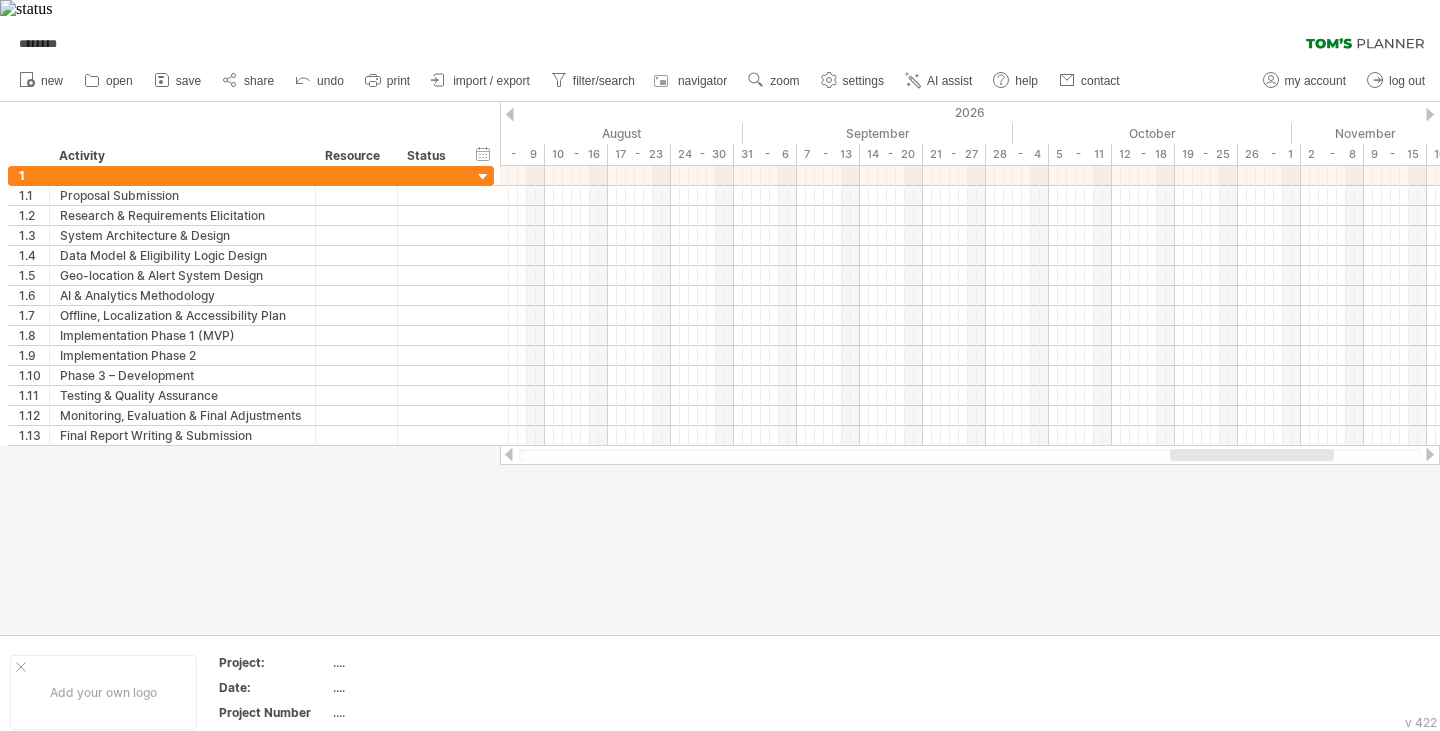 click at bounding box center (510, 114) 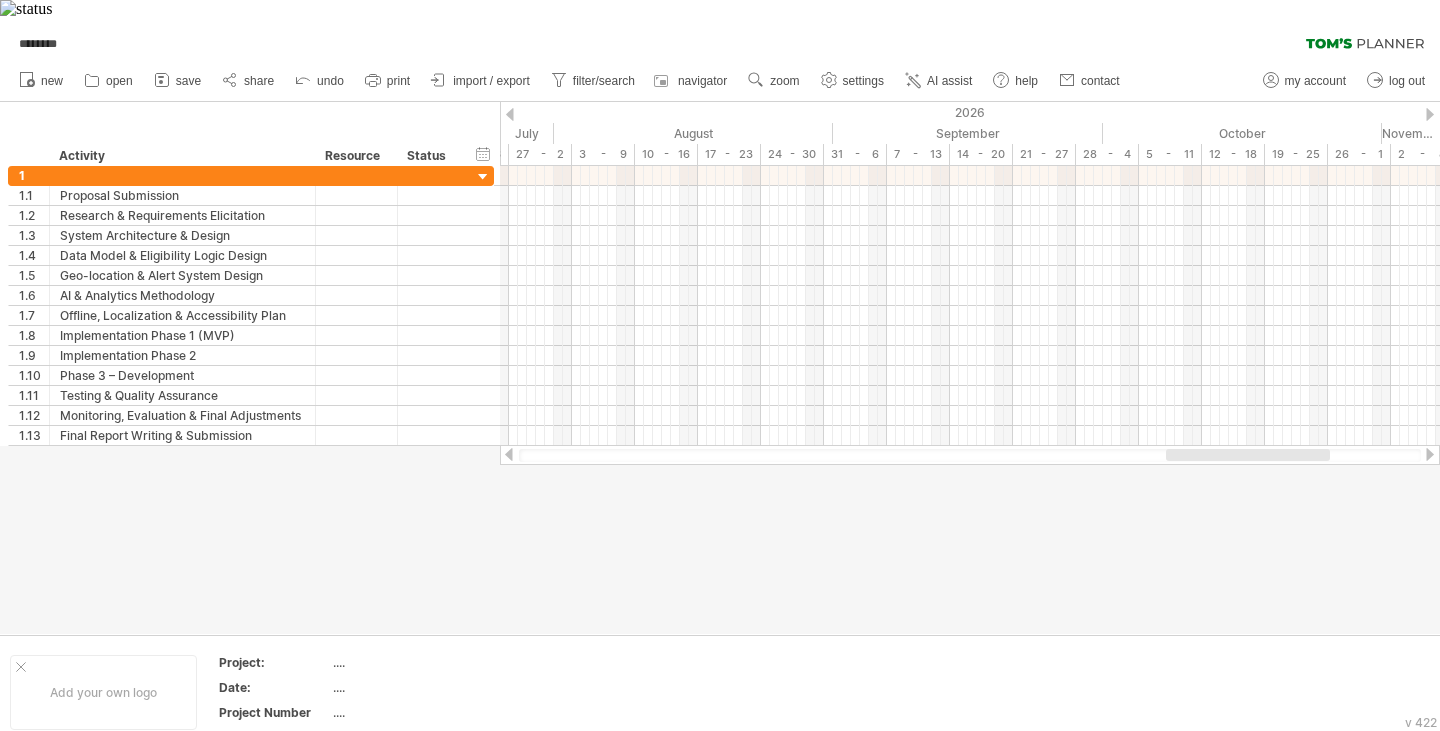 click at bounding box center (510, 114) 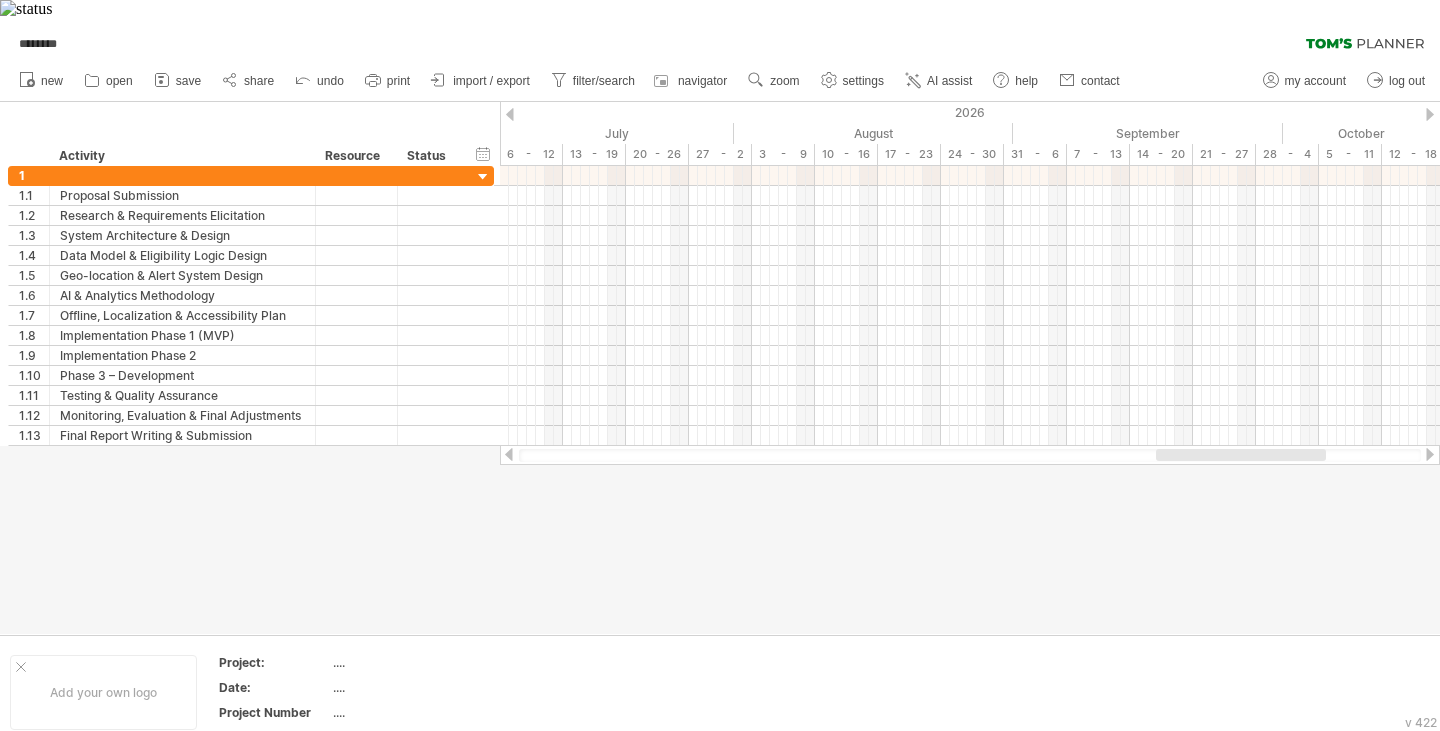 click at bounding box center (510, 114) 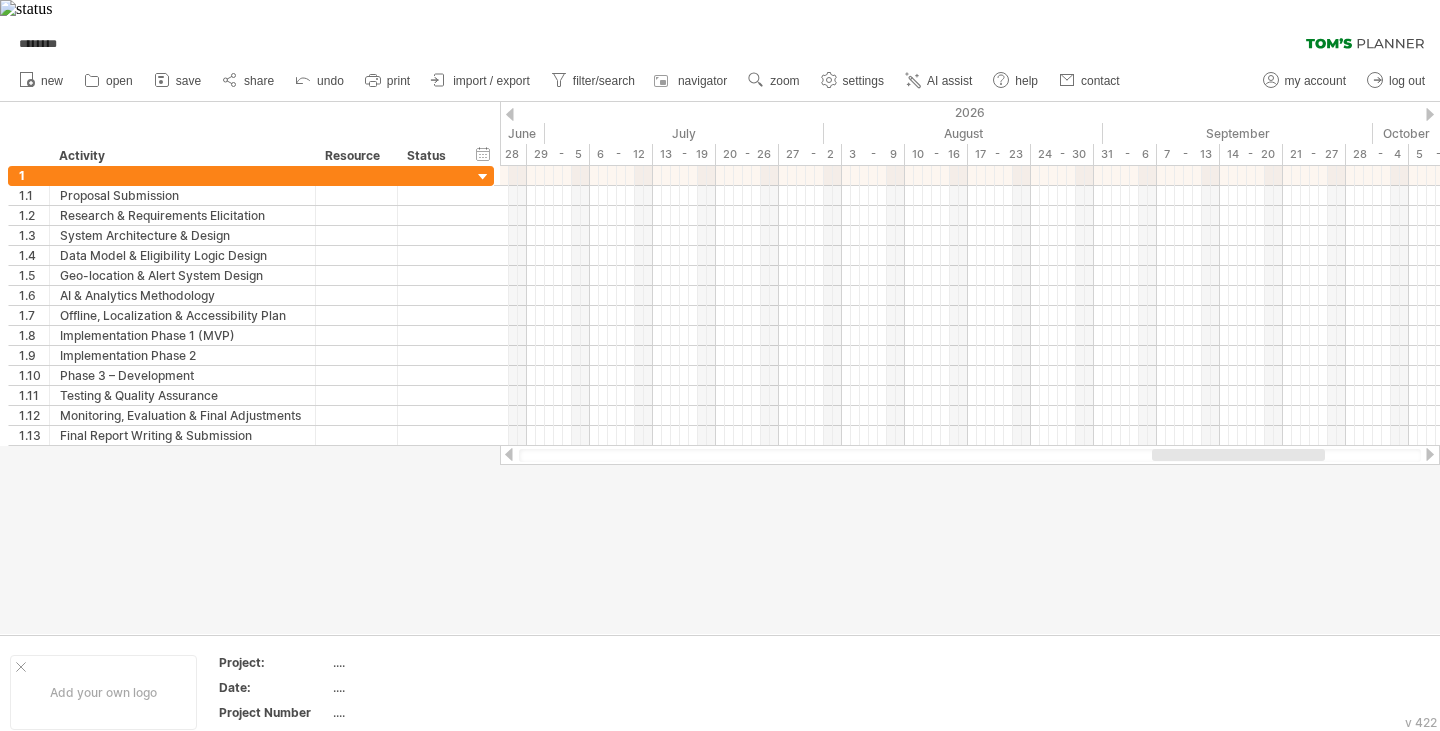 click at bounding box center [510, 114] 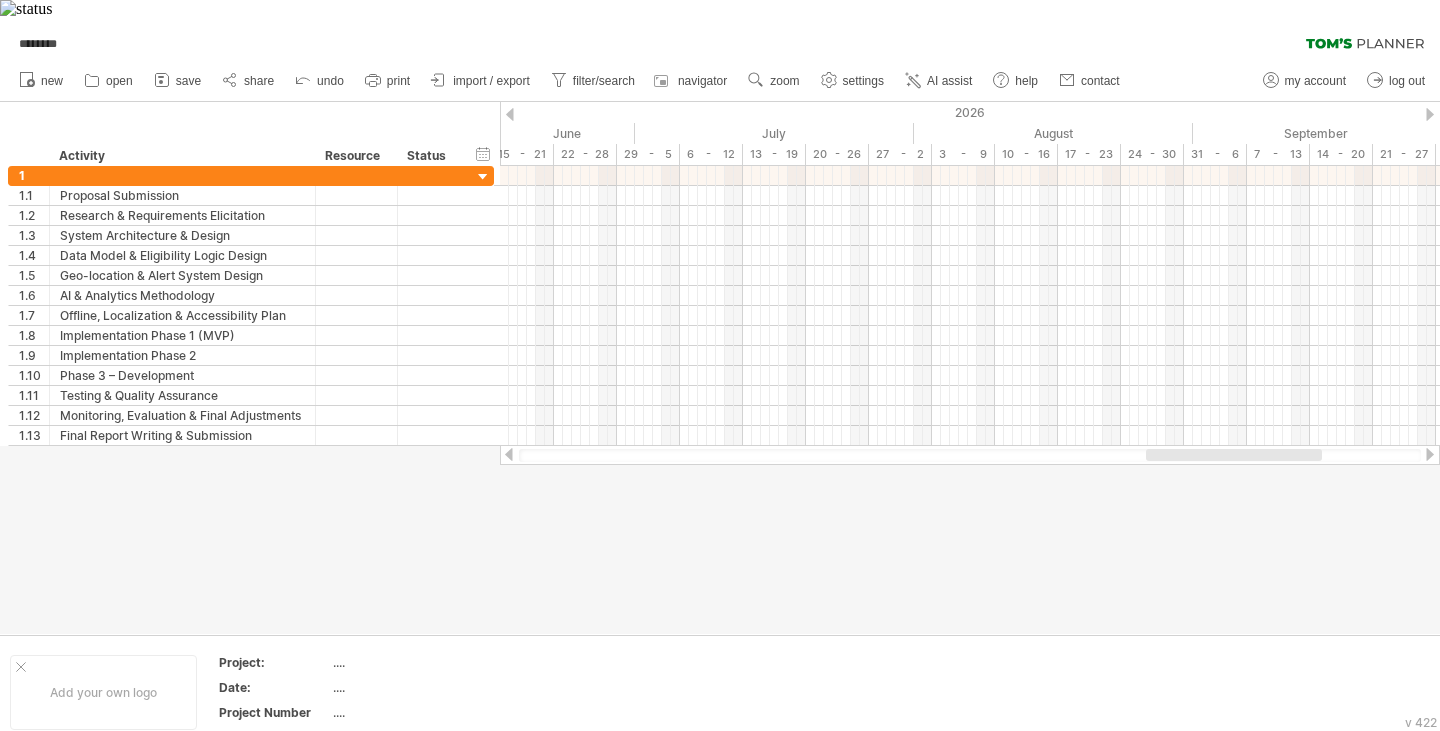 click at bounding box center (510, 114) 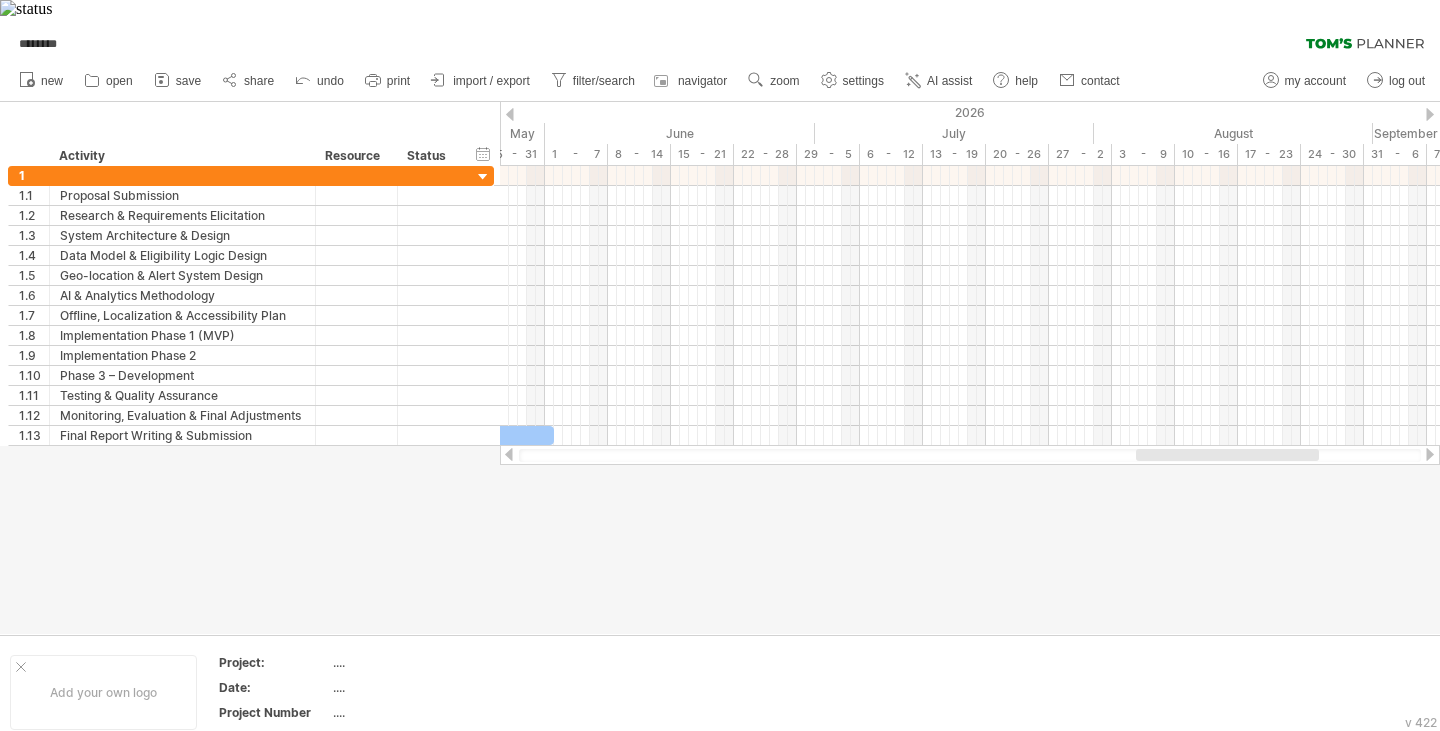 click at bounding box center (510, 114) 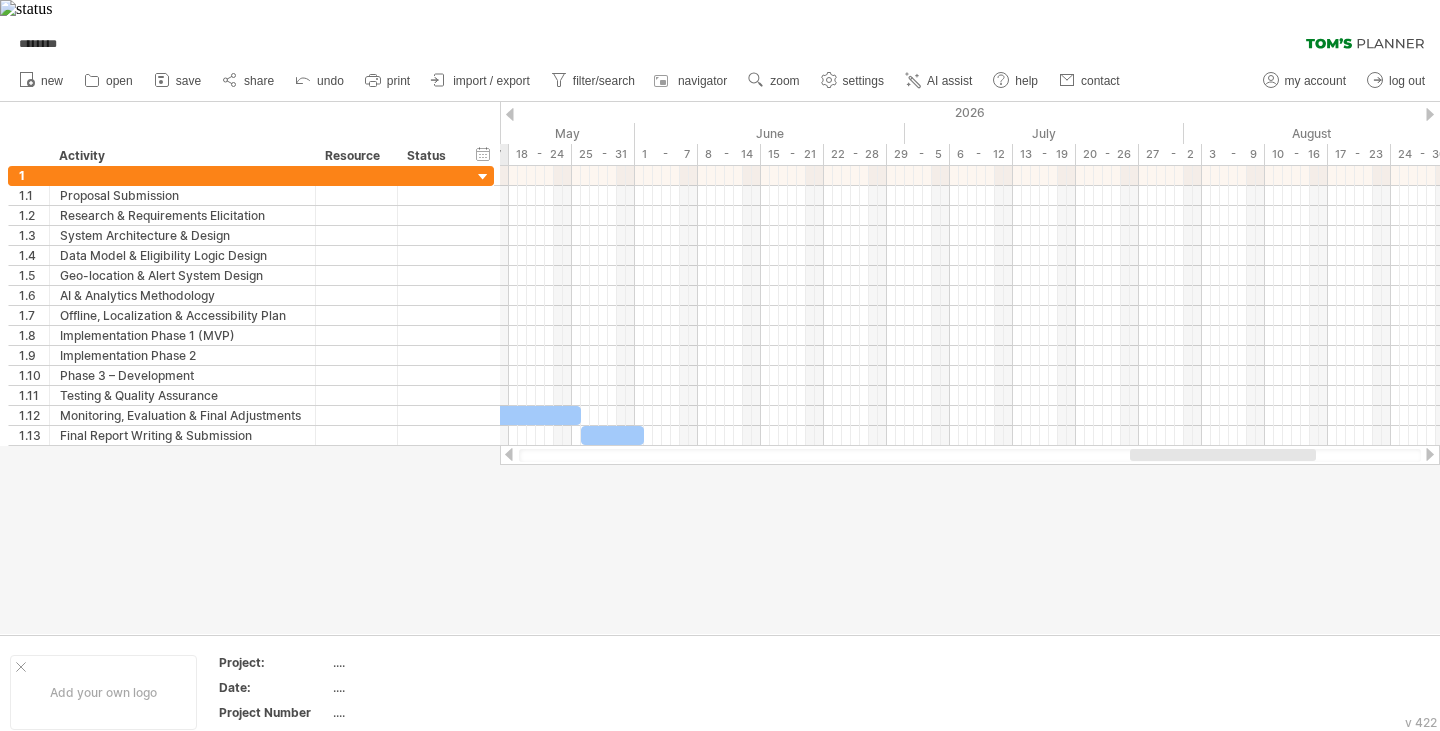 click at bounding box center [510, 114] 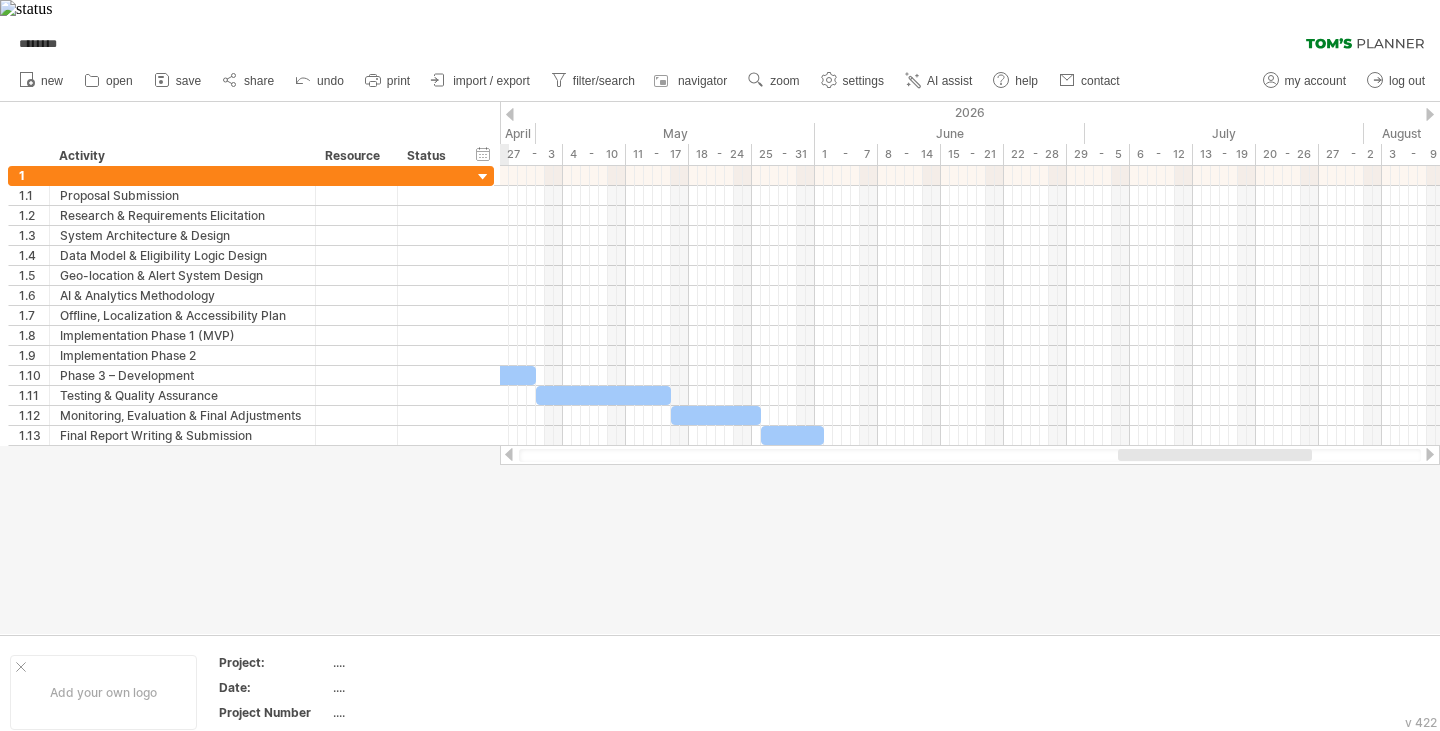 click at bounding box center [510, 114] 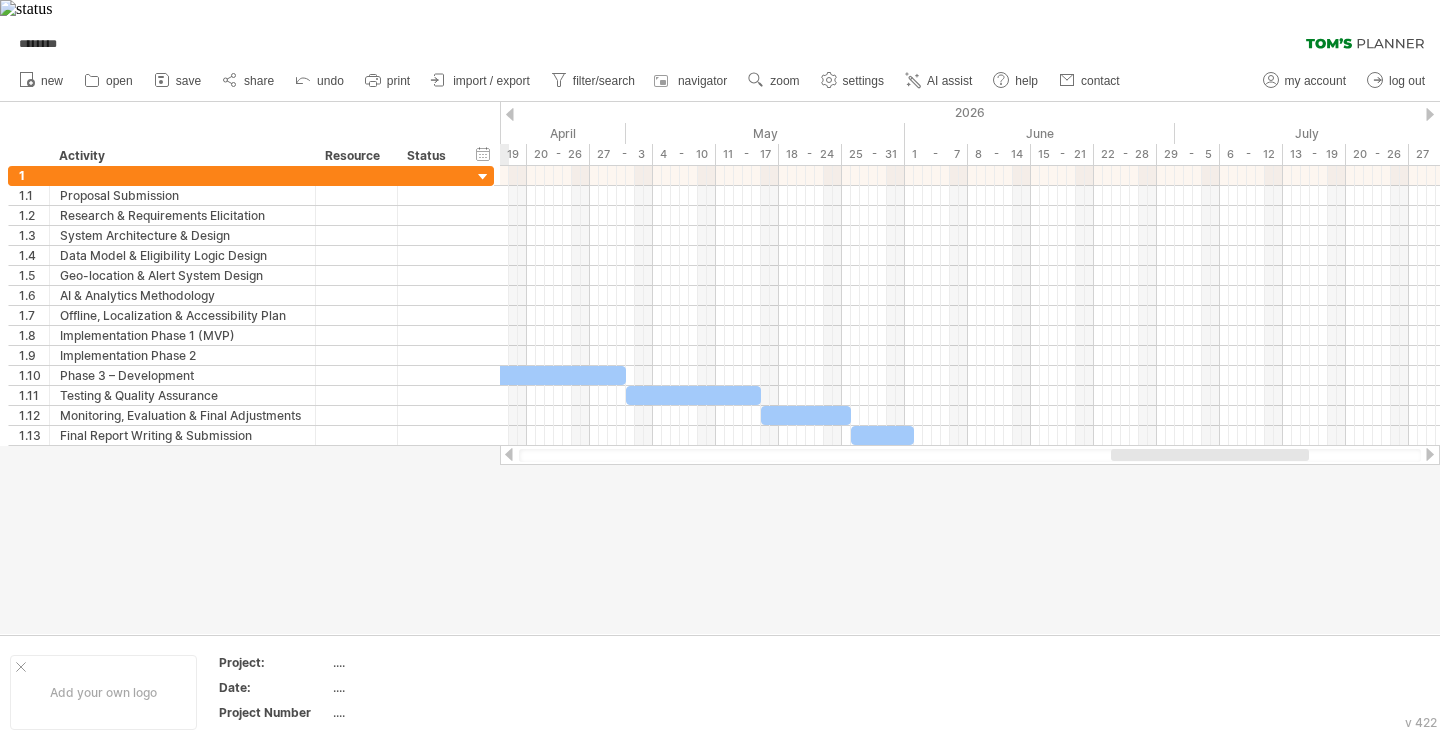 click at bounding box center (510, 114) 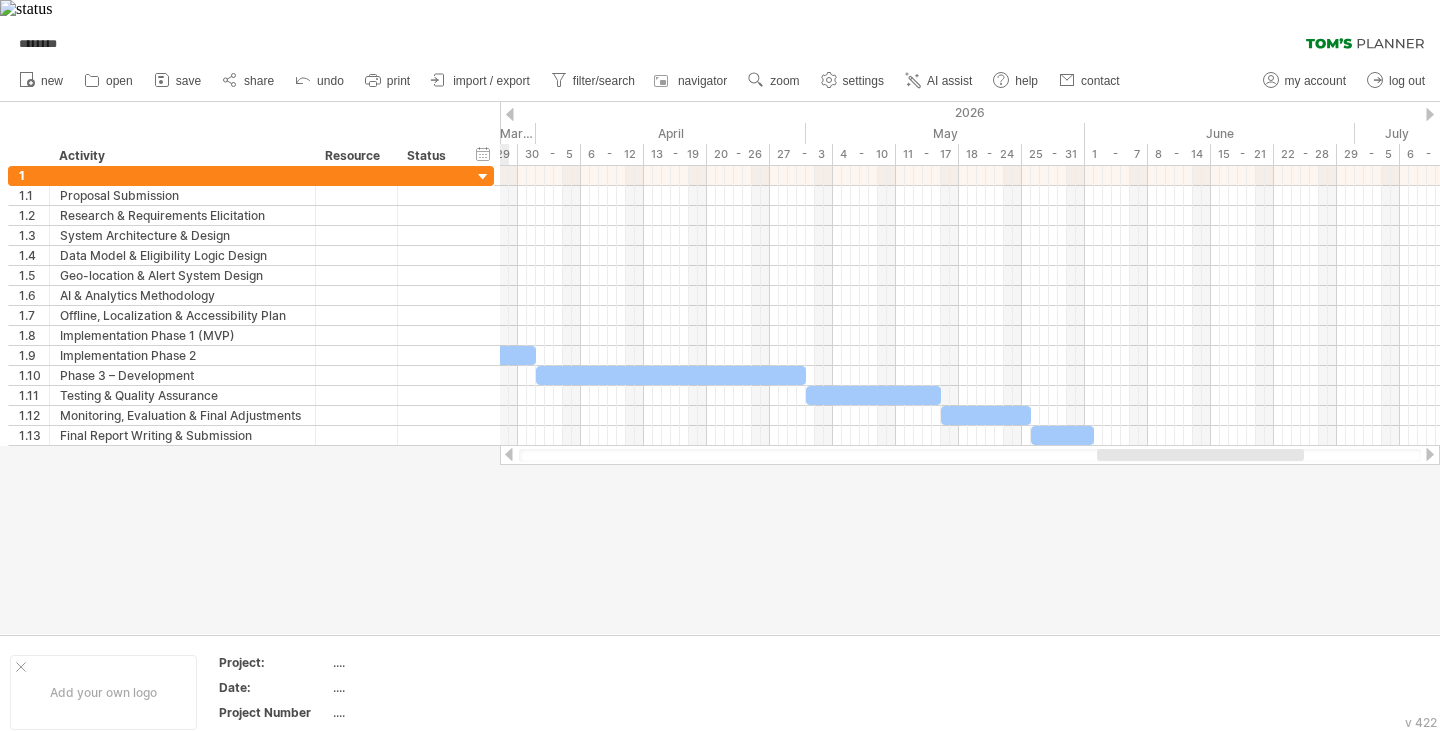 click at bounding box center (510, 114) 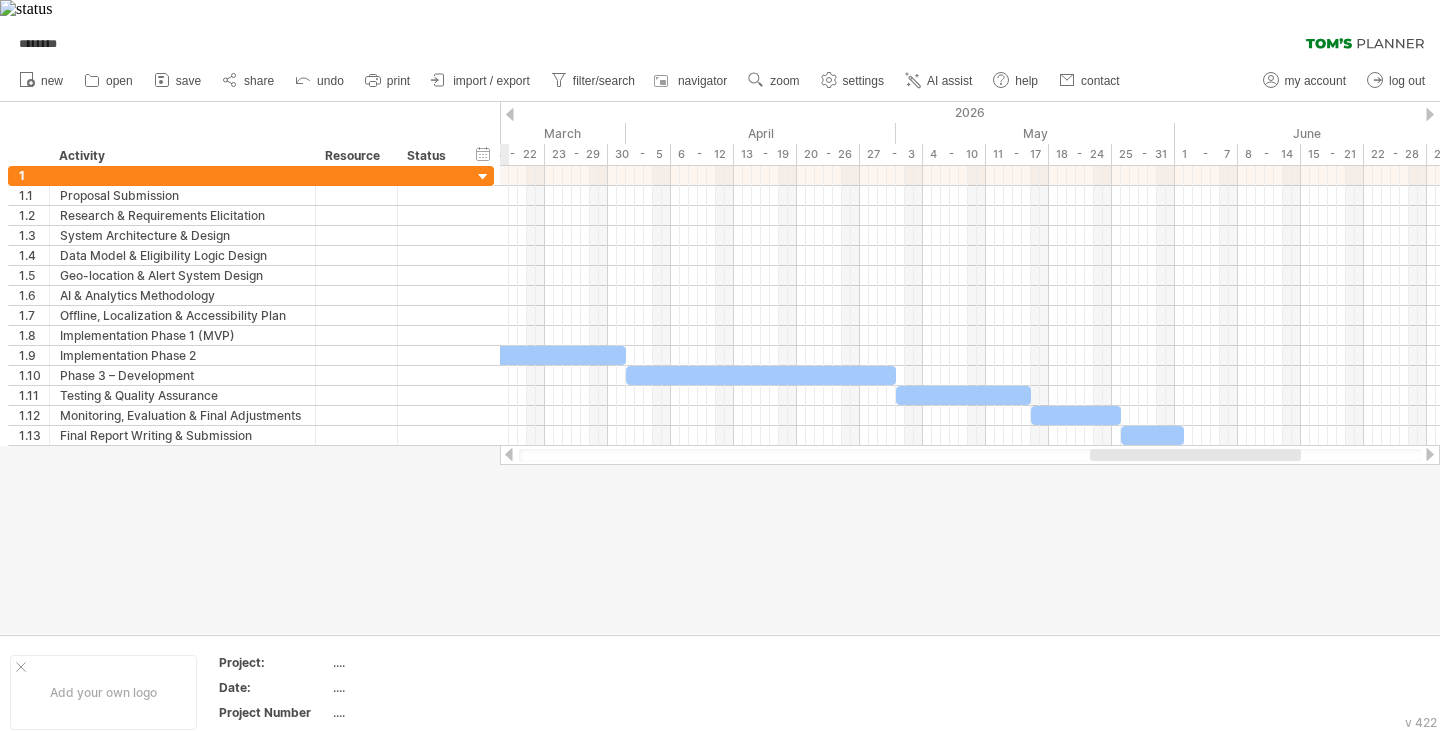 click at bounding box center [510, 114] 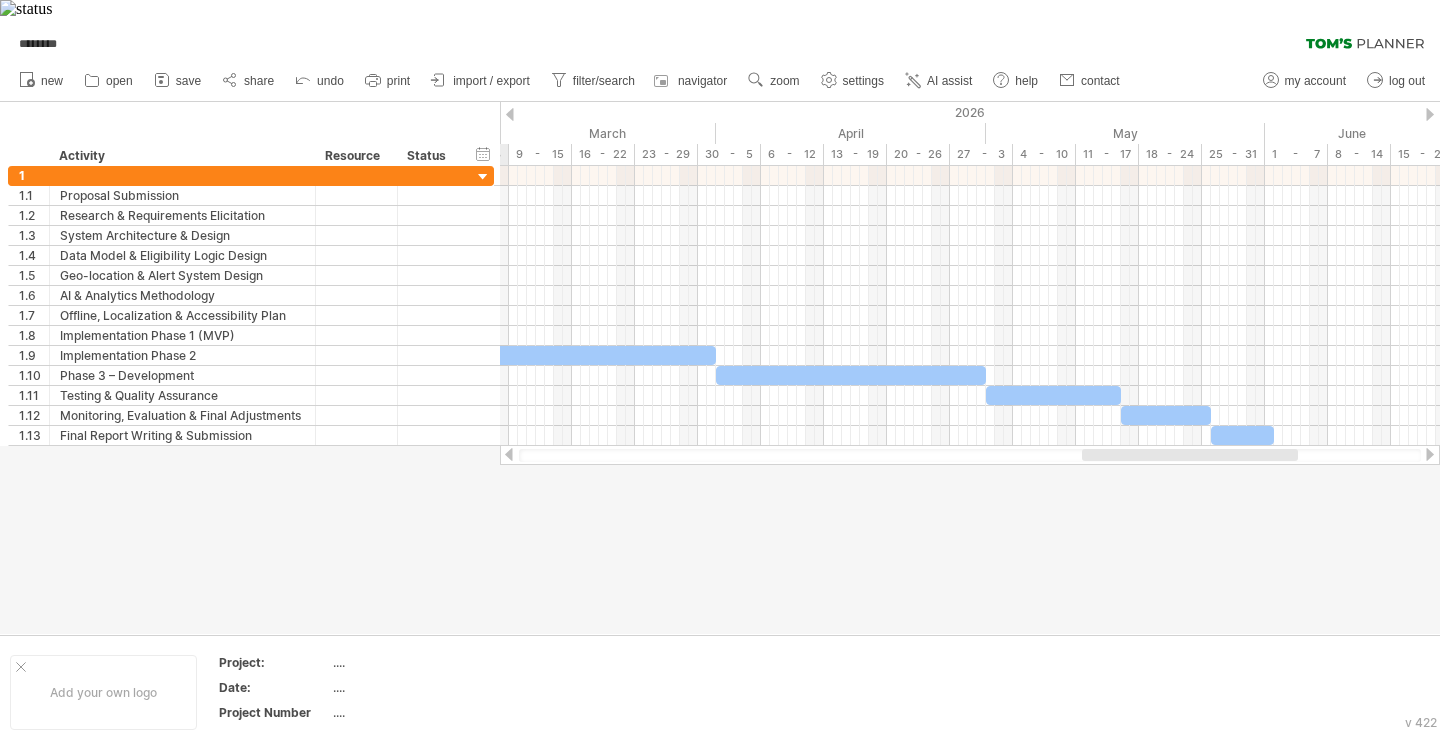 click at bounding box center [510, 114] 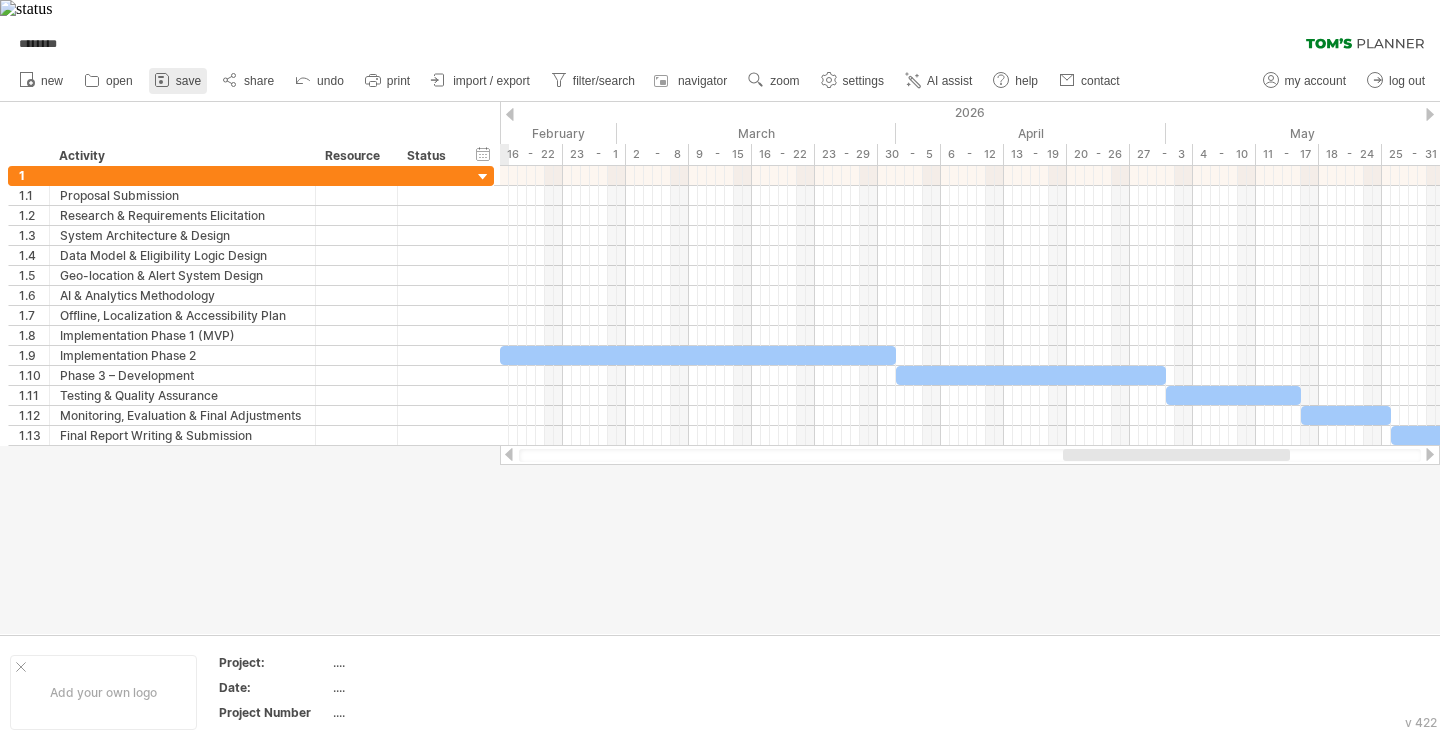 click on "save" at bounding box center [178, 81] 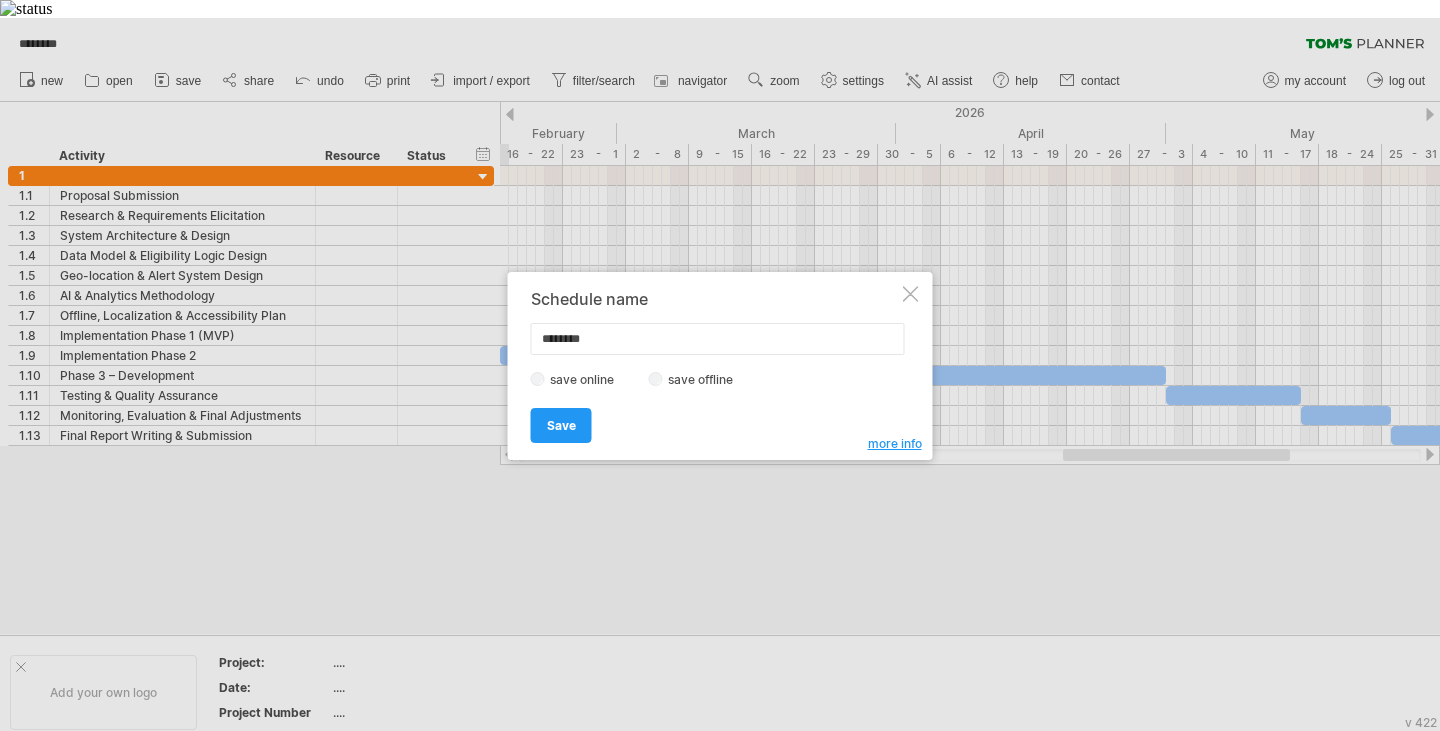 click on "more info" at bounding box center [895, 443] 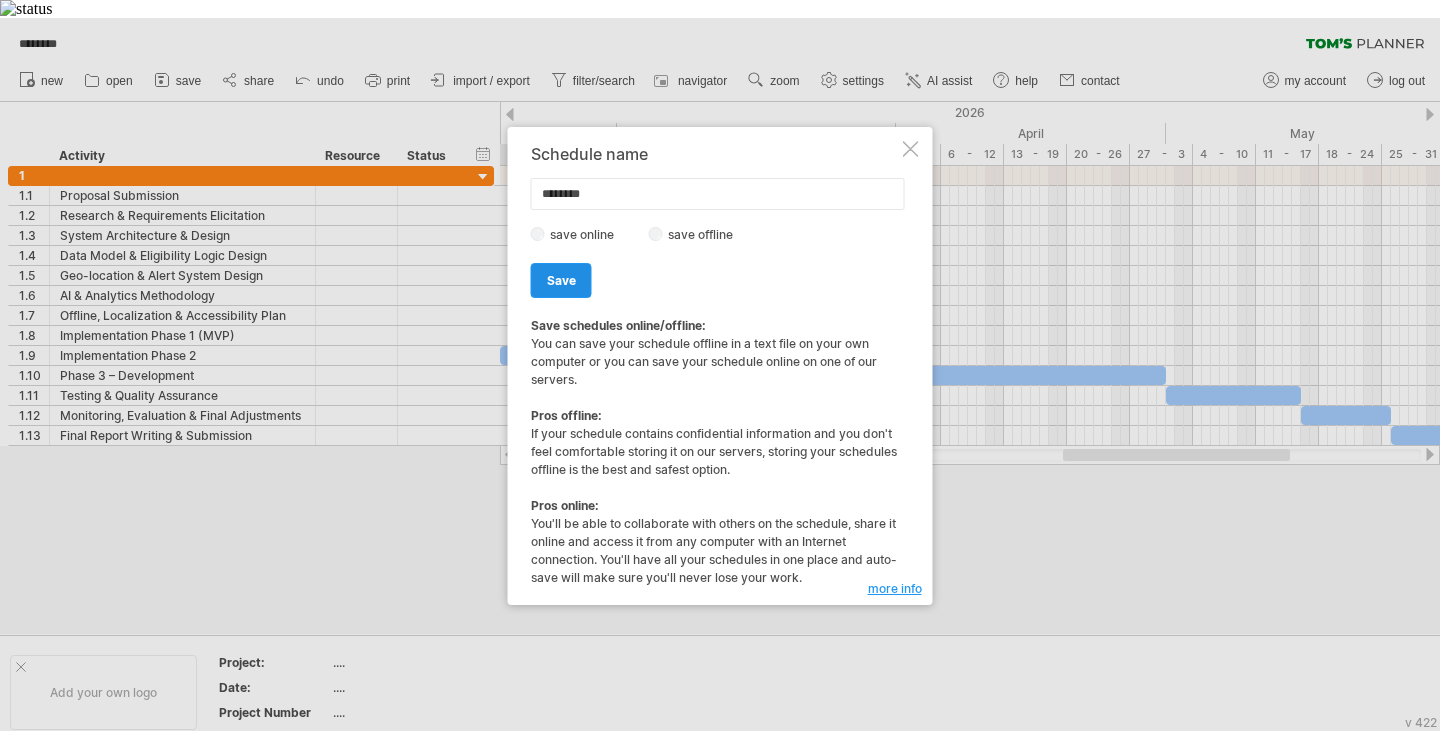 click on "Save" at bounding box center [561, 280] 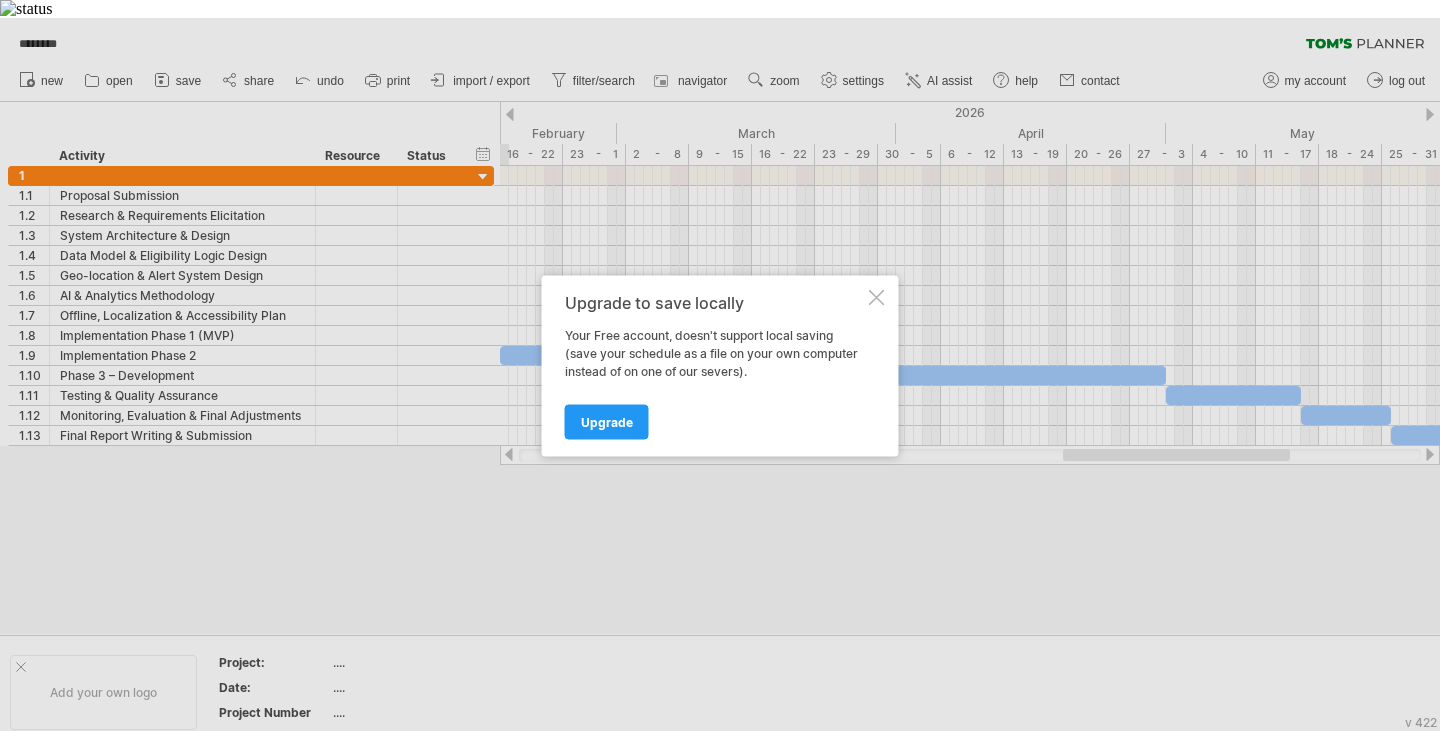 click on "Upgrade to save locally Your Free account, doesn't support local saving (save your schedule as a file on your own computer instead of on one of our severs). Upgrade" at bounding box center (720, 365) 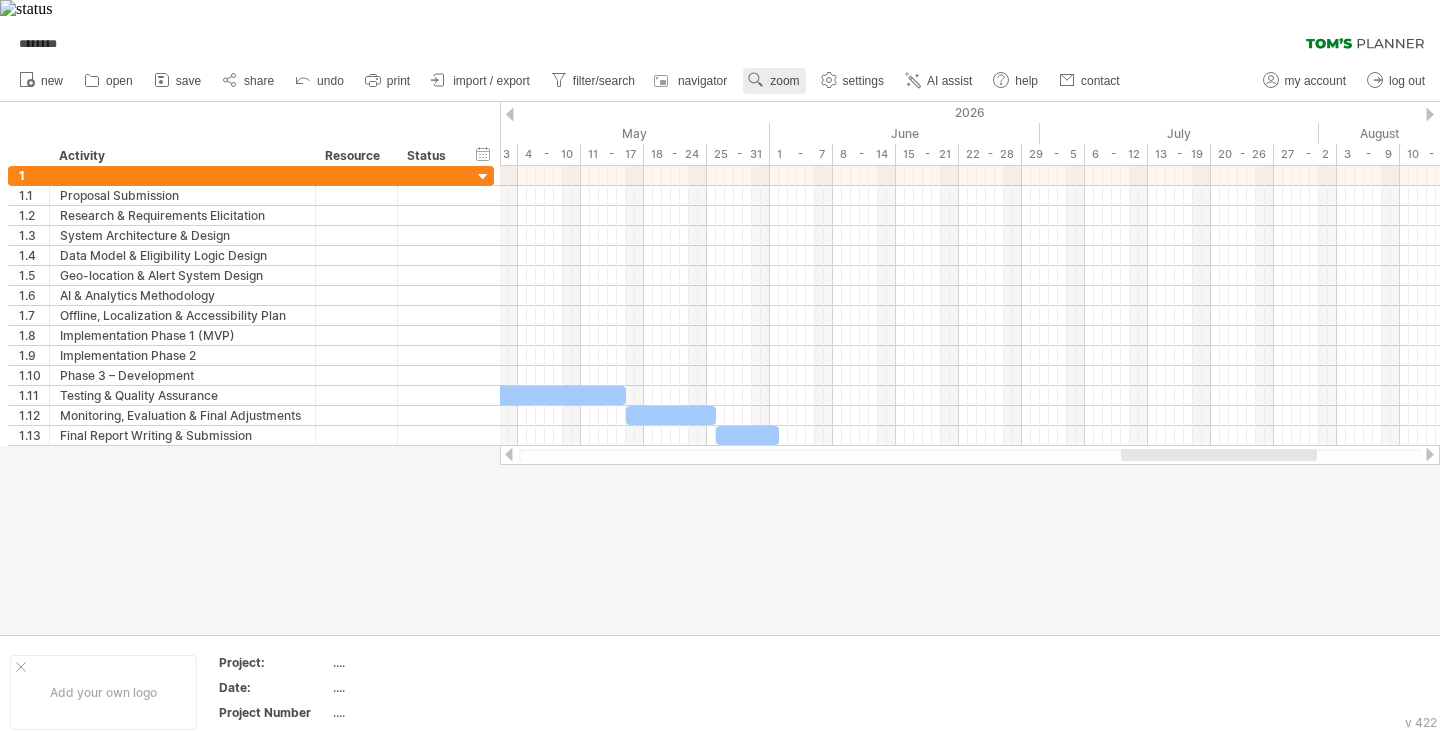 click on "zoom" at bounding box center (784, 81) 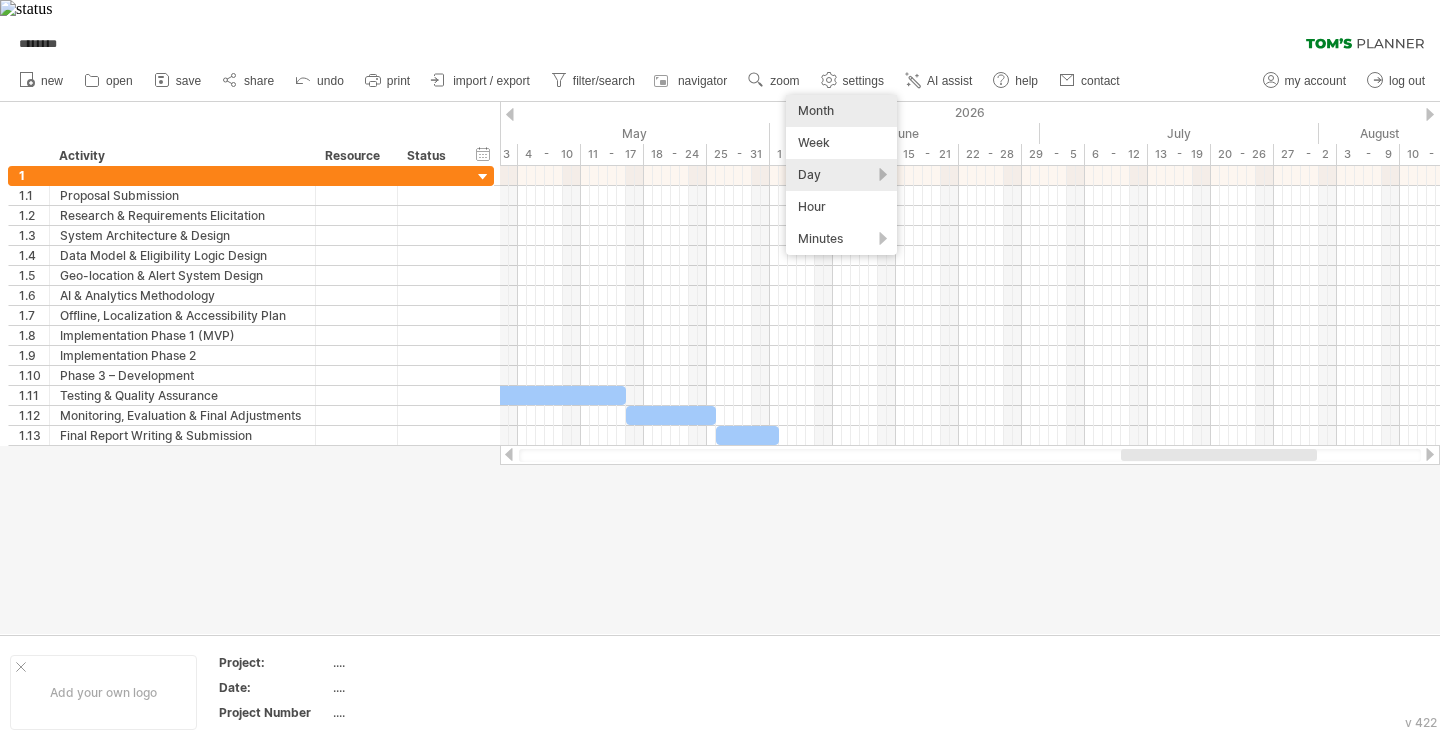 click on "Month" at bounding box center [841, 111] 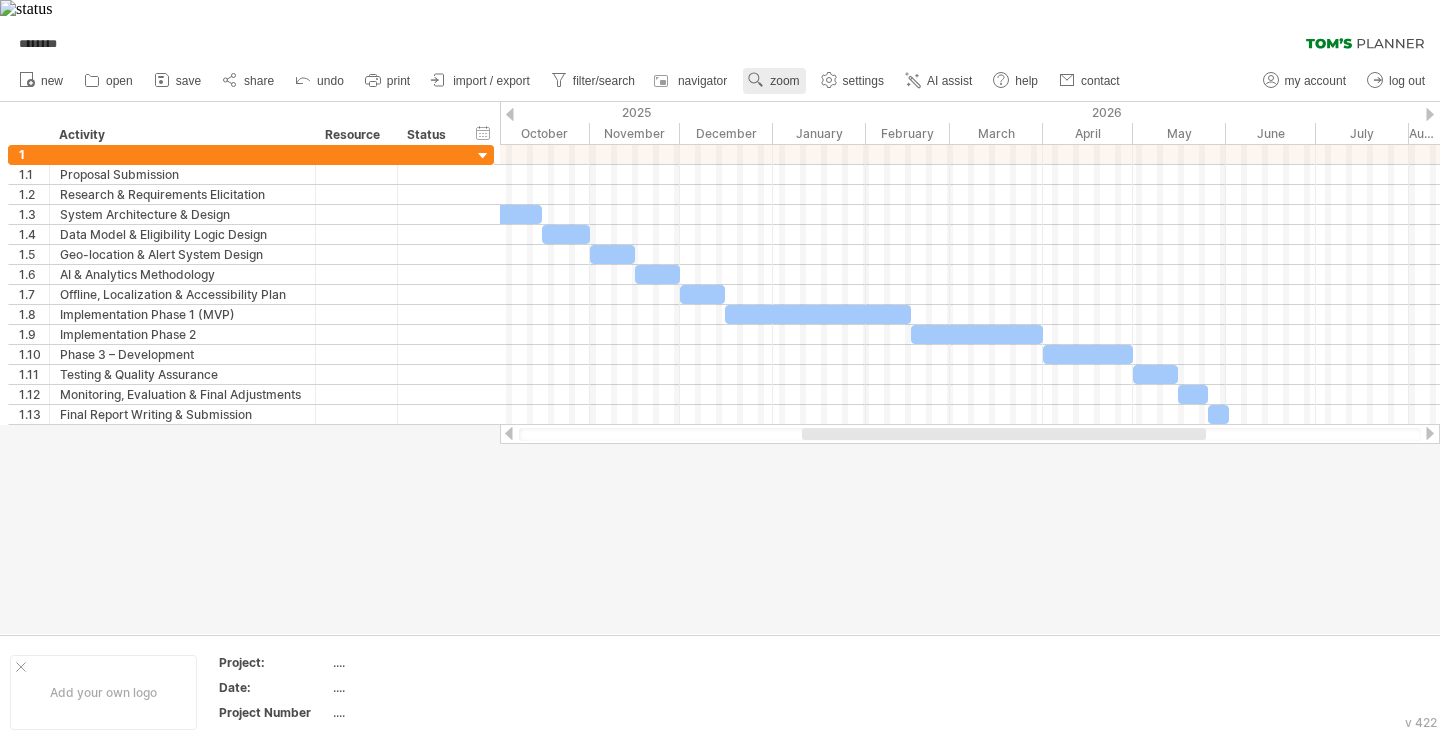 click on "zoom" at bounding box center [774, 81] 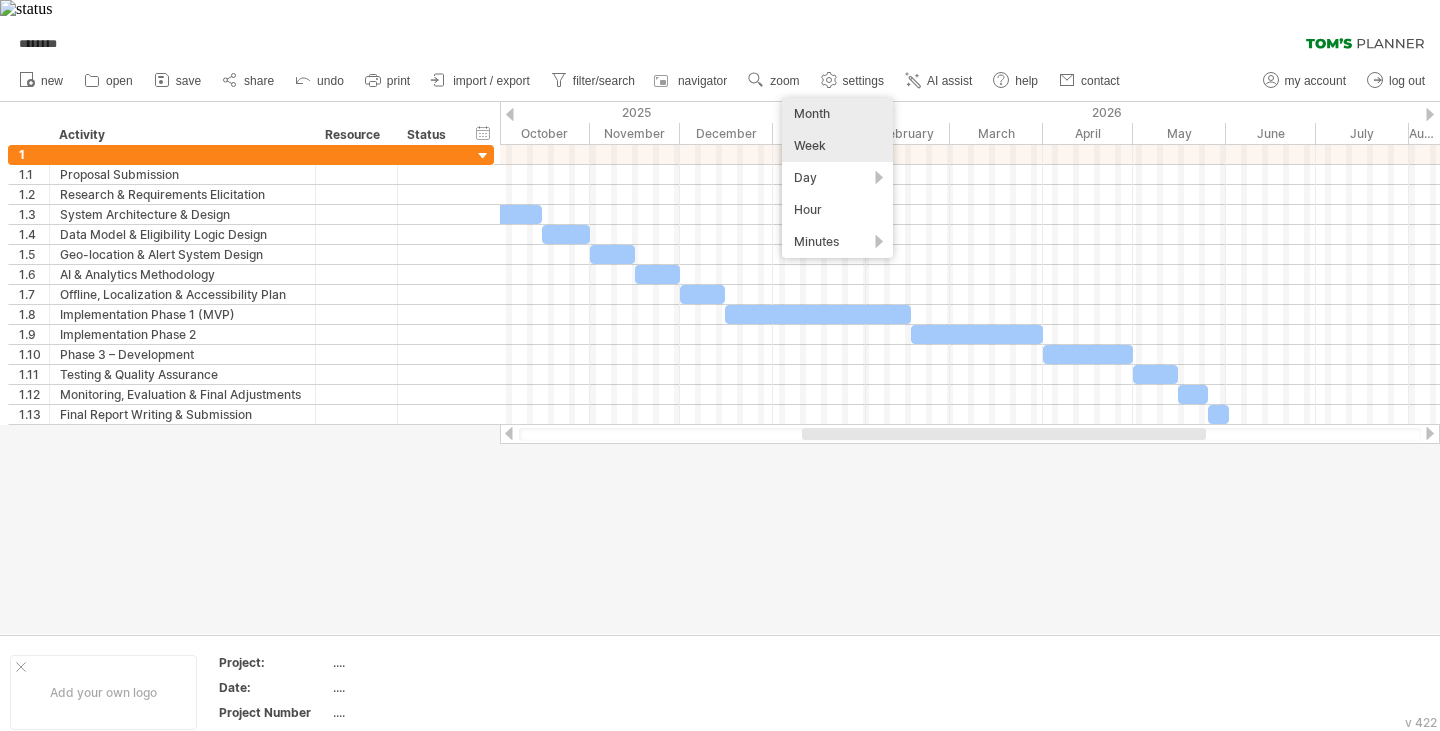 click on "Week" at bounding box center [837, 146] 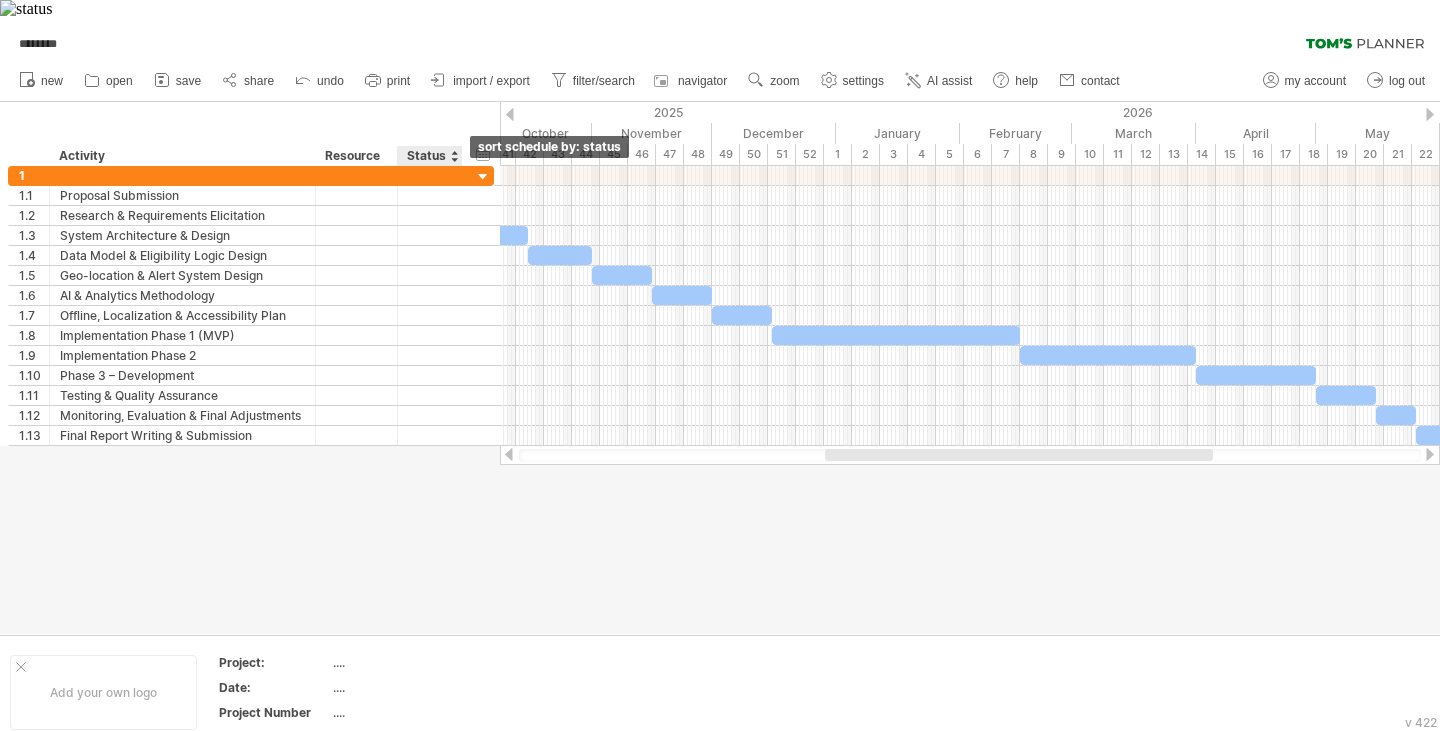 click at bounding box center [454, 156] 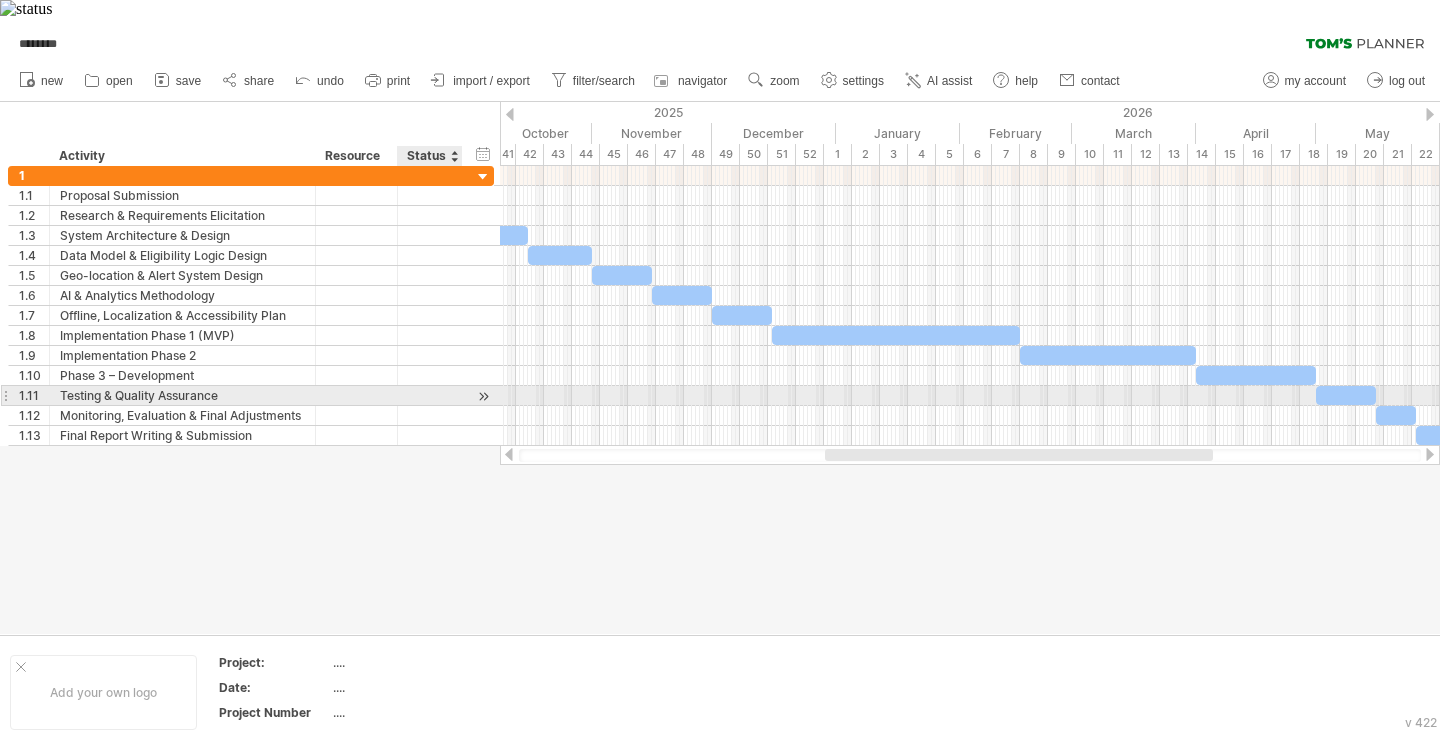 click at bounding box center [460, 396] 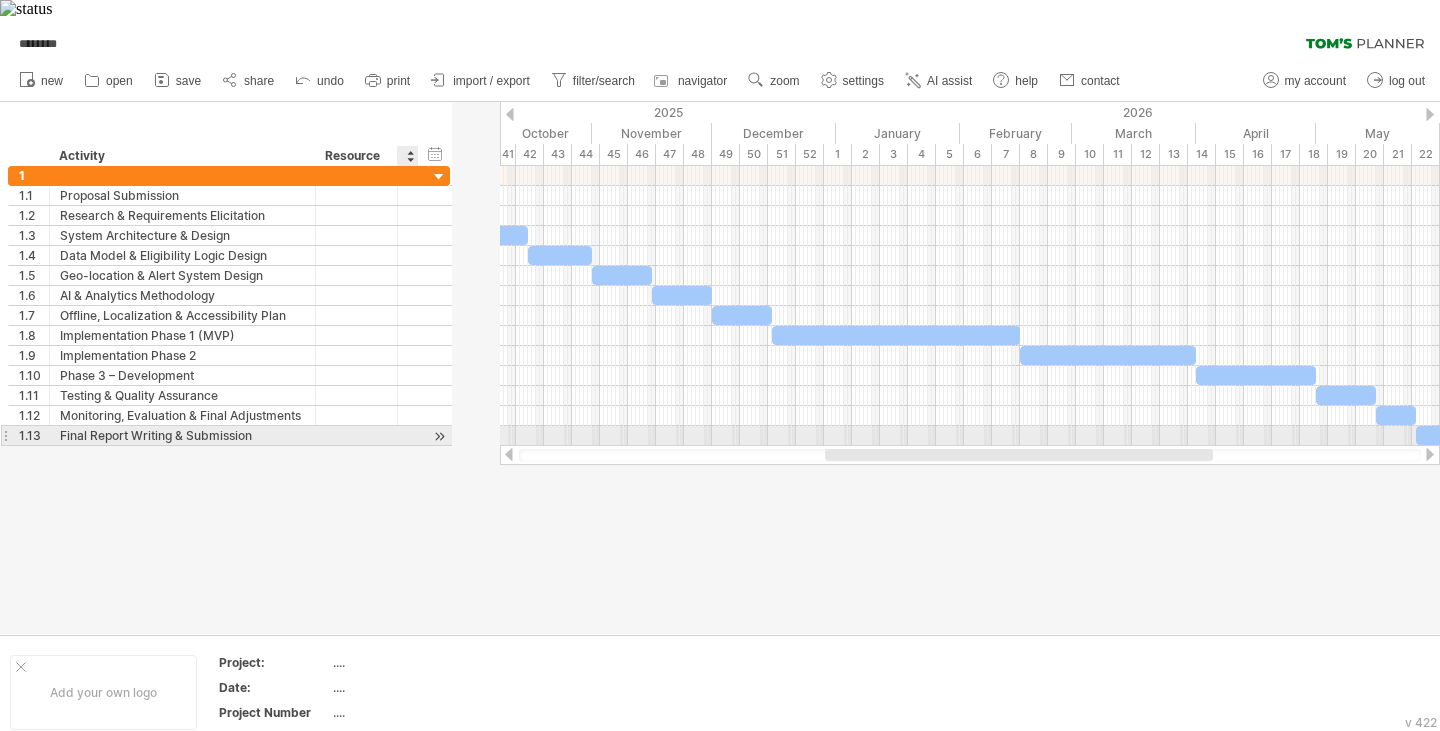 drag, startPoint x: 455, startPoint y: 426, endPoint x: 166, endPoint y: 421, distance: 289.04324 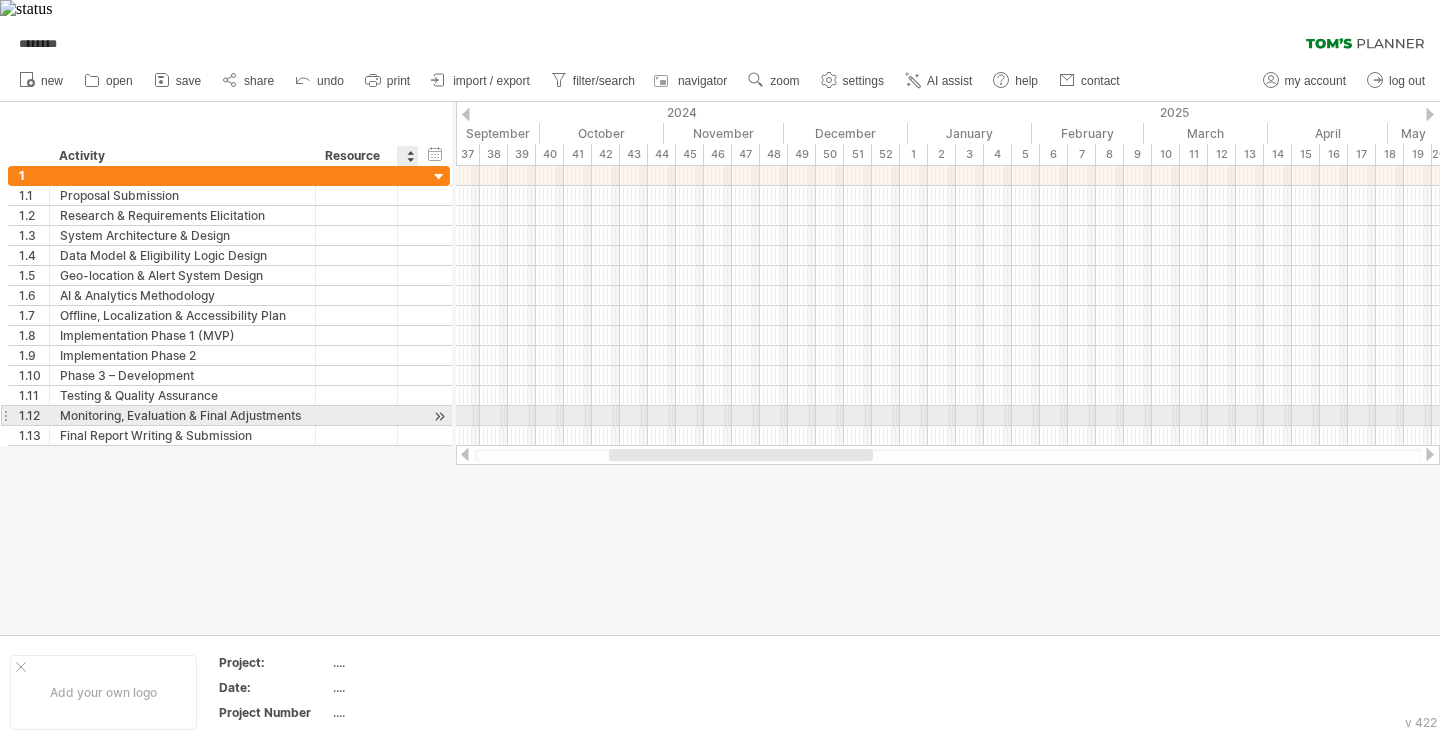drag, startPoint x: 411, startPoint y: 408, endPoint x: 107, endPoint y: 407, distance: 304.00165 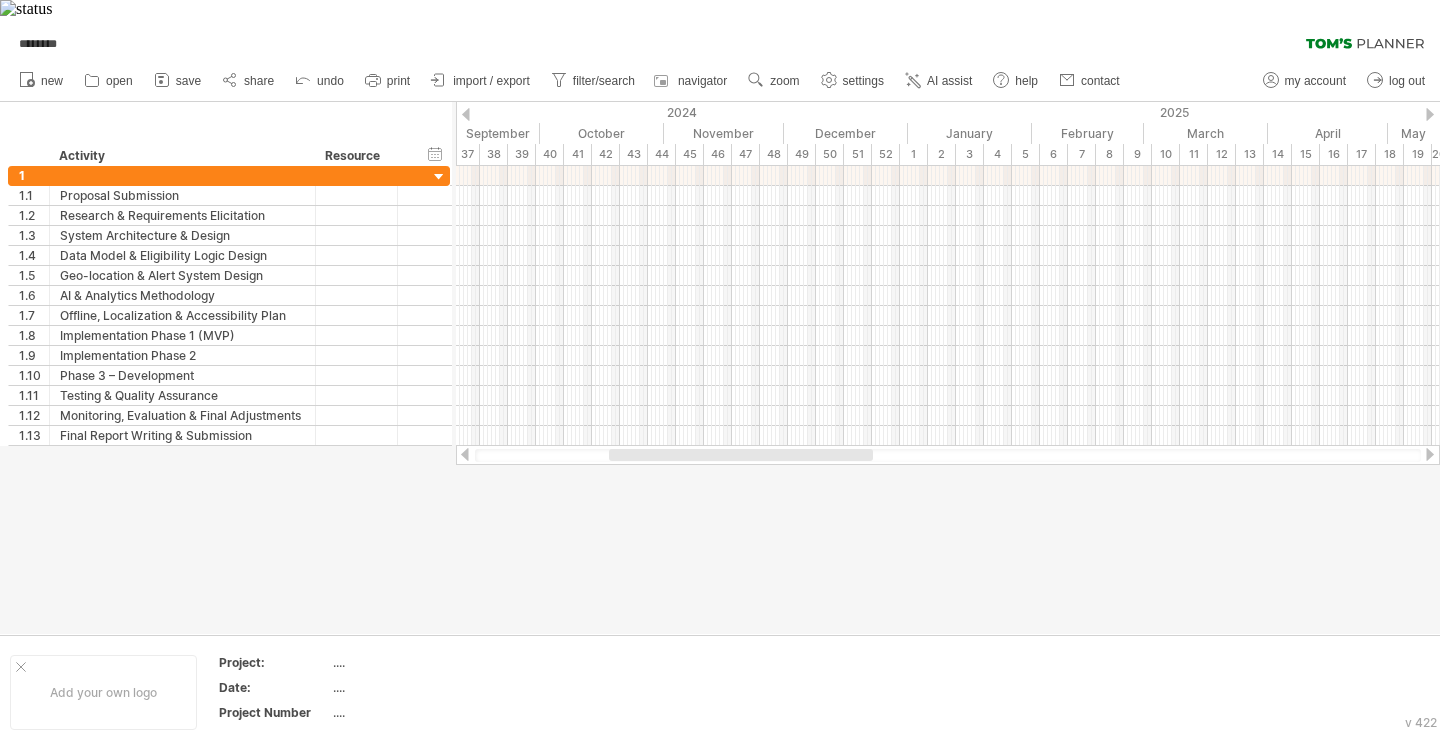 click at bounding box center (720, 368) 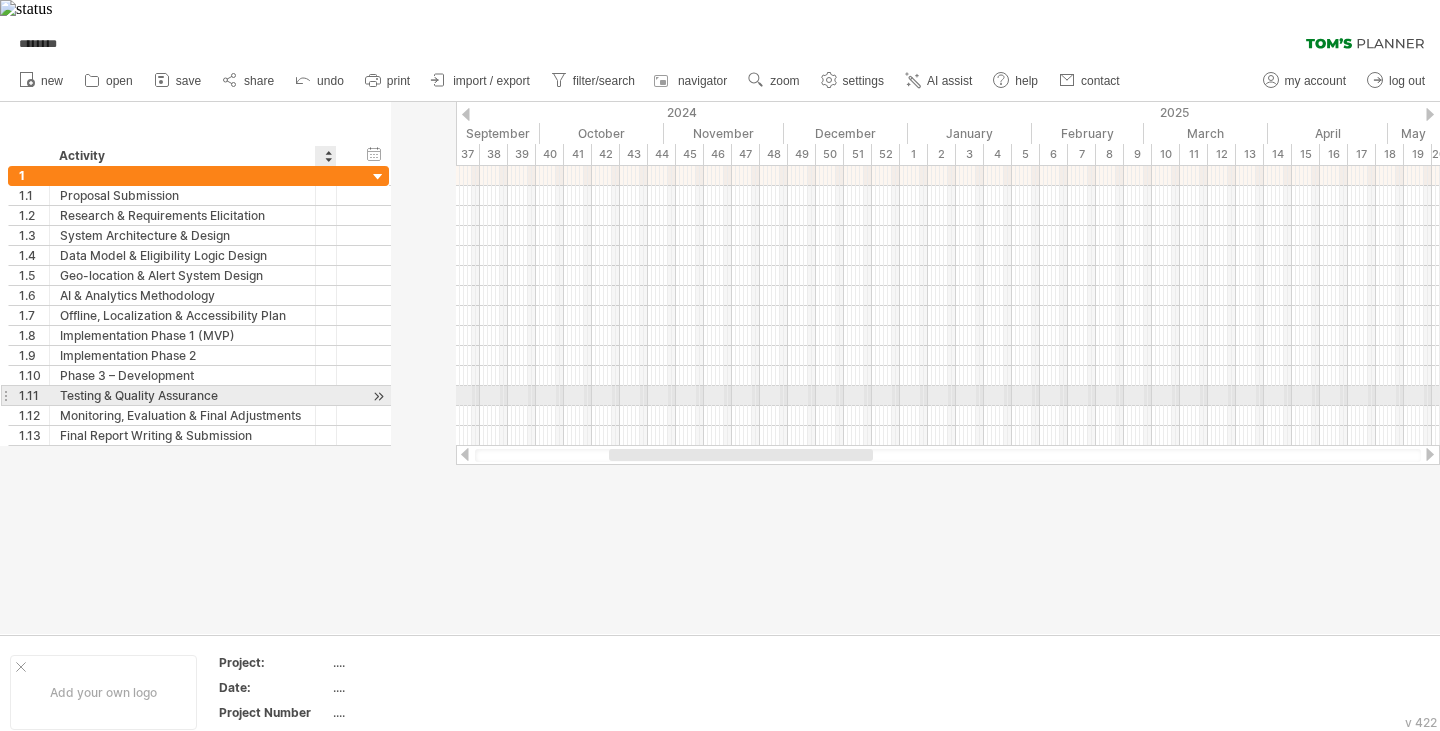 drag, startPoint x: 395, startPoint y: 378, endPoint x: 254, endPoint y: 375, distance: 141.0319 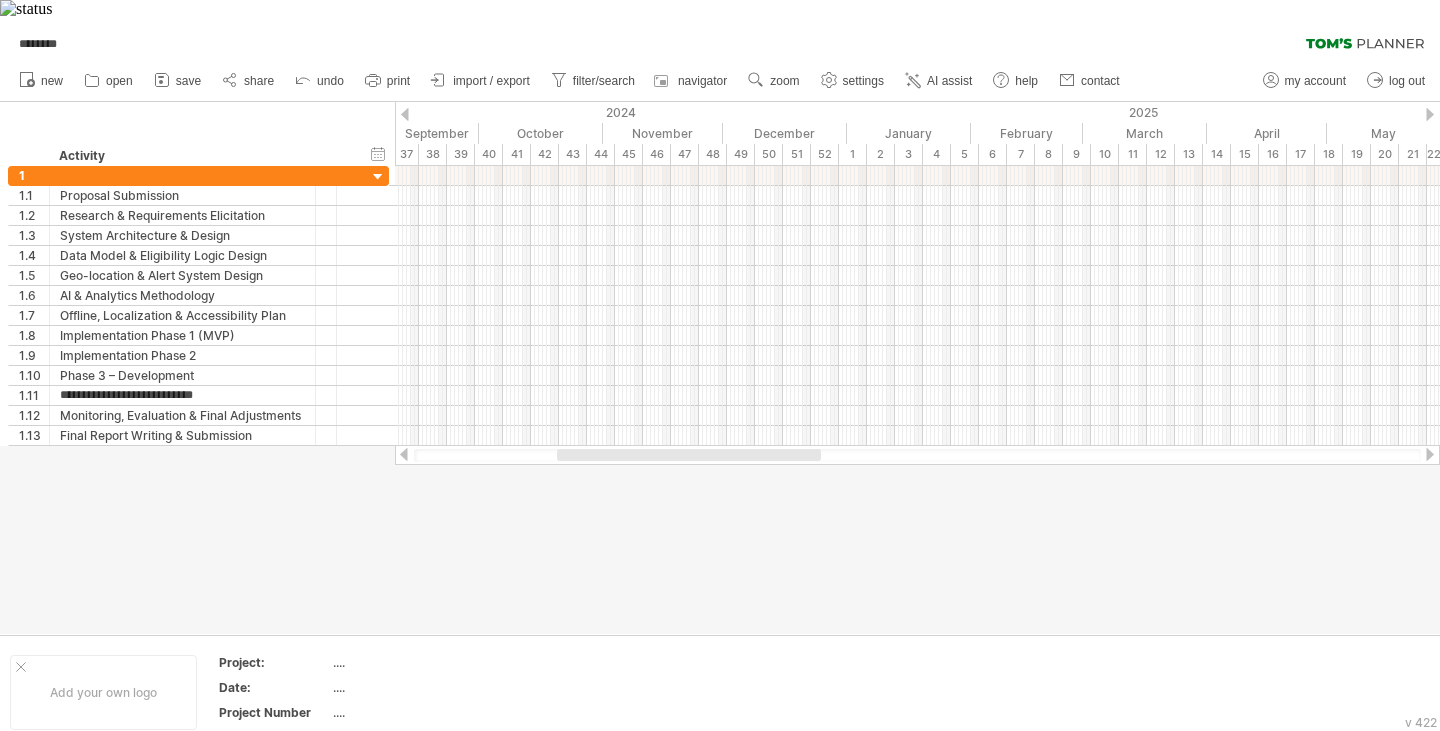 click at bounding box center [720, 368] 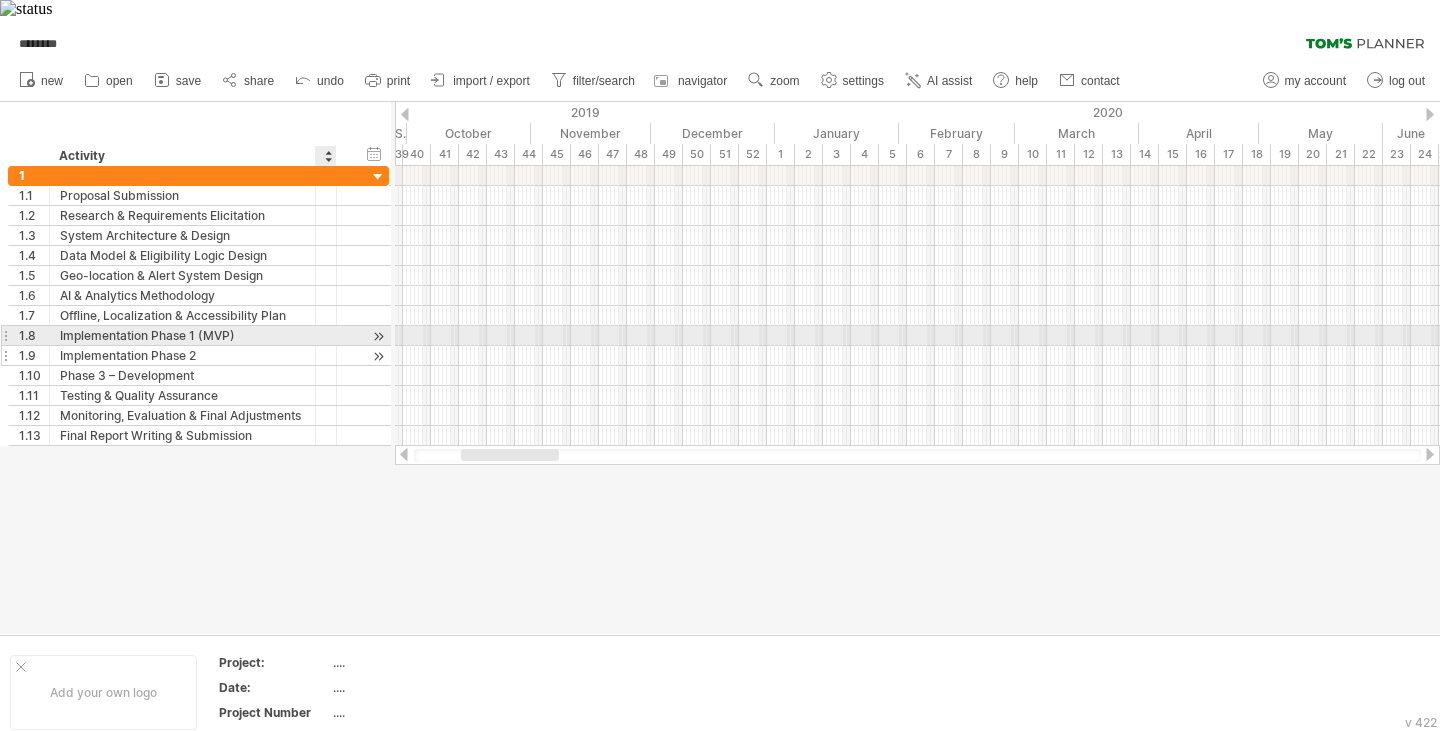 drag, startPoint x: 332, startPoint y: 319, endPoint x: 231, endPoint y: 329, distance: 101.49384 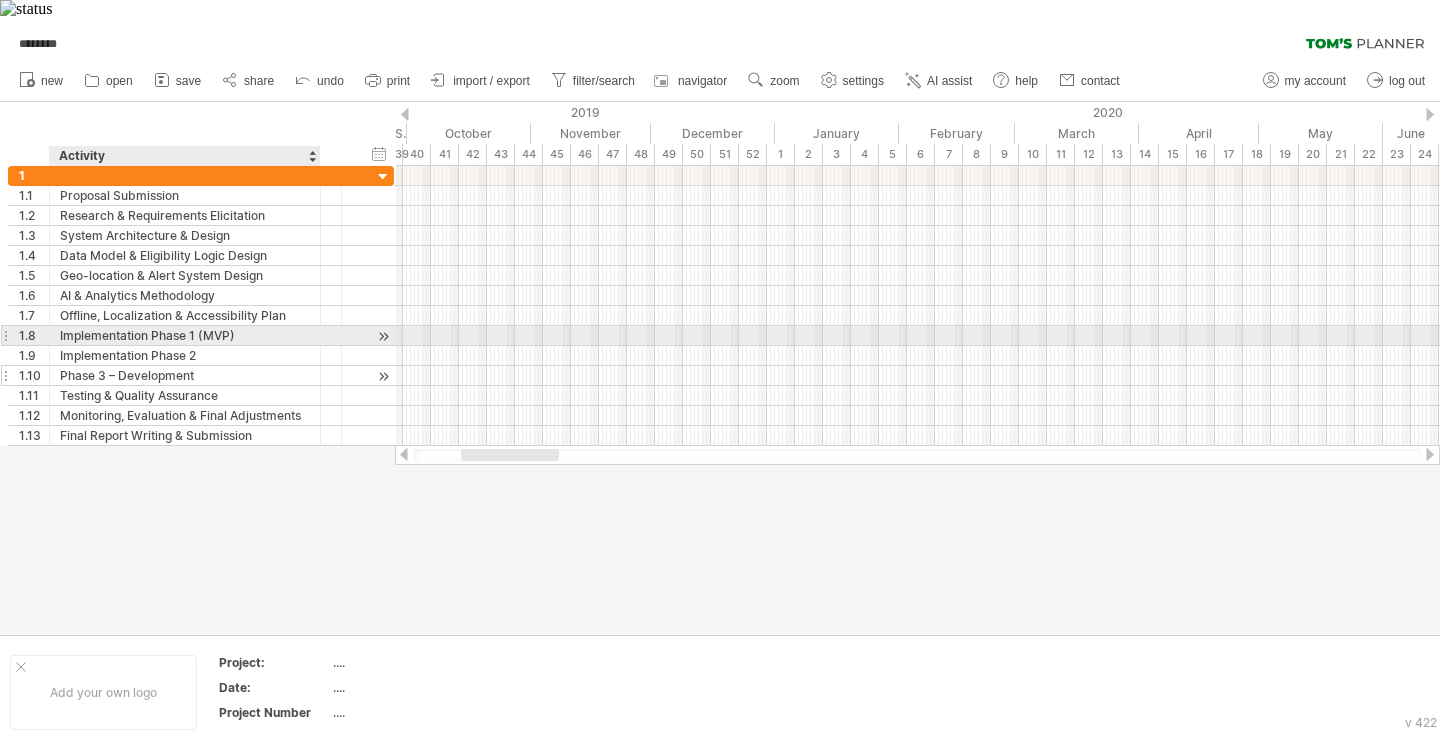 drag, startPoint x: 310, startPoint y: 322, endPoint x: 315, endPoint y: 348, distance: 26.476404 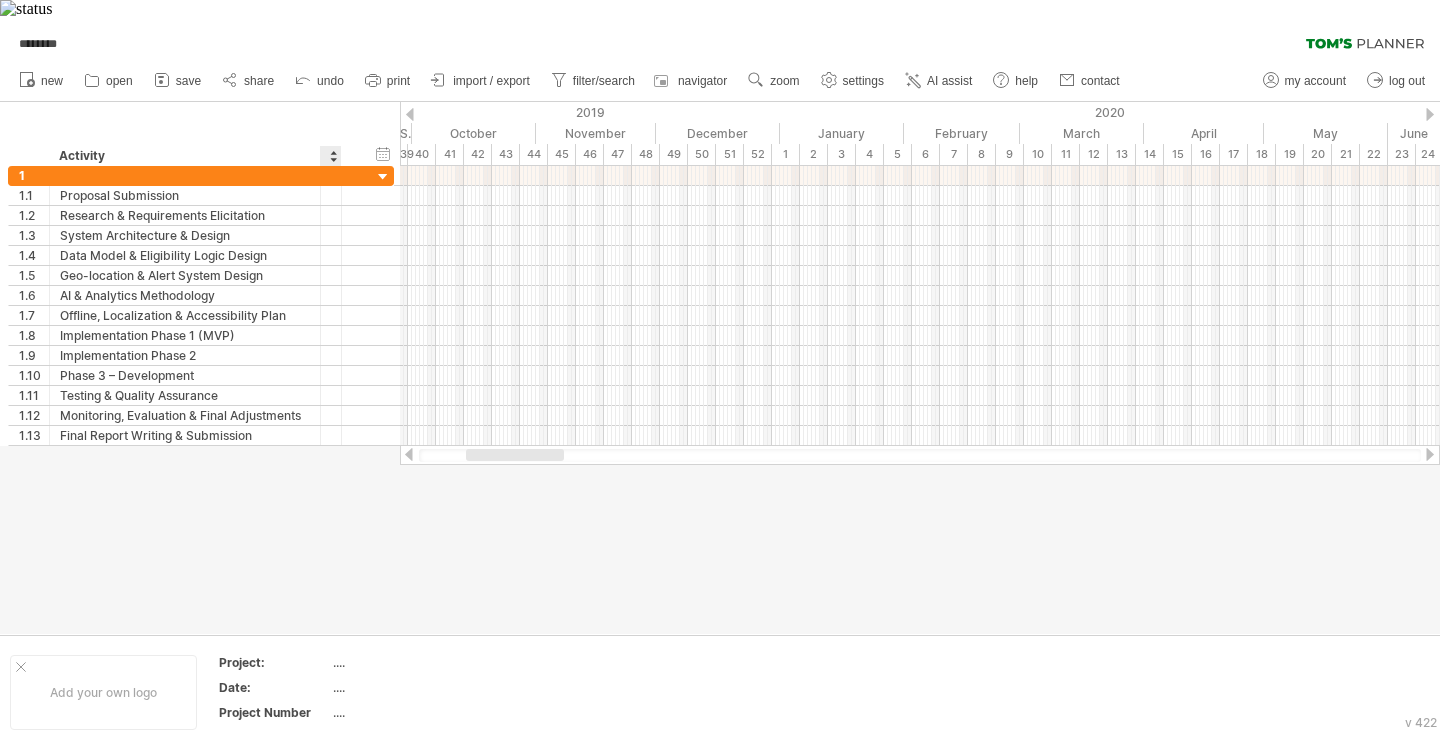 click at bounding box center [720, 368] 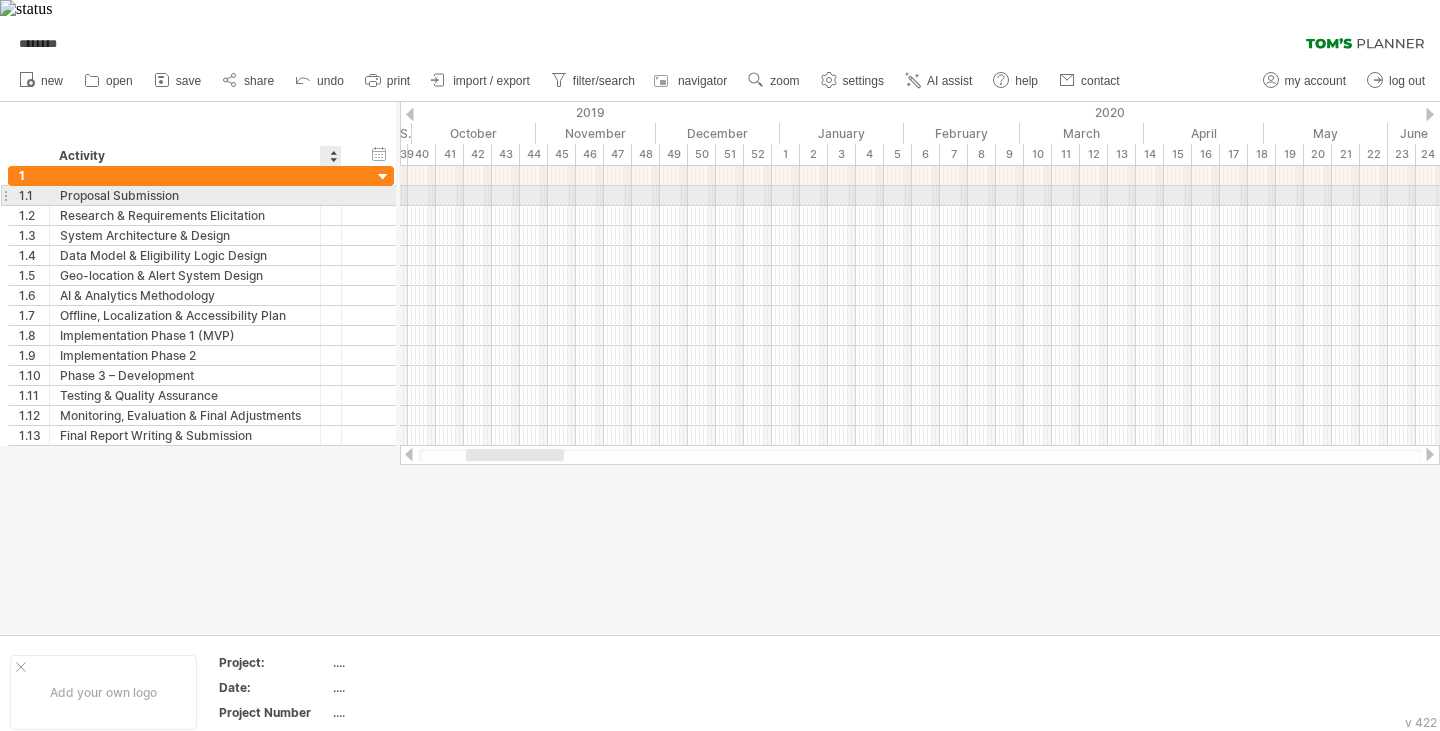 drag, startPoint x: 339, startPoint y: 182, endPoint x: 328, endPoint y: 182, distance: 11 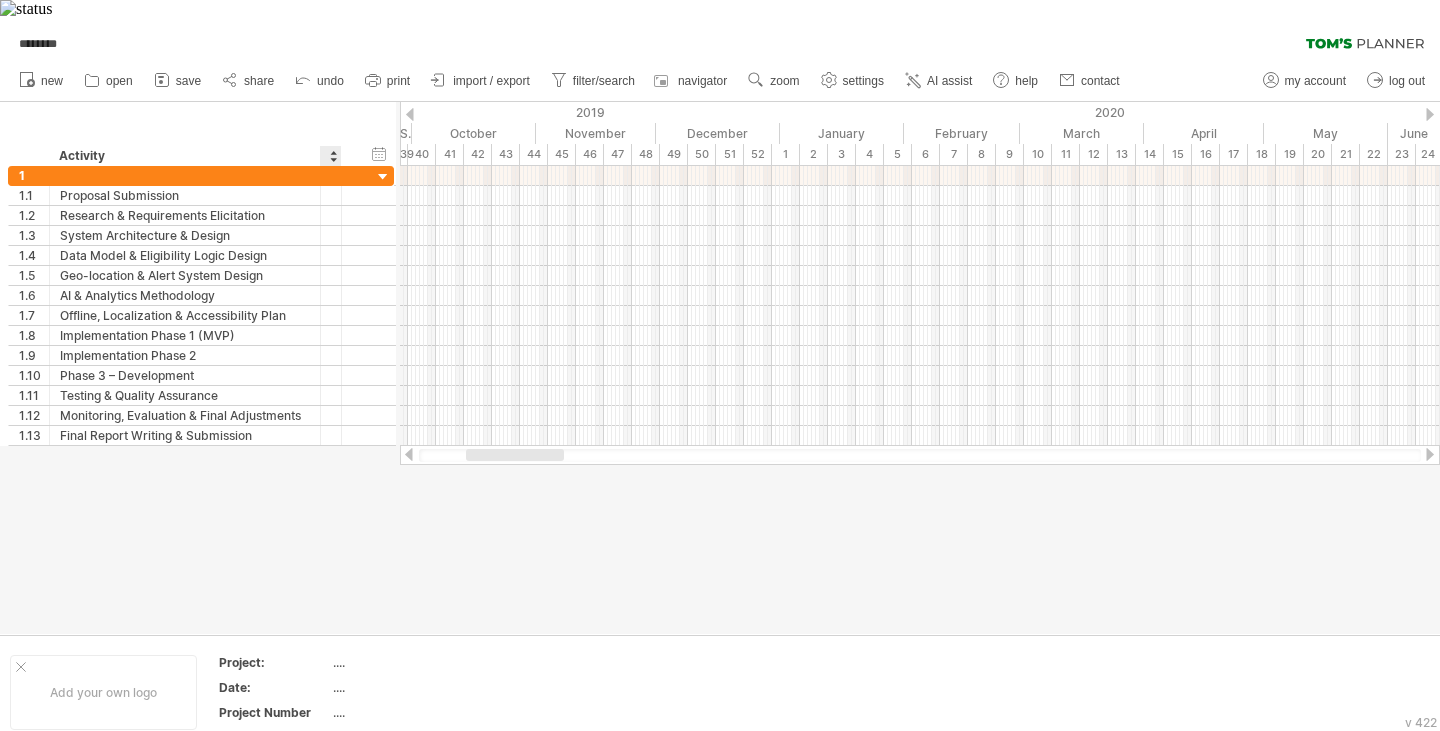 click at bounding box center (720, 368) 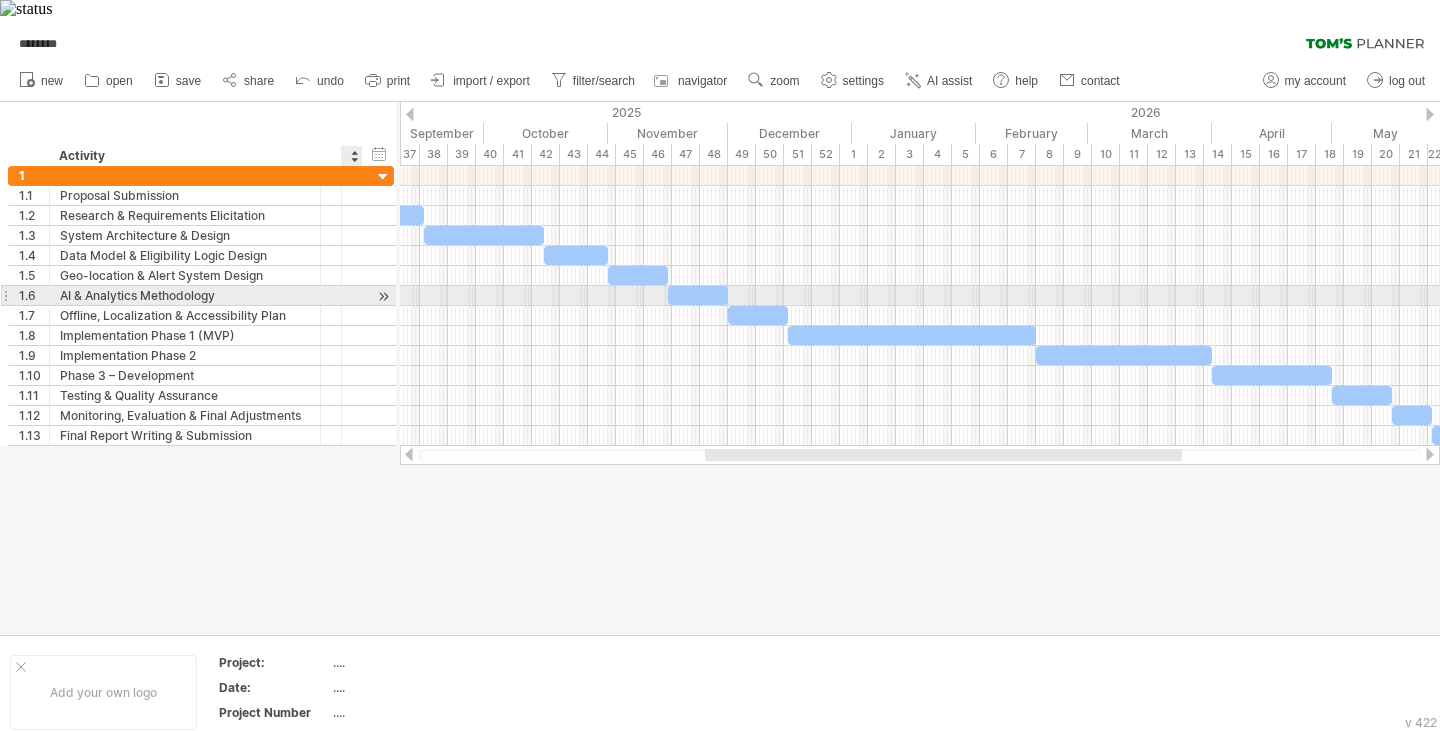 drag, startPoint x: 360, startPoint y: 279, endPoint x: 299, endPoint y: 283, distance: 61.13101 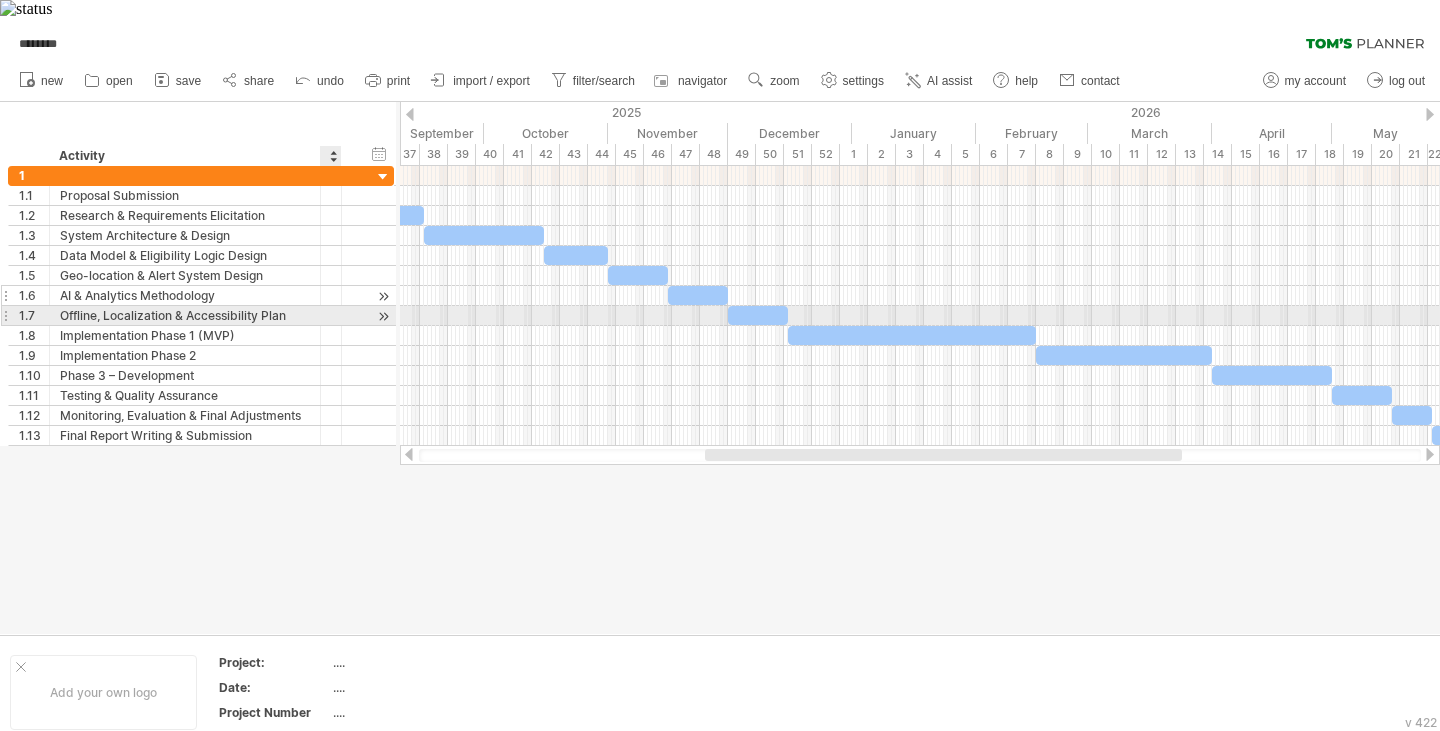 drag, startPoint x: 336, startPoint y: 289, endPoint x: 281, endPoint y: 278, distance: 56.089214 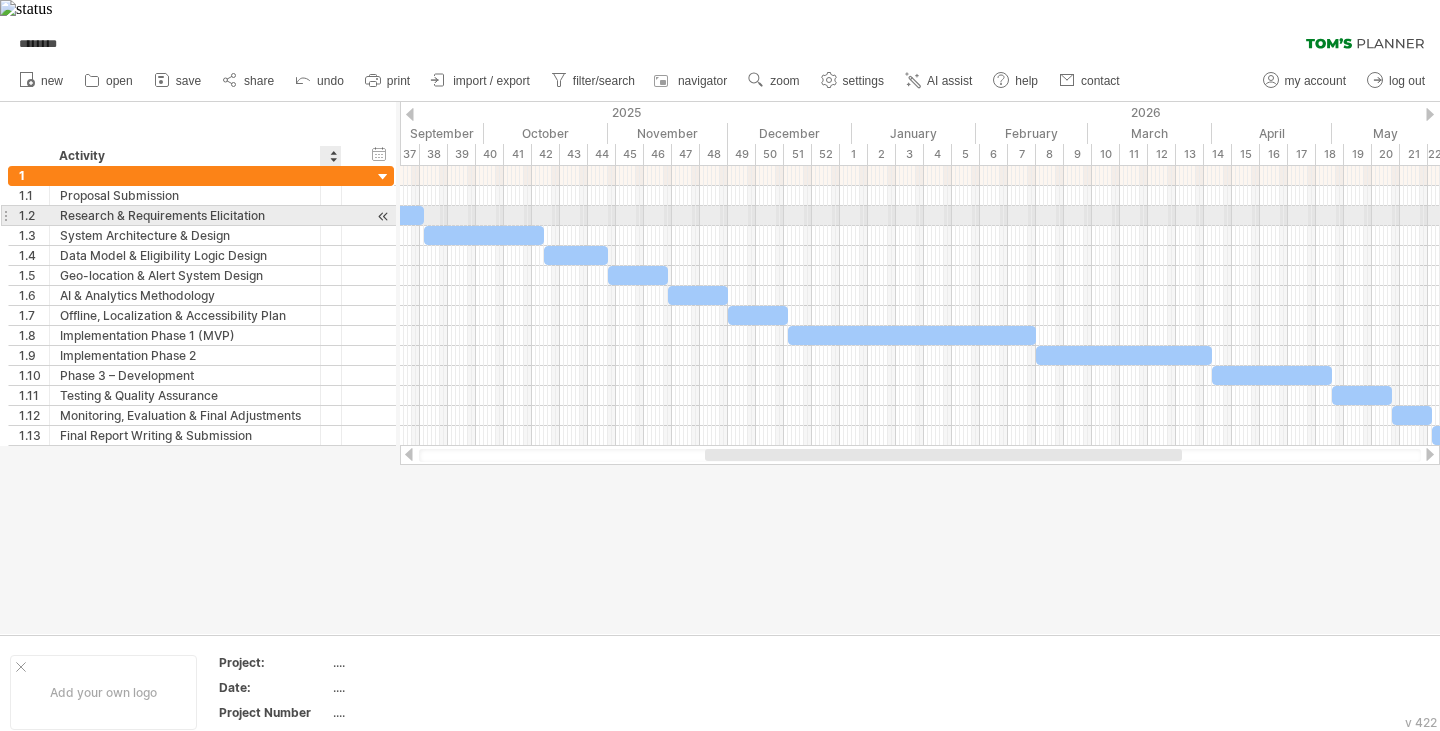 drag, startPoint x: 334, startPoint y: 194, endPoint x: 225, endPoint y: 205, distance: 109.55364 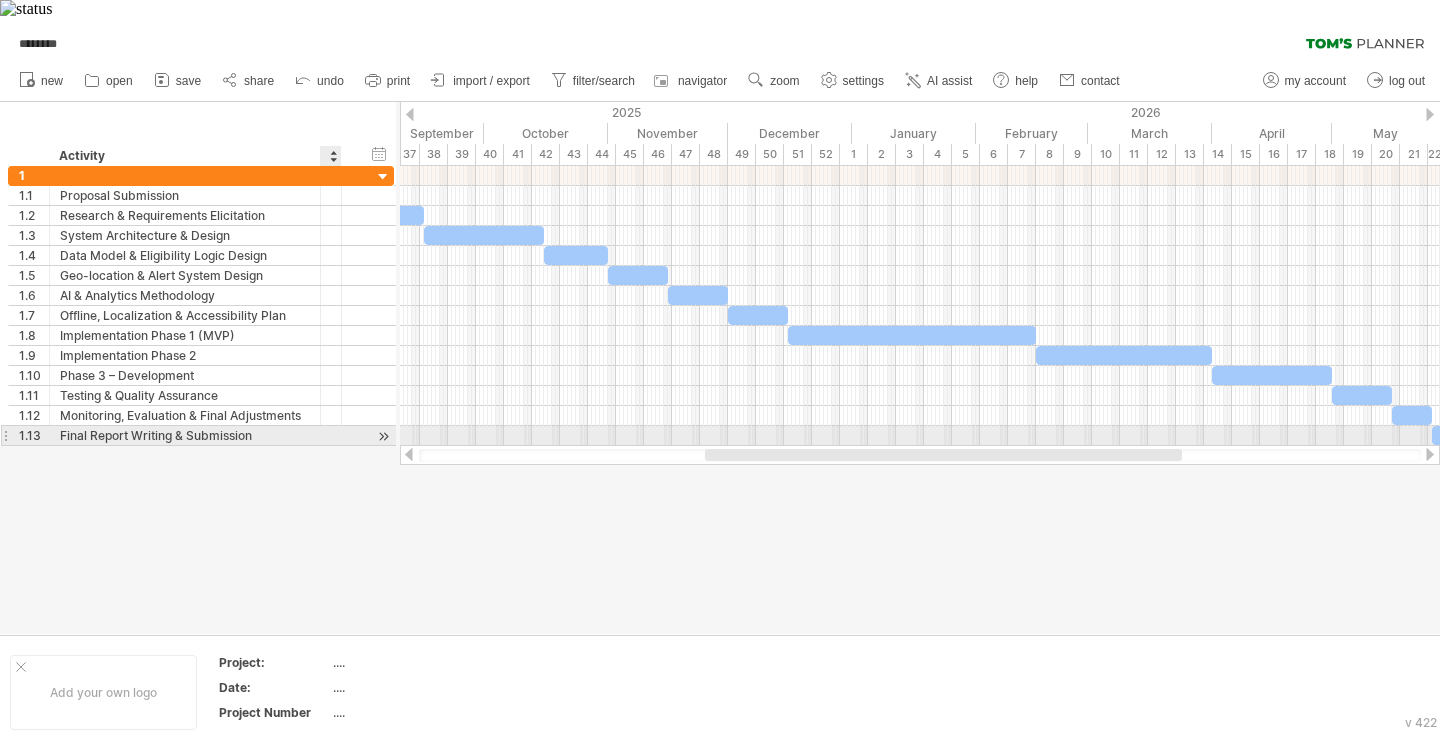 drag, startPoint x: 336, startPoint y: 415, endPoint x: 254, endPoint y: 422, distance: 82.29824 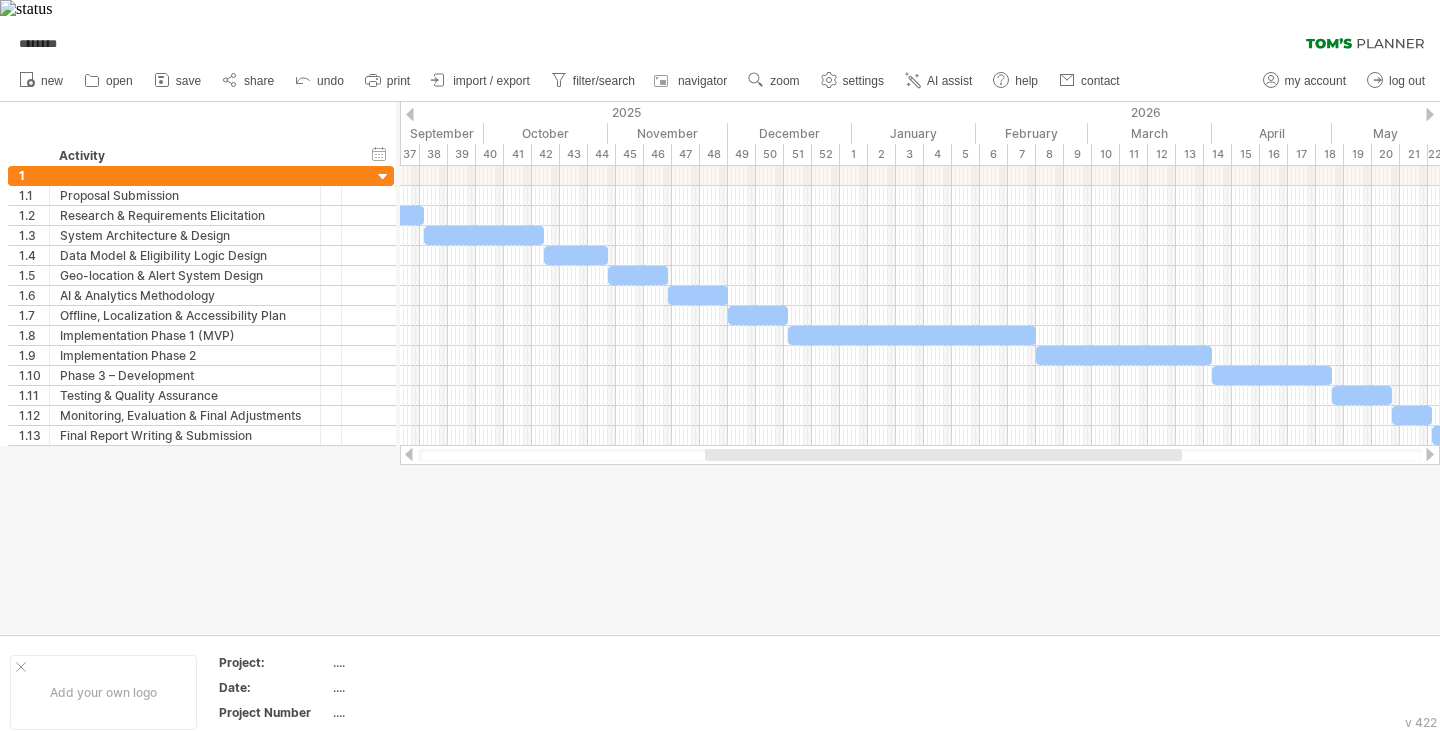 click at bounding box center [720, 368] 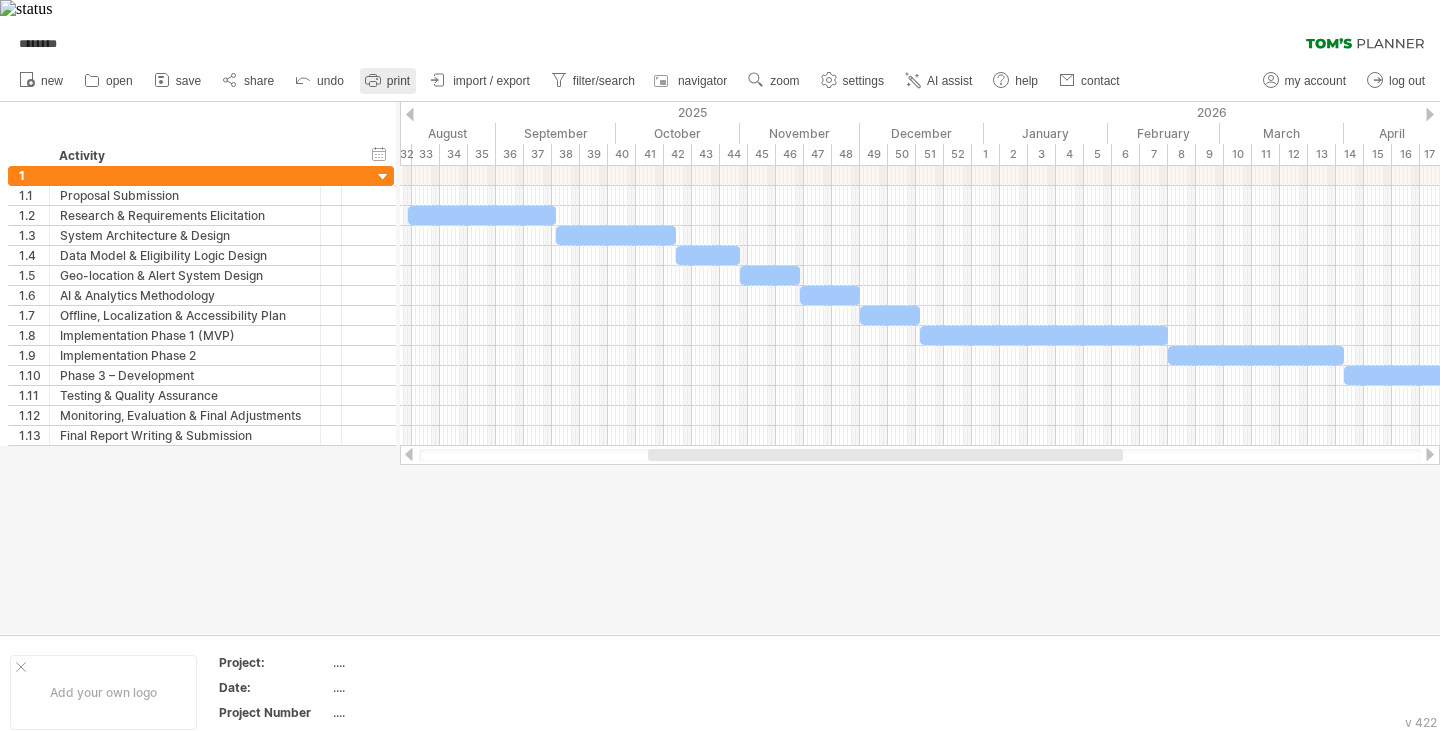click 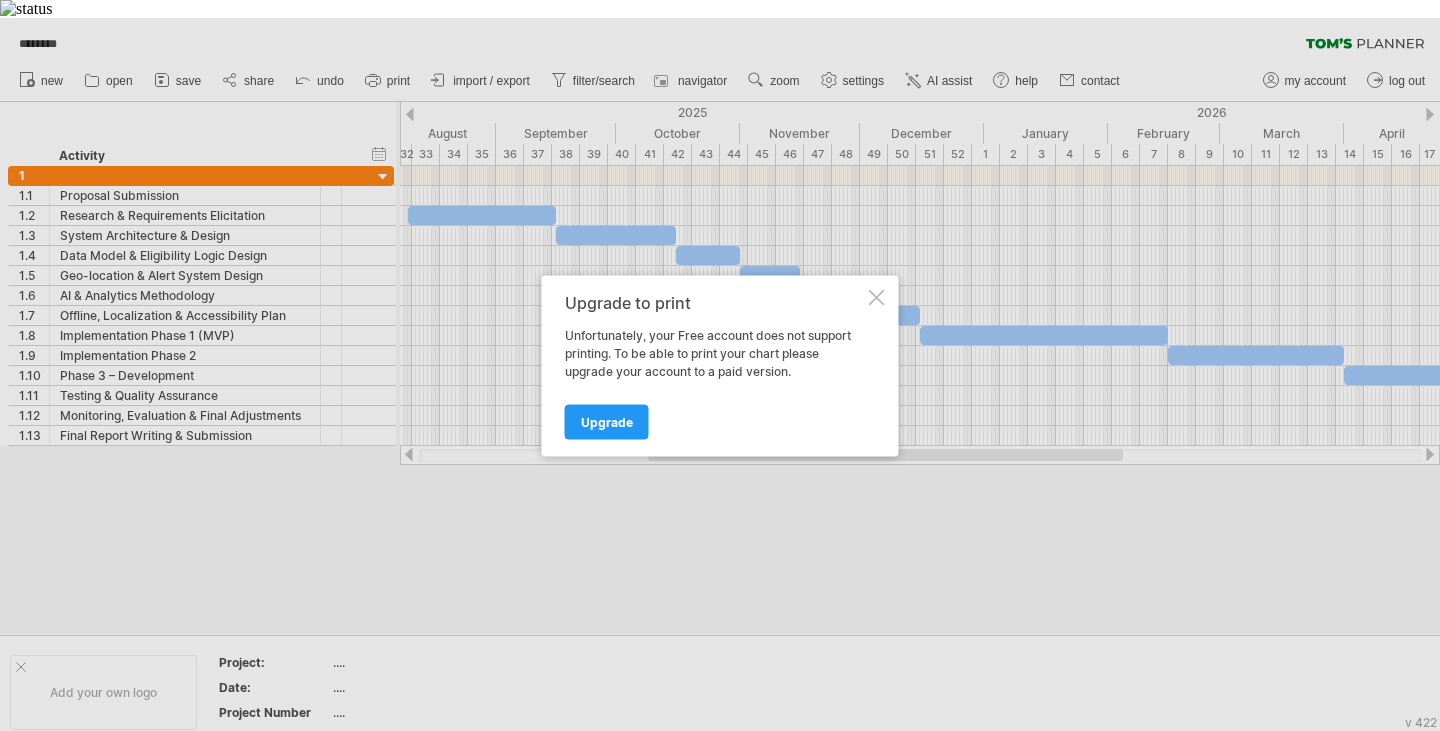 click on "Upgrade to print Unfortunately, your Free account does not support printing. To be able to print your chart please upgrade your account to a paid version. Upgrade" at bounding box center [720, 365] 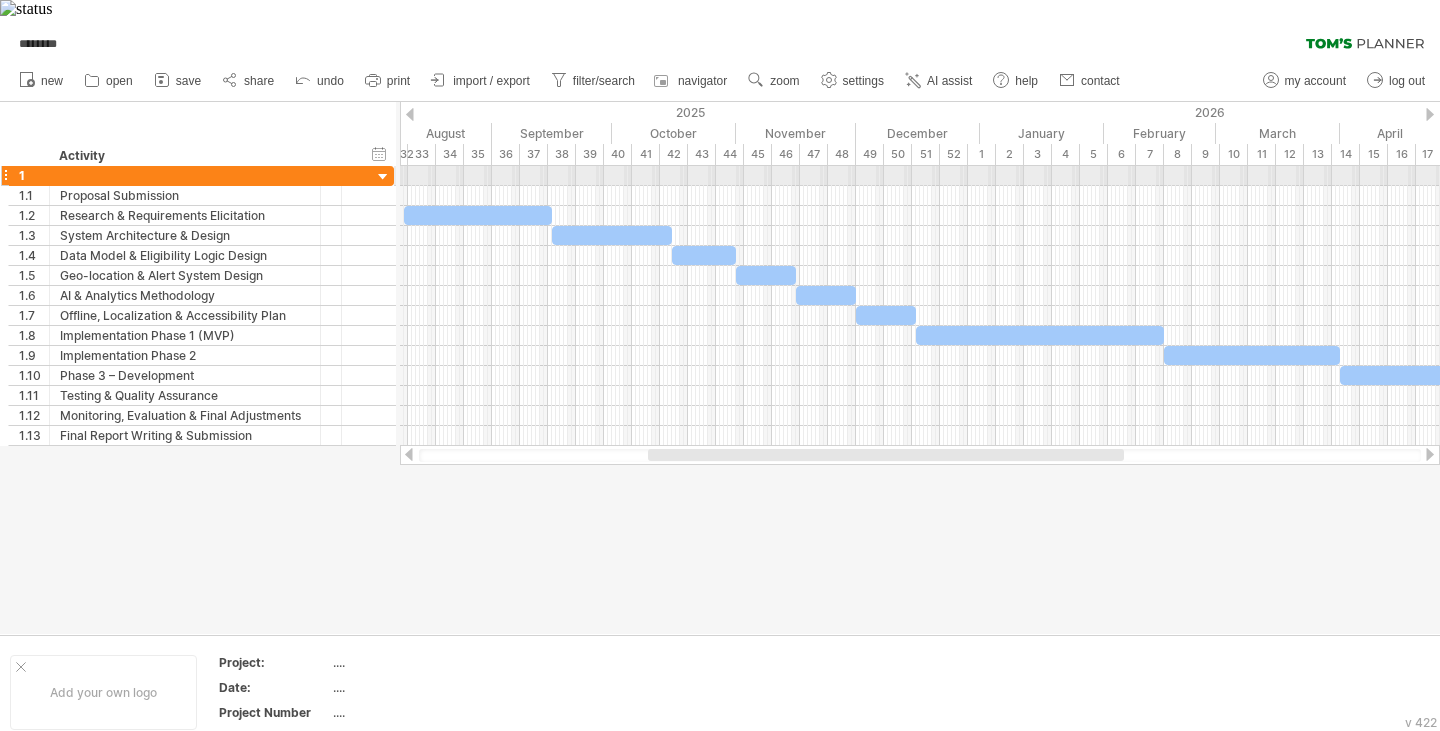 click at bounding box center [383, 177] 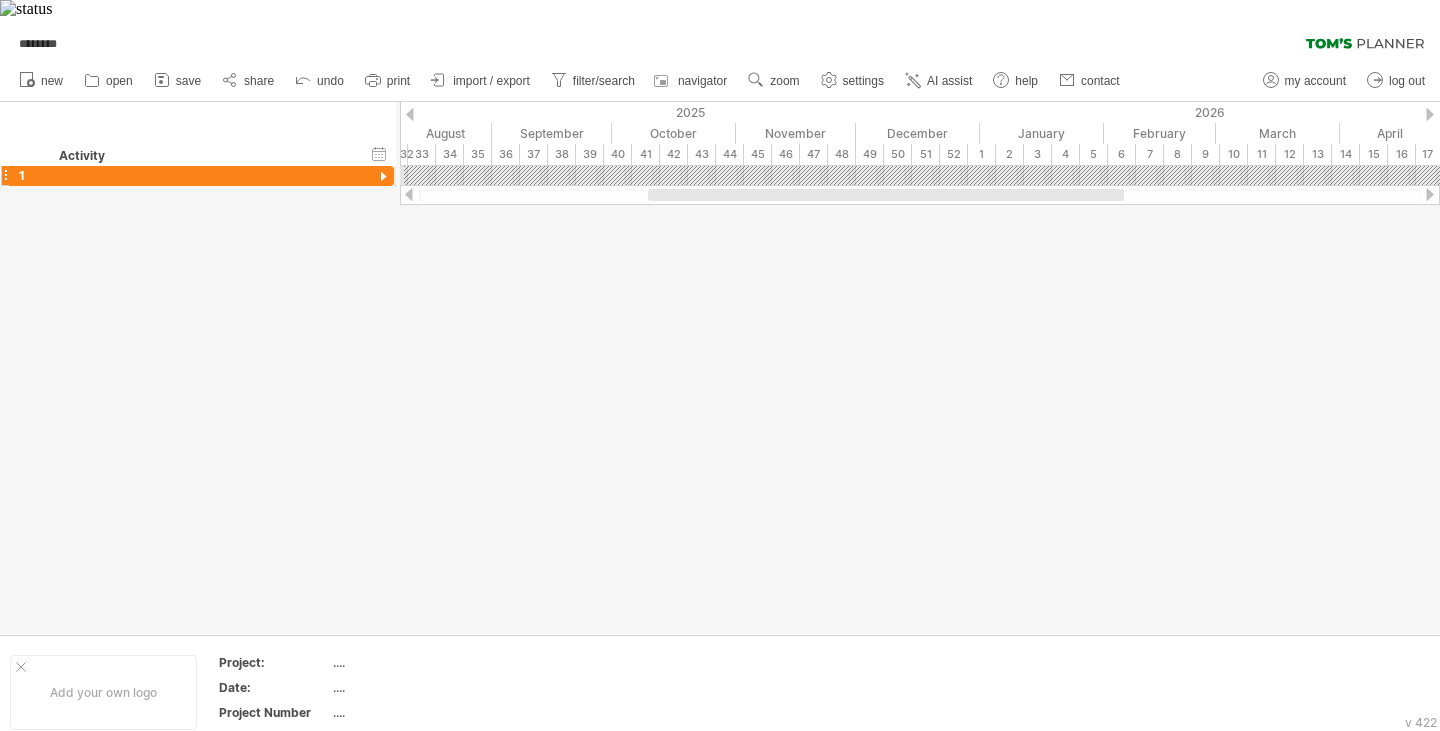 click at bounding box center (383, 177) 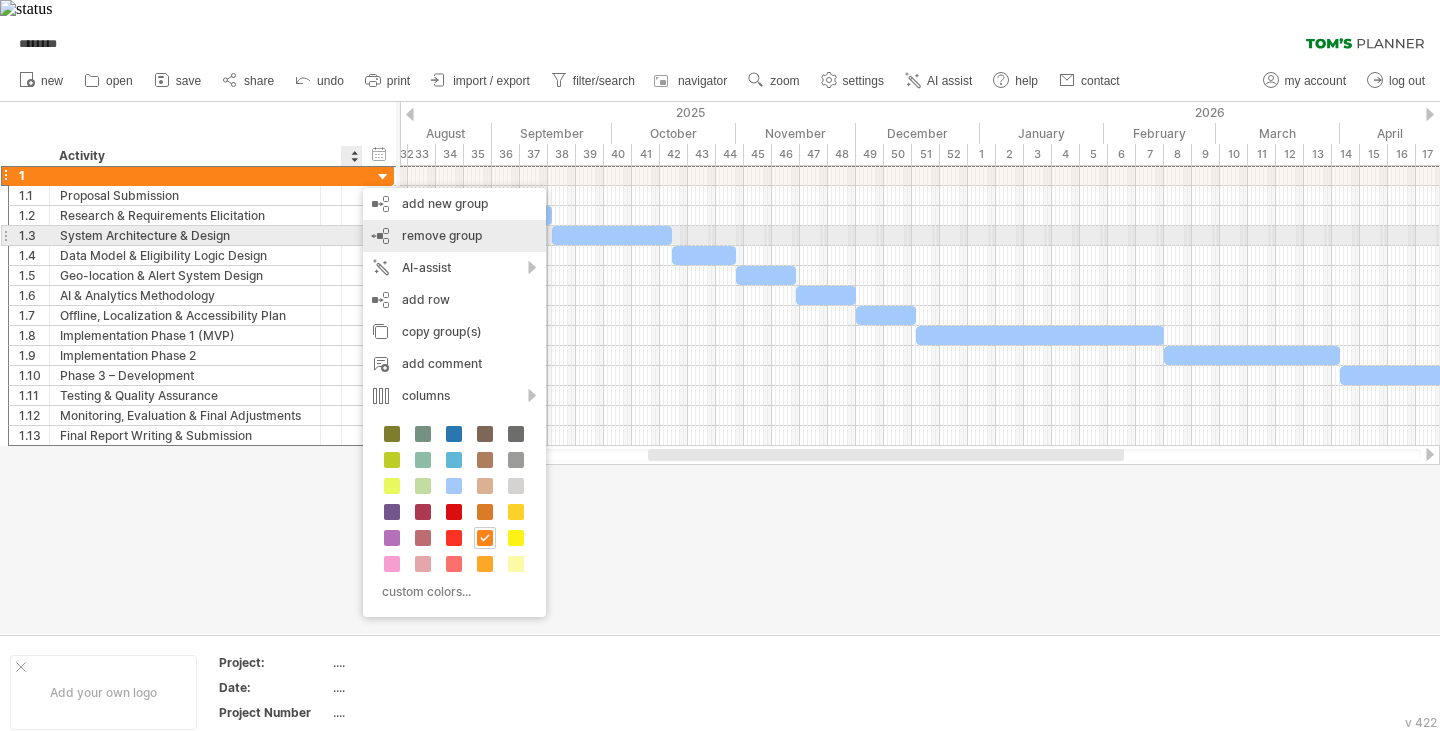 click on "remove group" at bounding box center [442, 235] 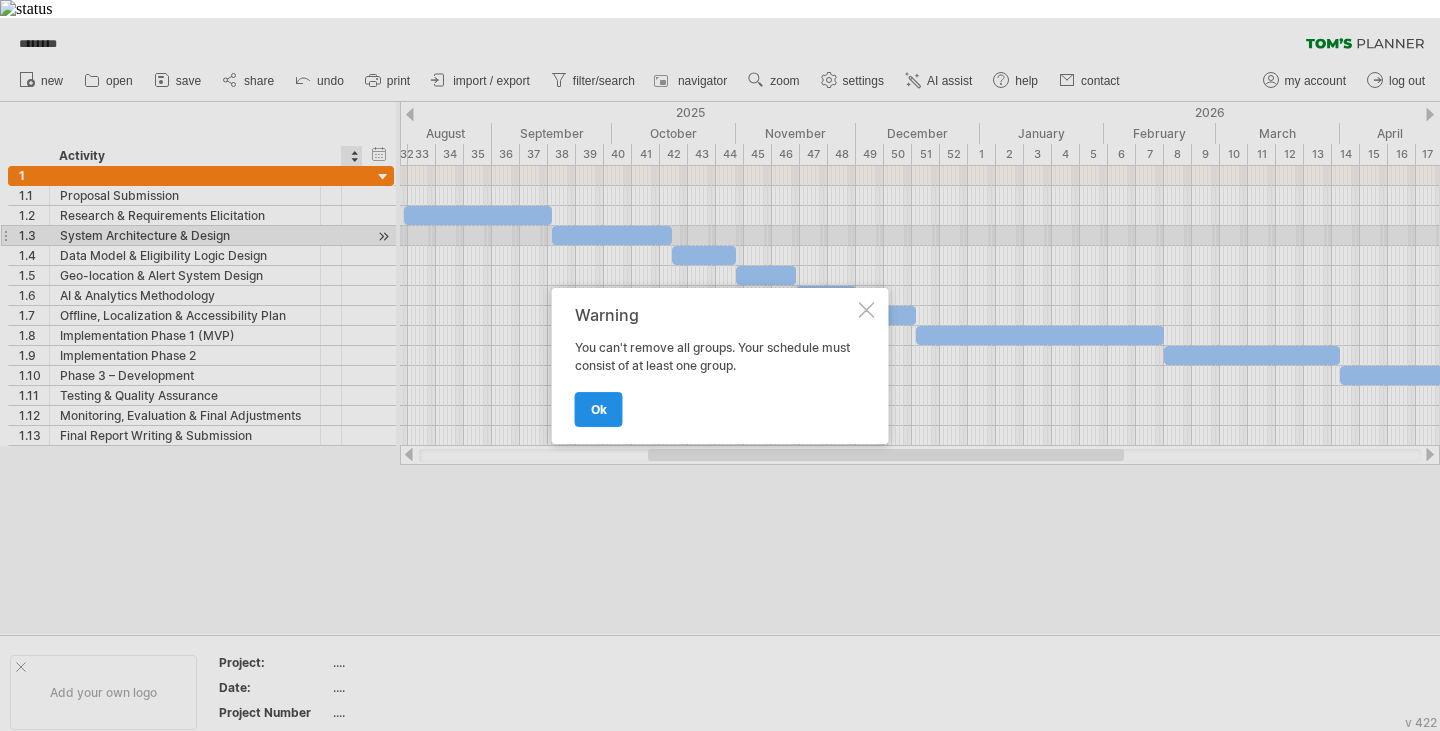 click on "ok" at bounding box center [599, 409] 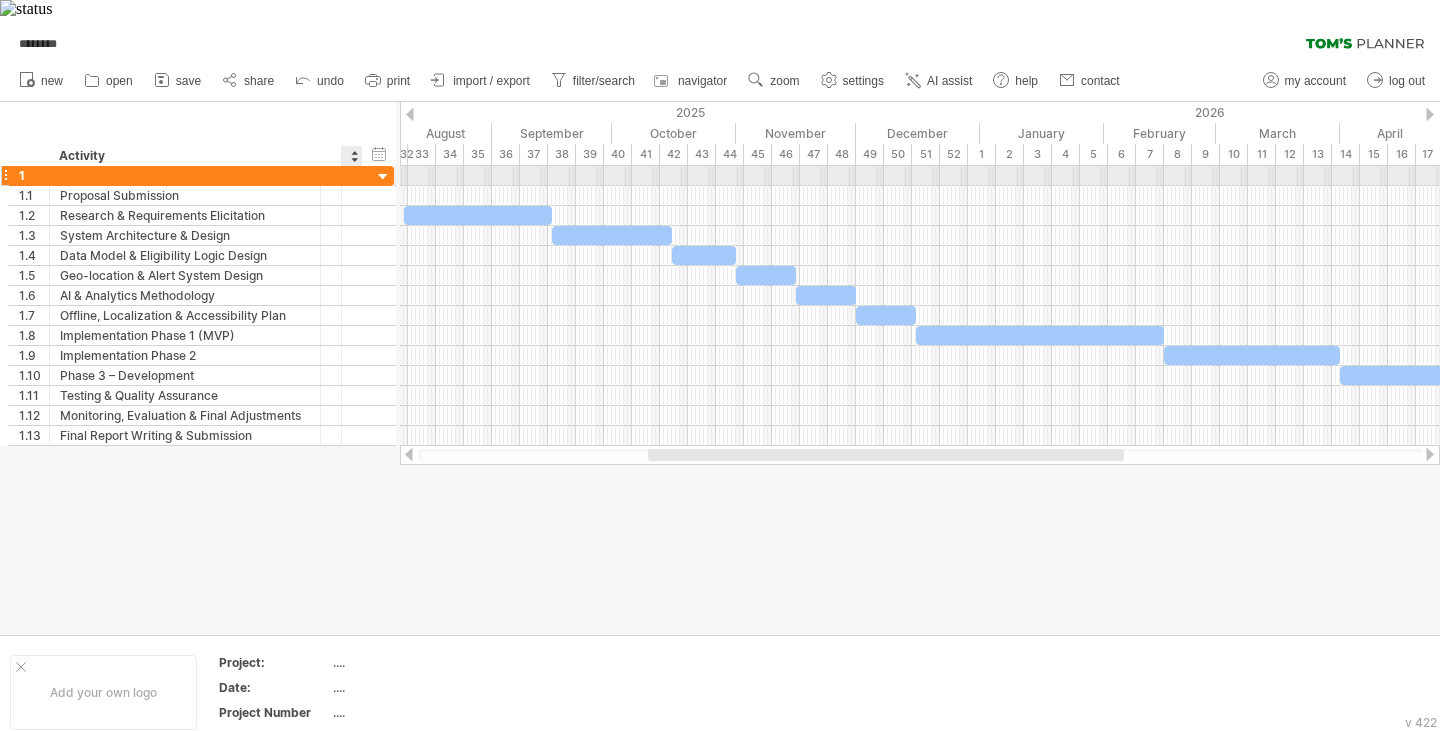 click at bounding box center [383, 177] 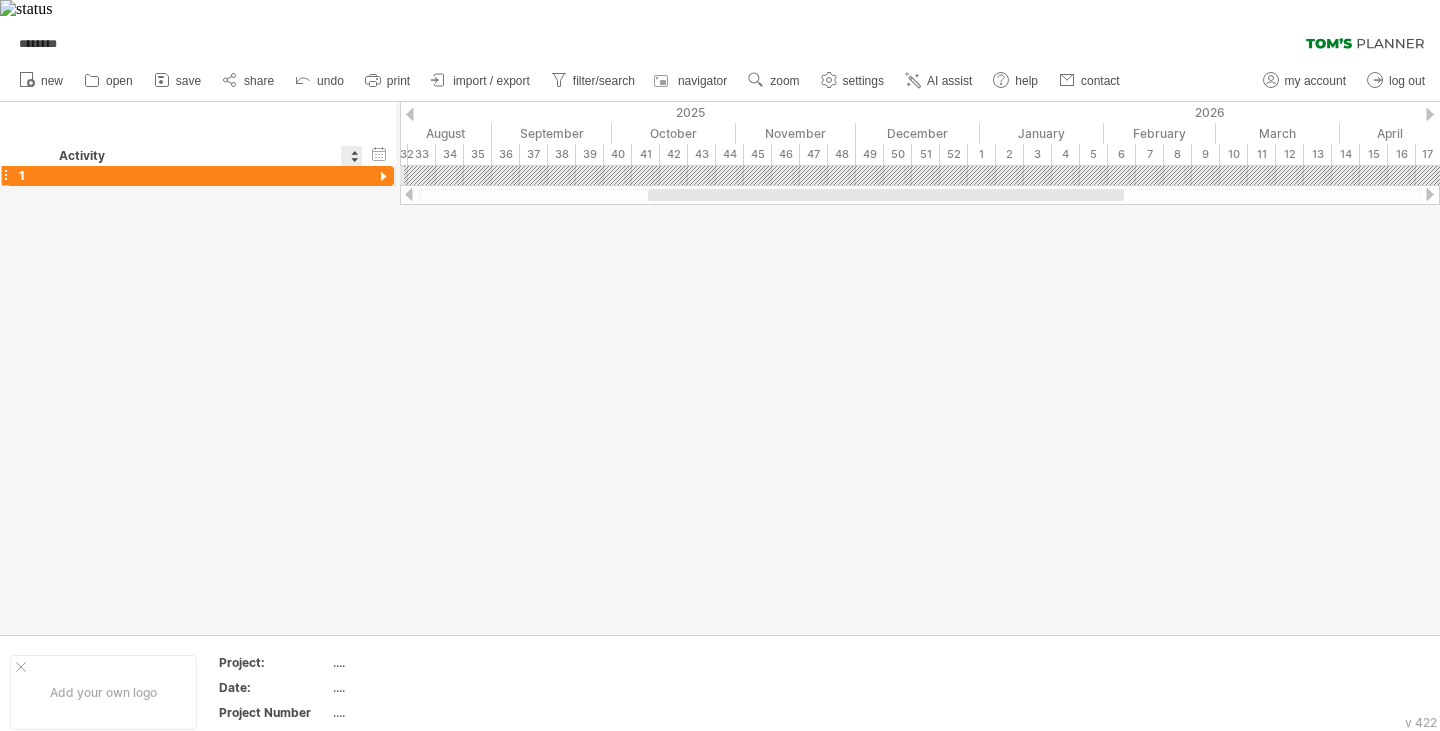 click at bounding box center [383, 177] 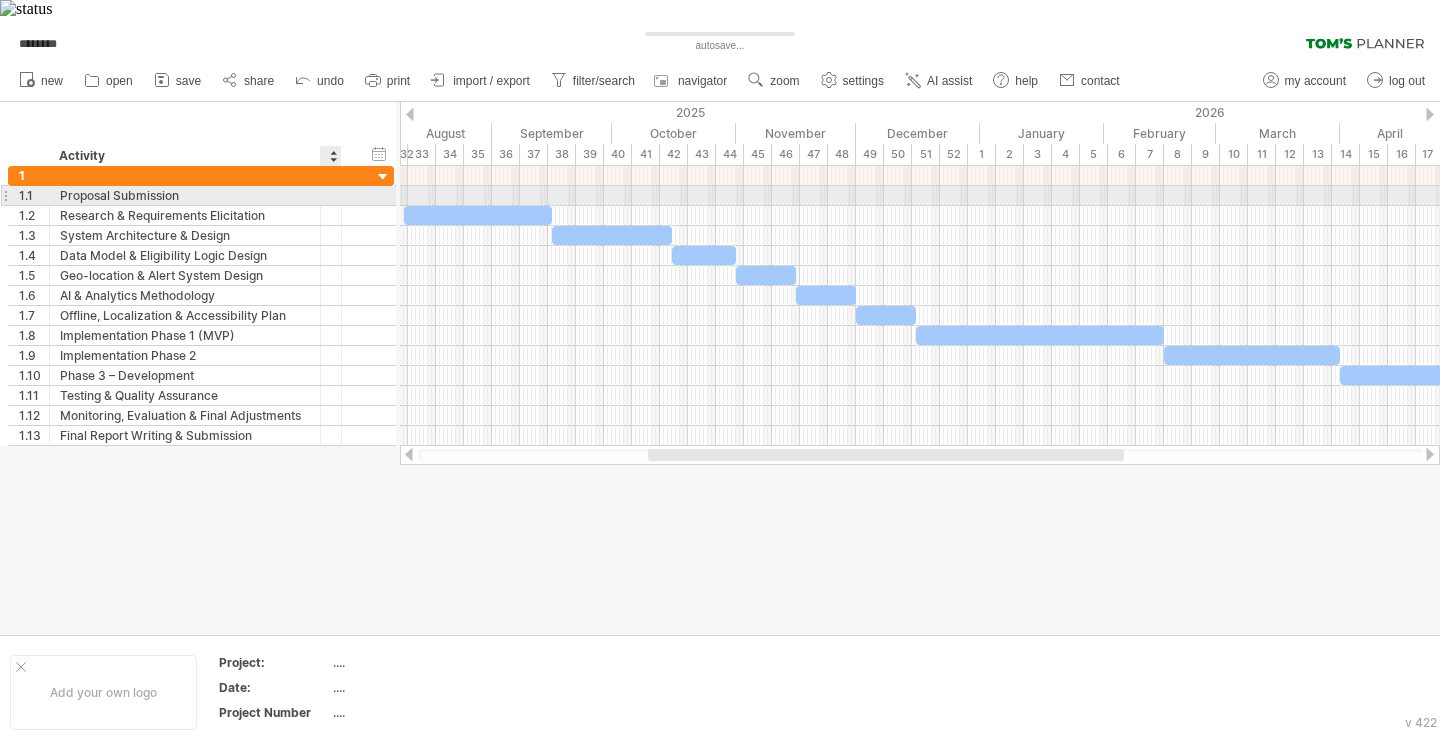 drag, startPoint x: 337, startPoint y: 177, endPoint x: 269, endPoint y: 181, distance: 68.117546 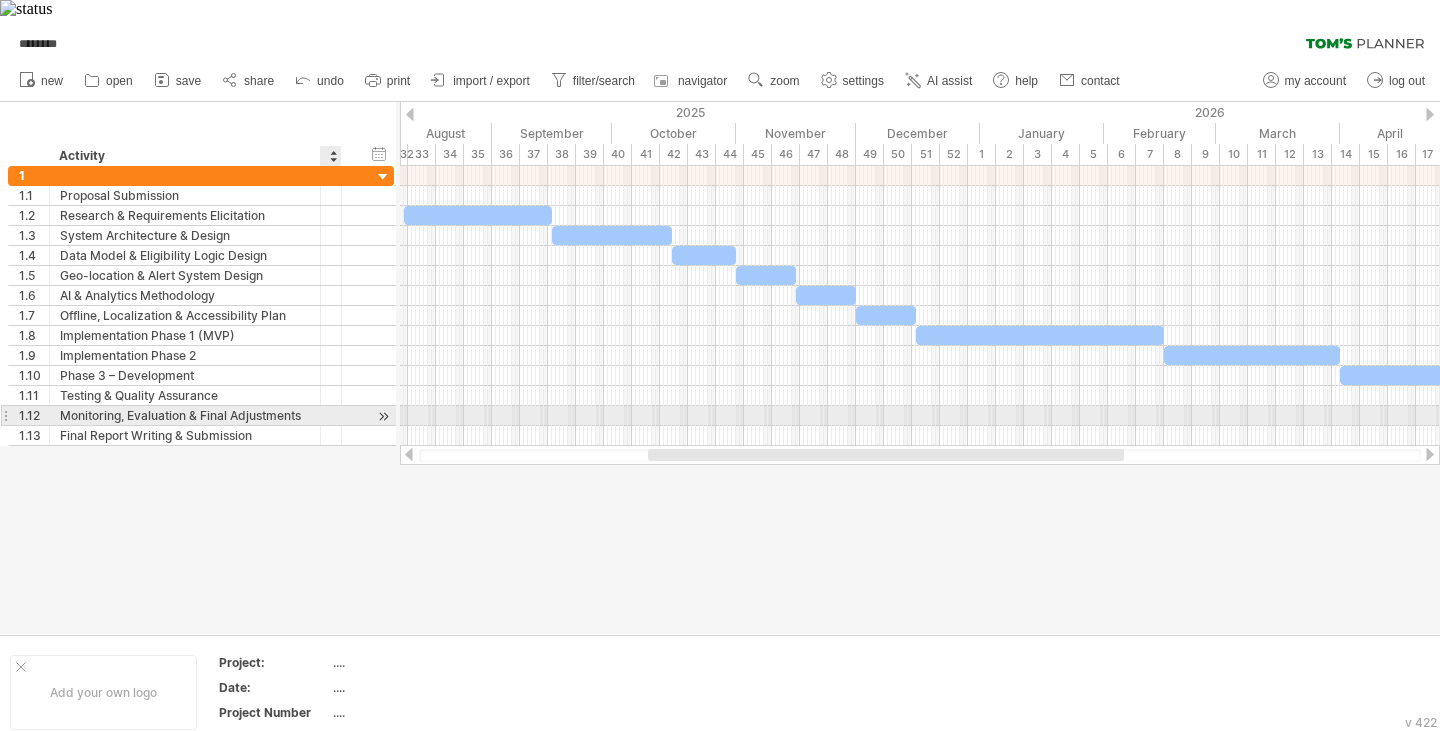 drag, startPoint x: 335, startPoint y: 390, endPoint x: 312, endPoint y: 390, distance: 23 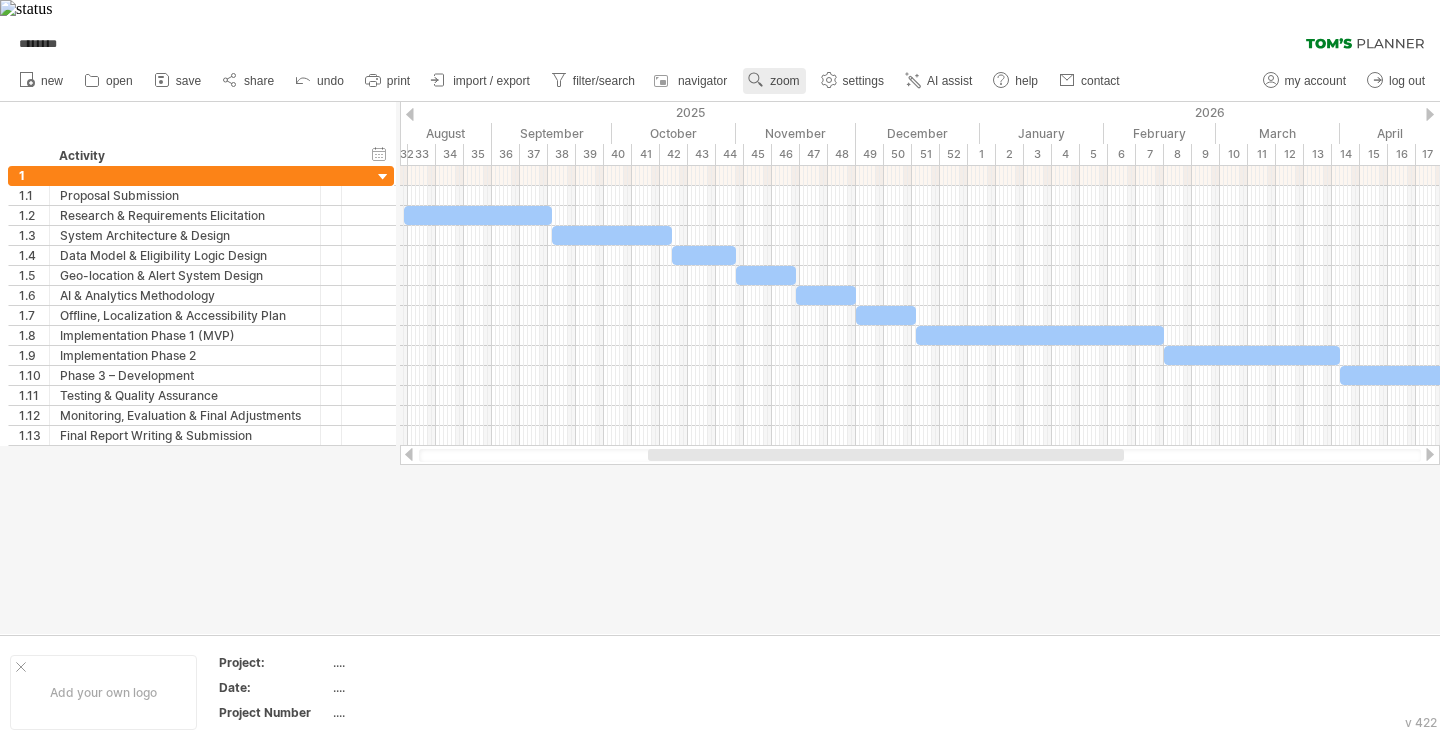 click on "zoom" at bounding box center [774, 81] 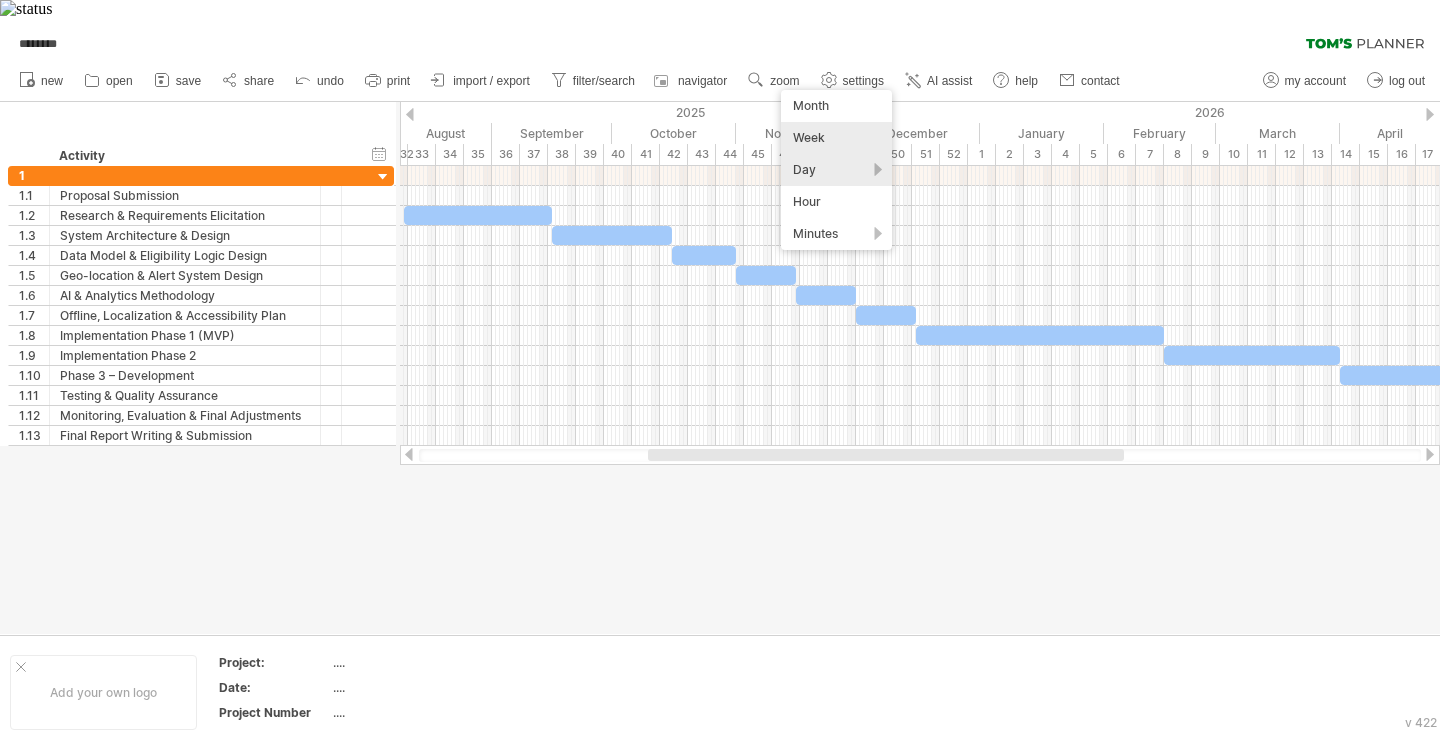 click on "Day" at bounding box center (836, 170) 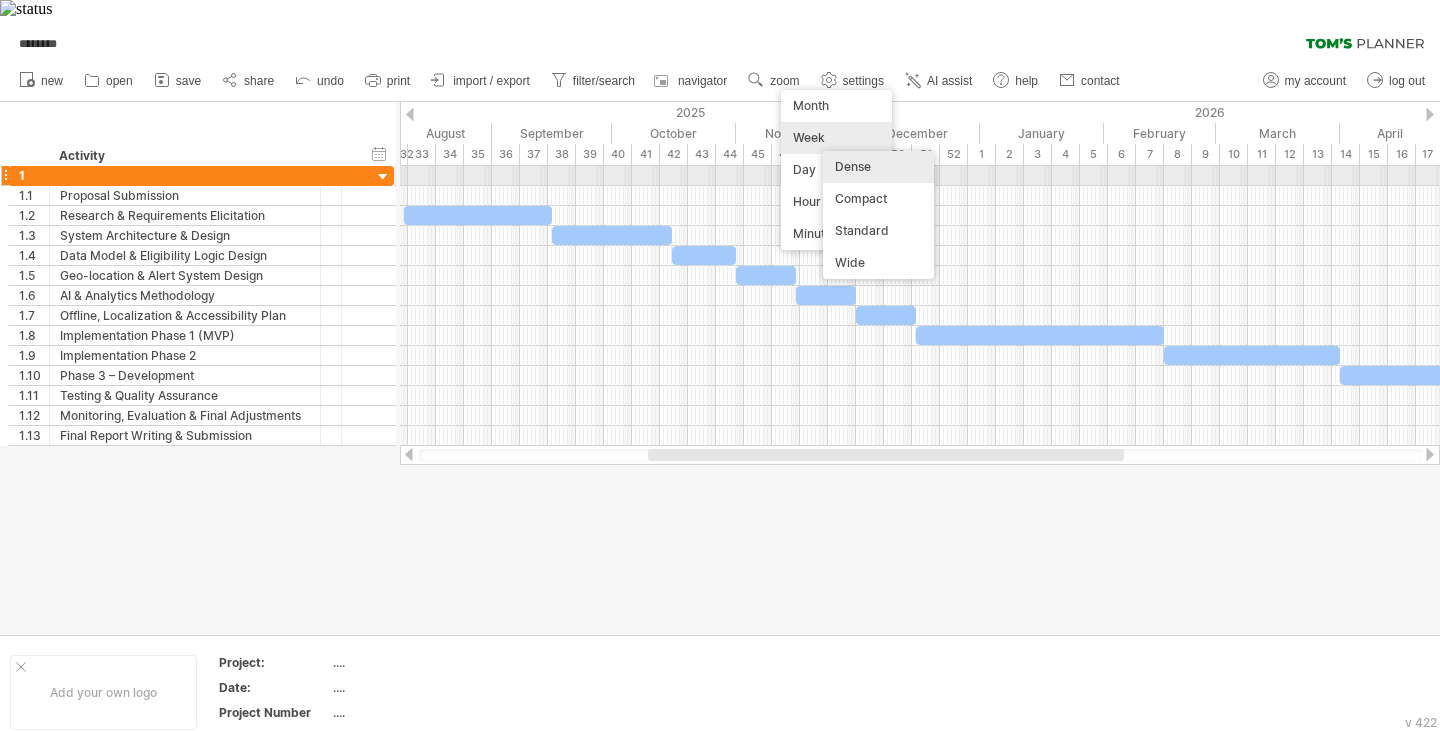 click on "Dense" at bounding box center [878, 167] 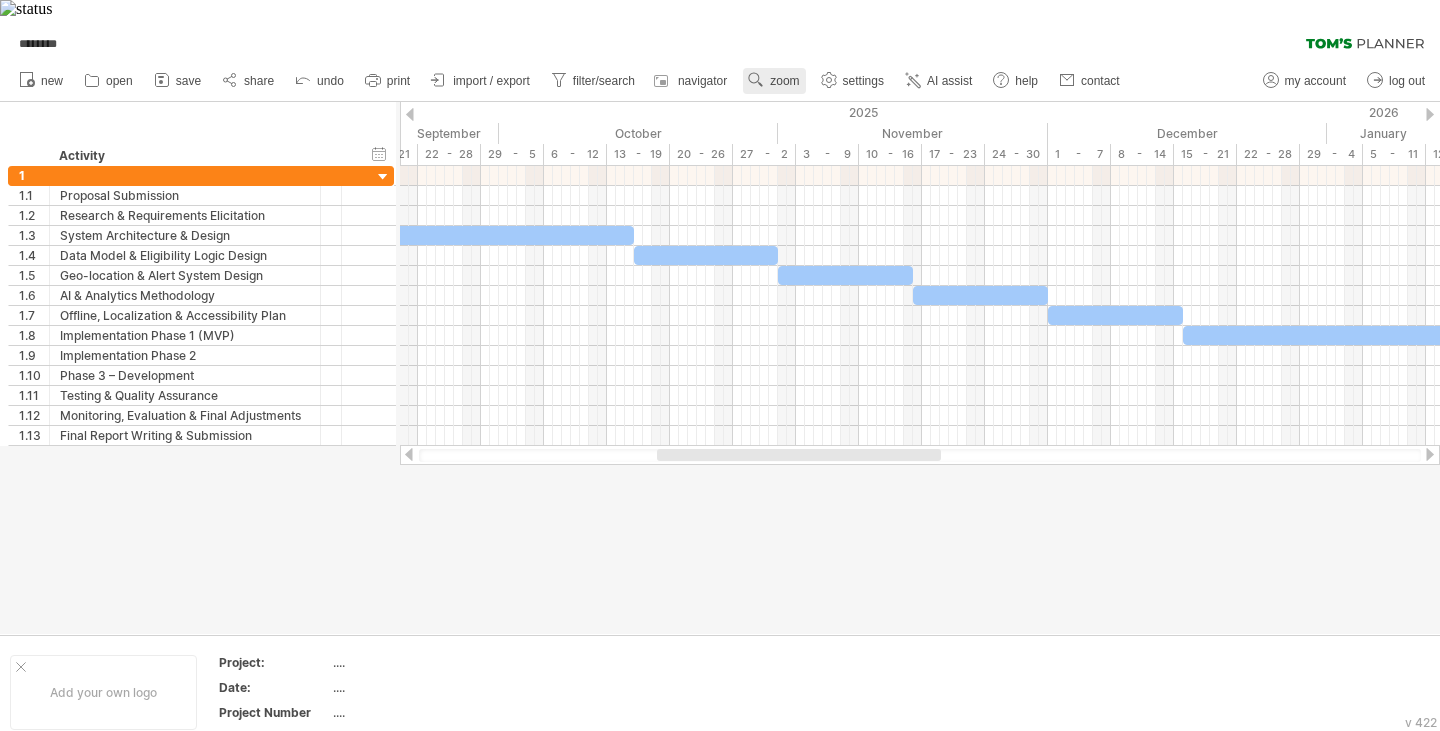 click on "zoom" at bounding box center (784, 81) 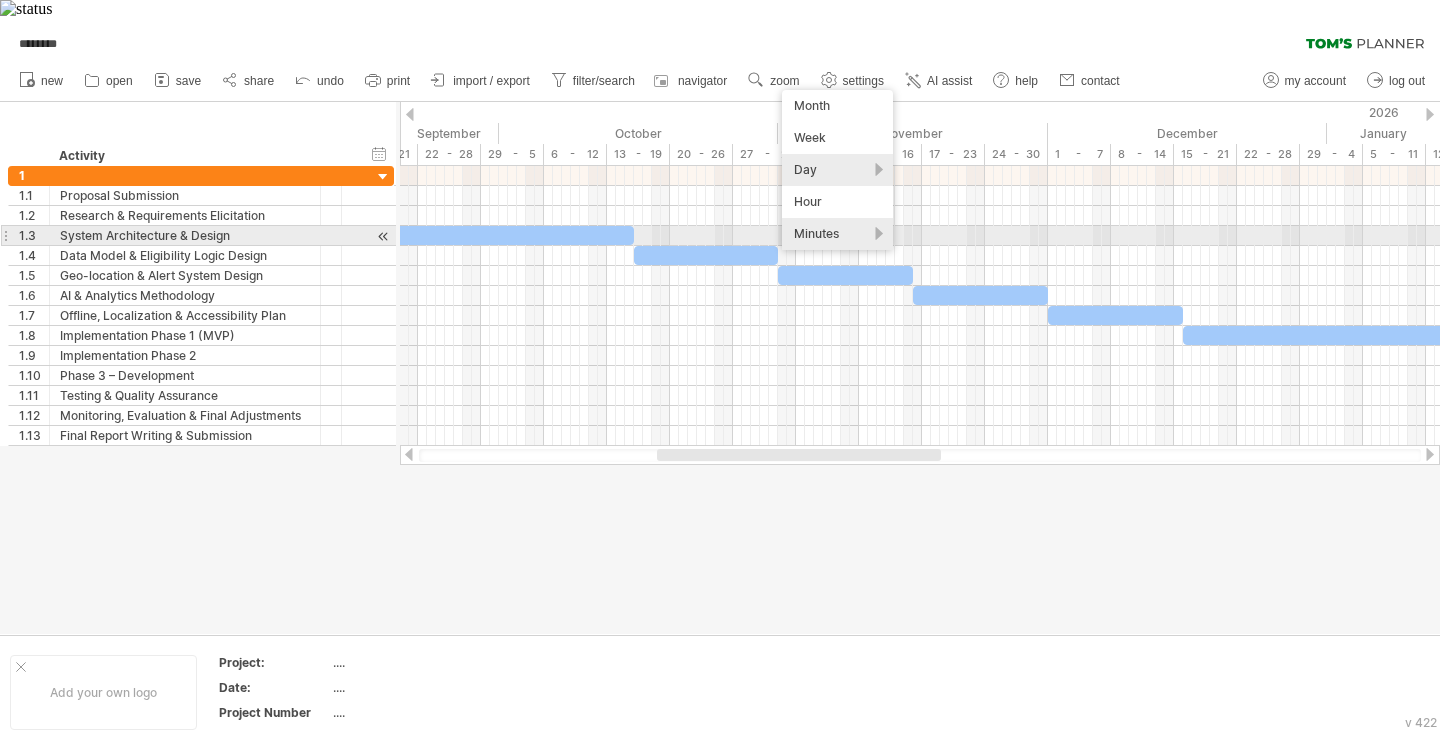 click on "Minutes" at bounding box center [837, 234] 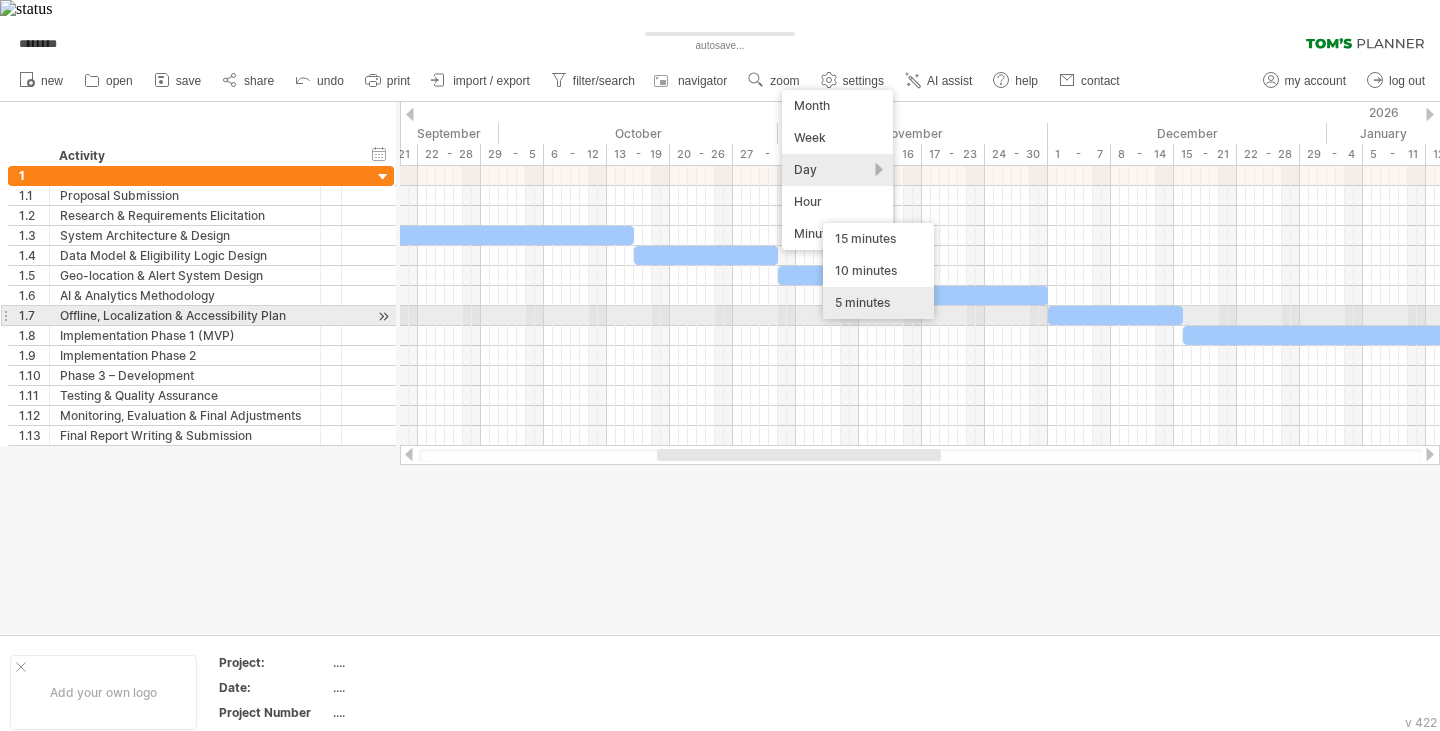 click on "5 minutes" at bounding box center [878, 303] 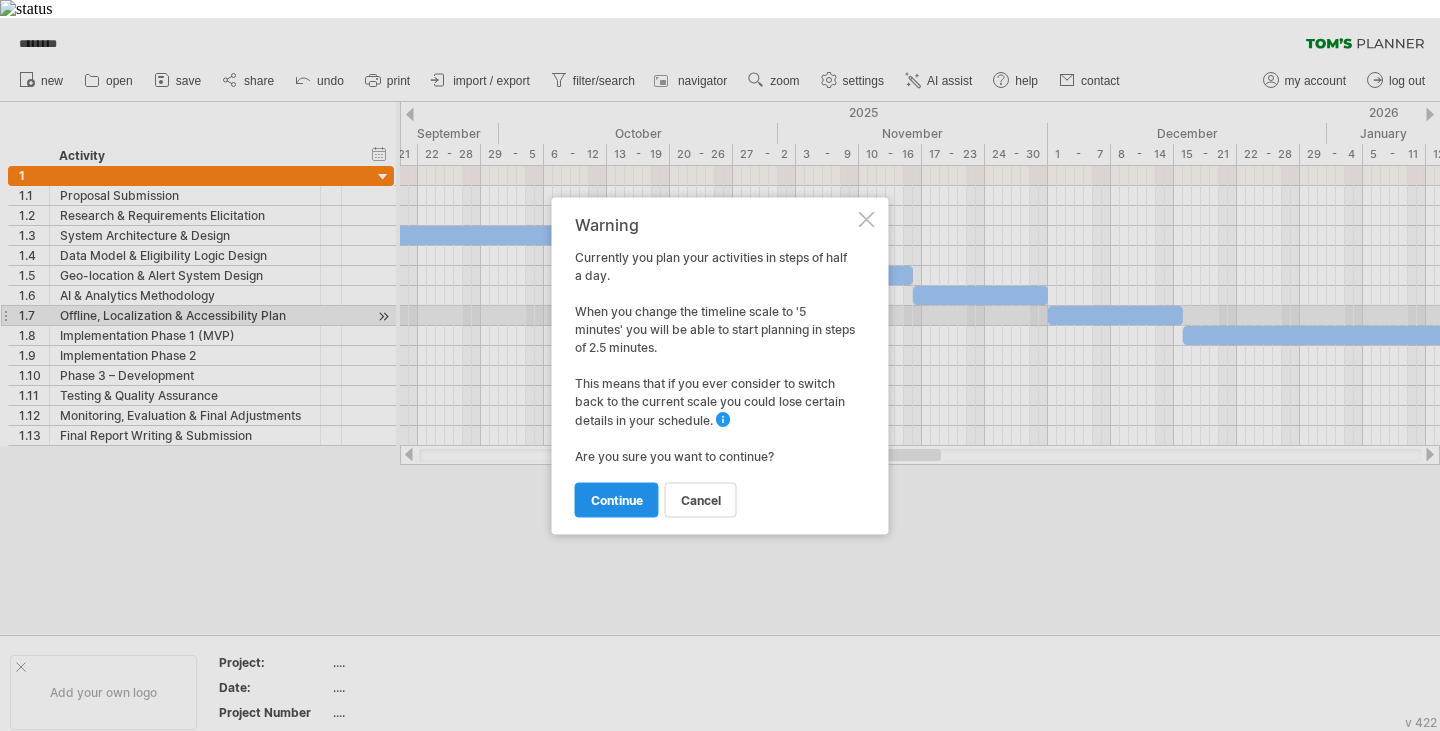 click on "continue" at bounding box center [617, 499] 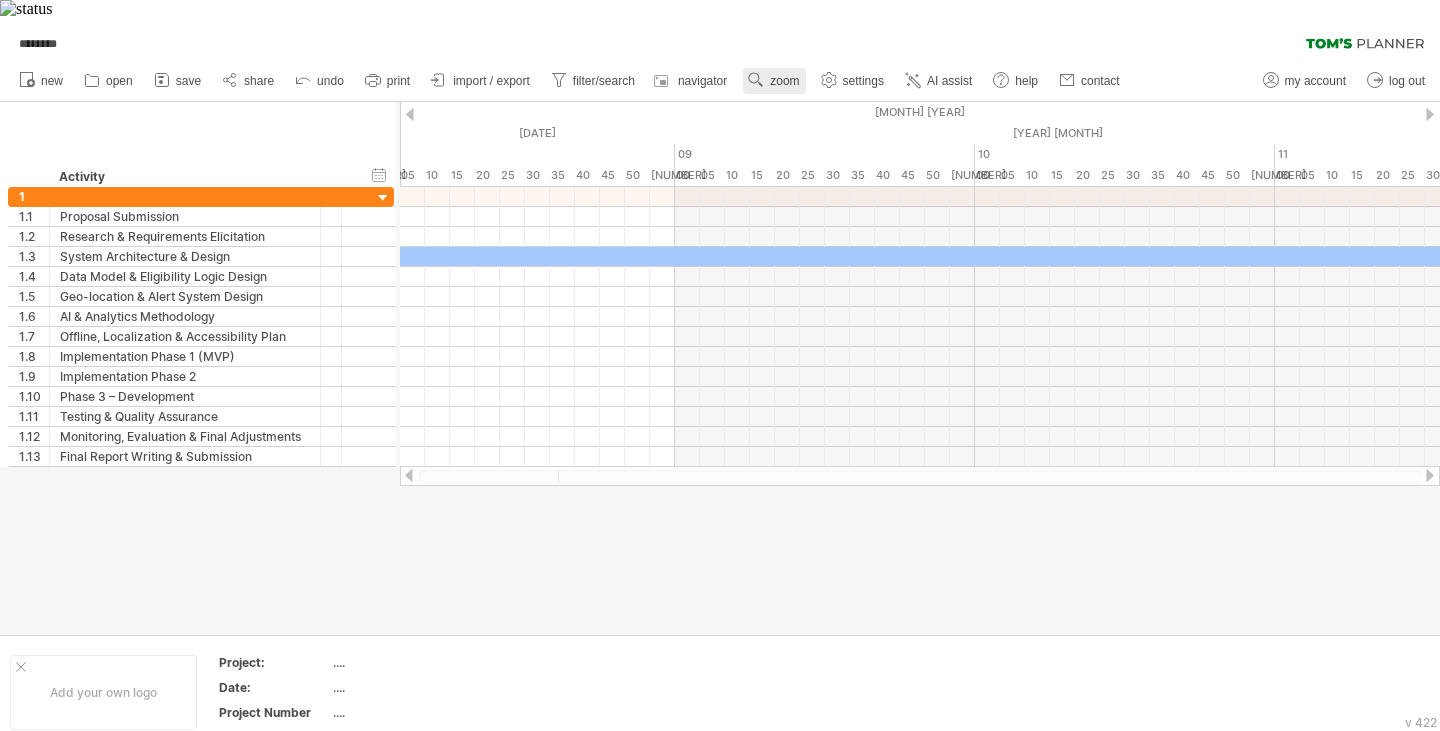 click 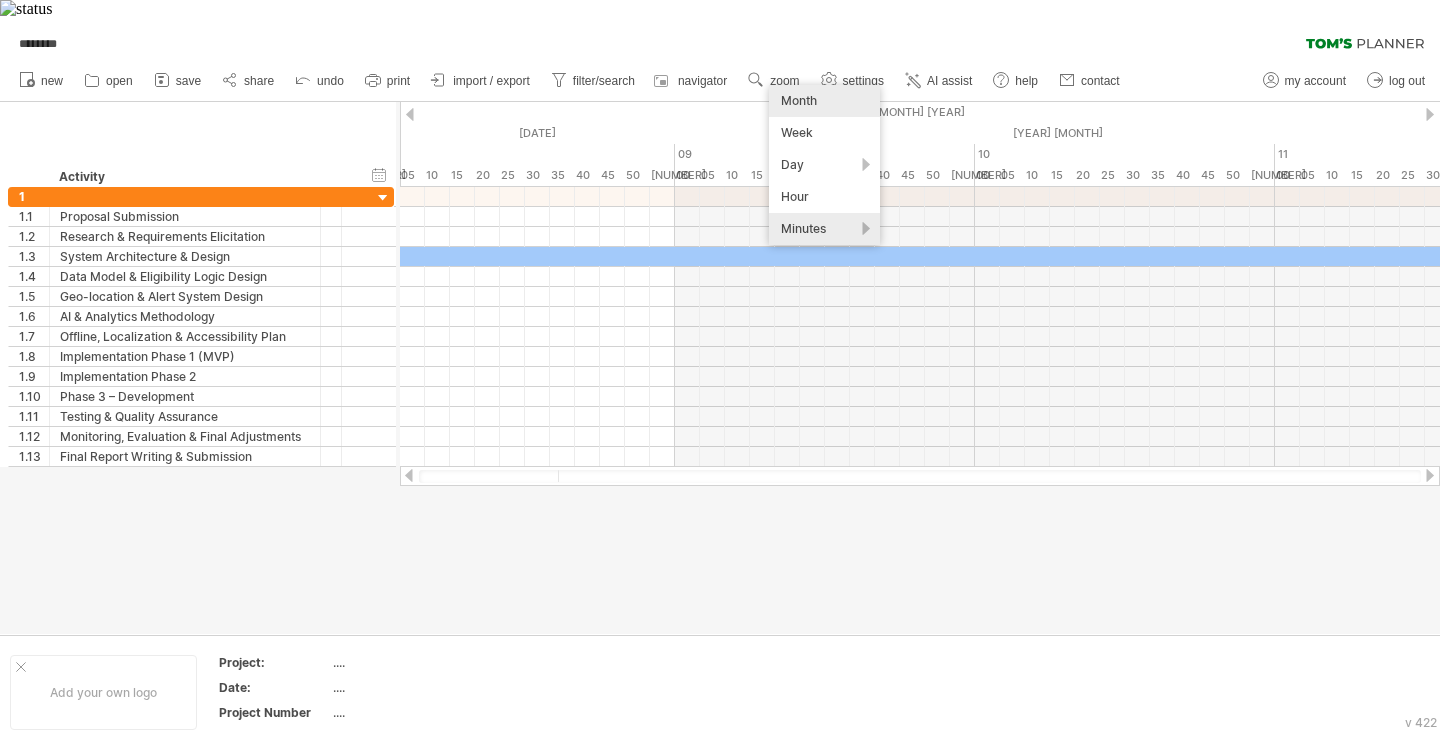 click on "Month" at bounding box center [824, 101] 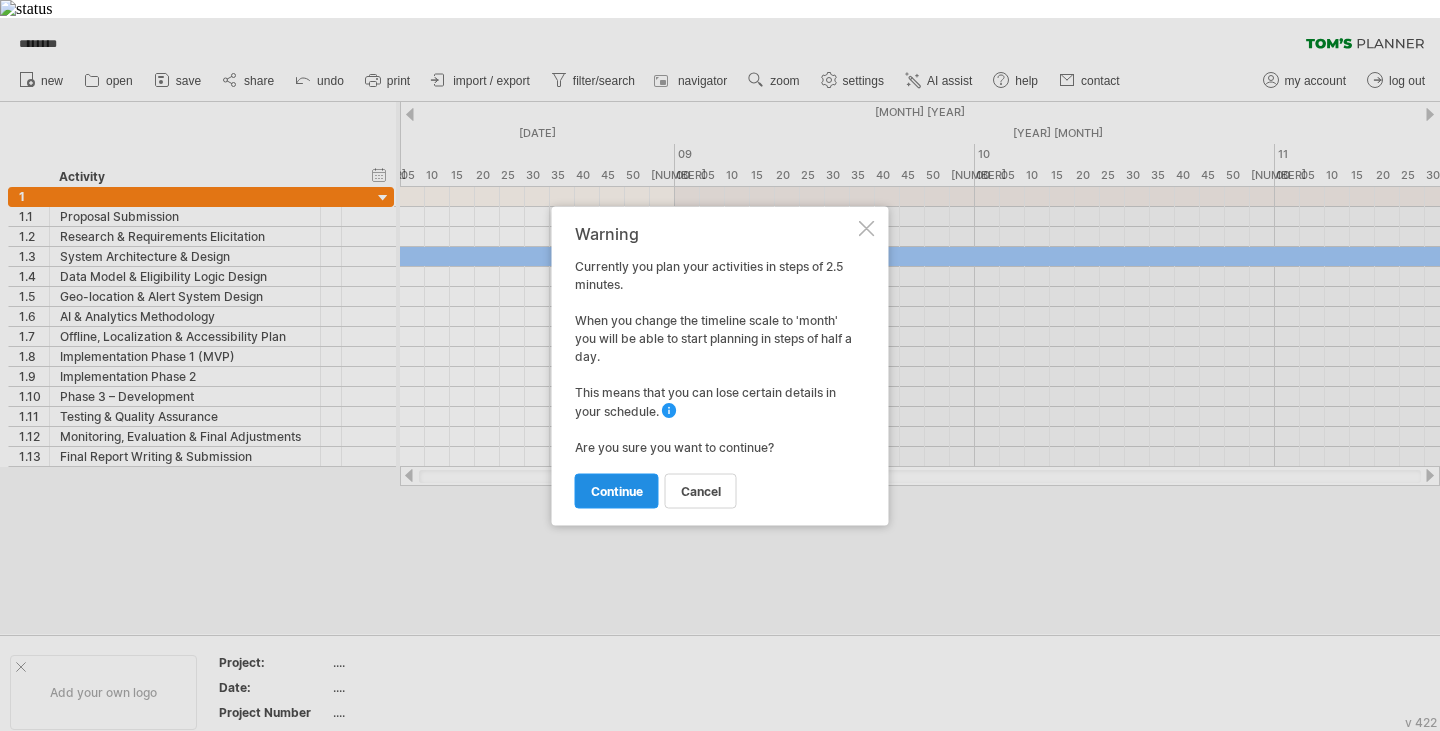 click on "continue" at bounding box center (617, 490) 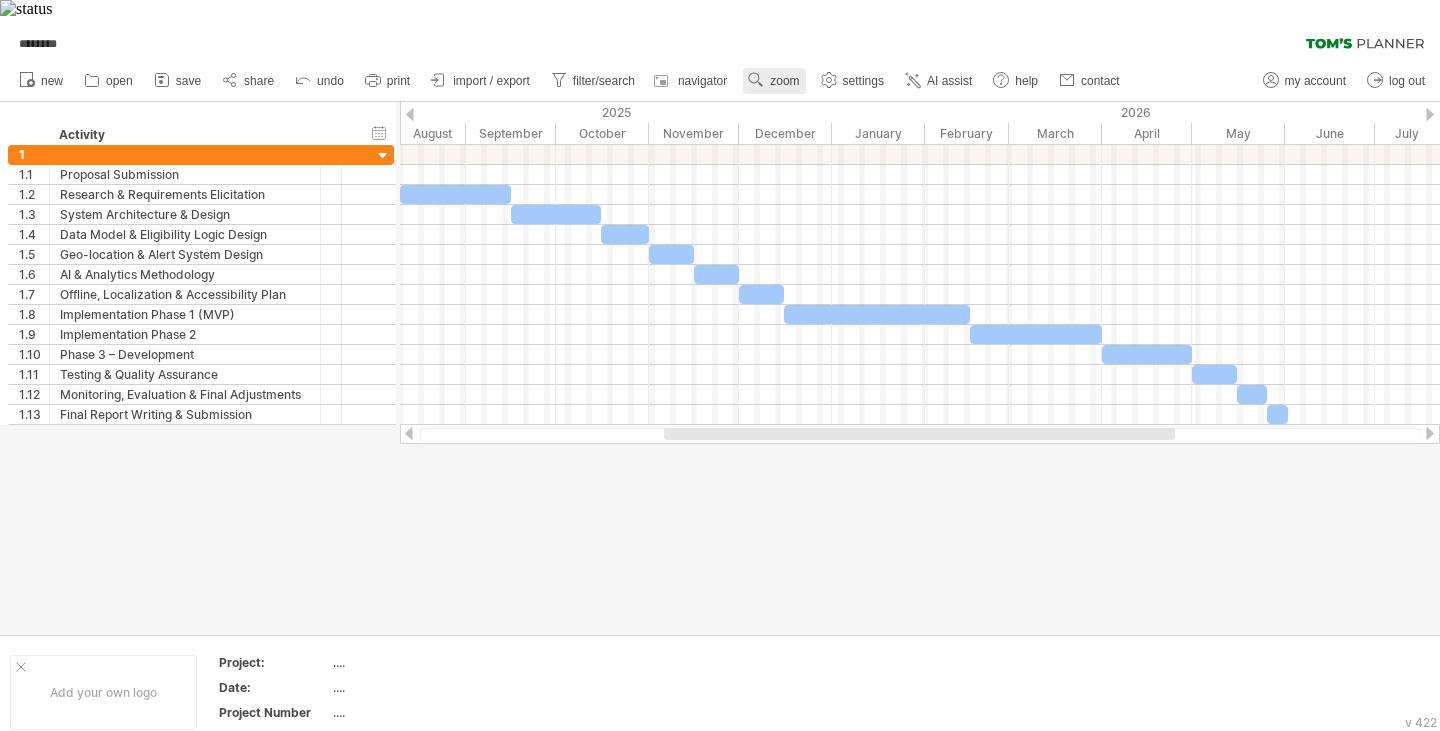 click on "zoom" at bounding box center [784, 81] 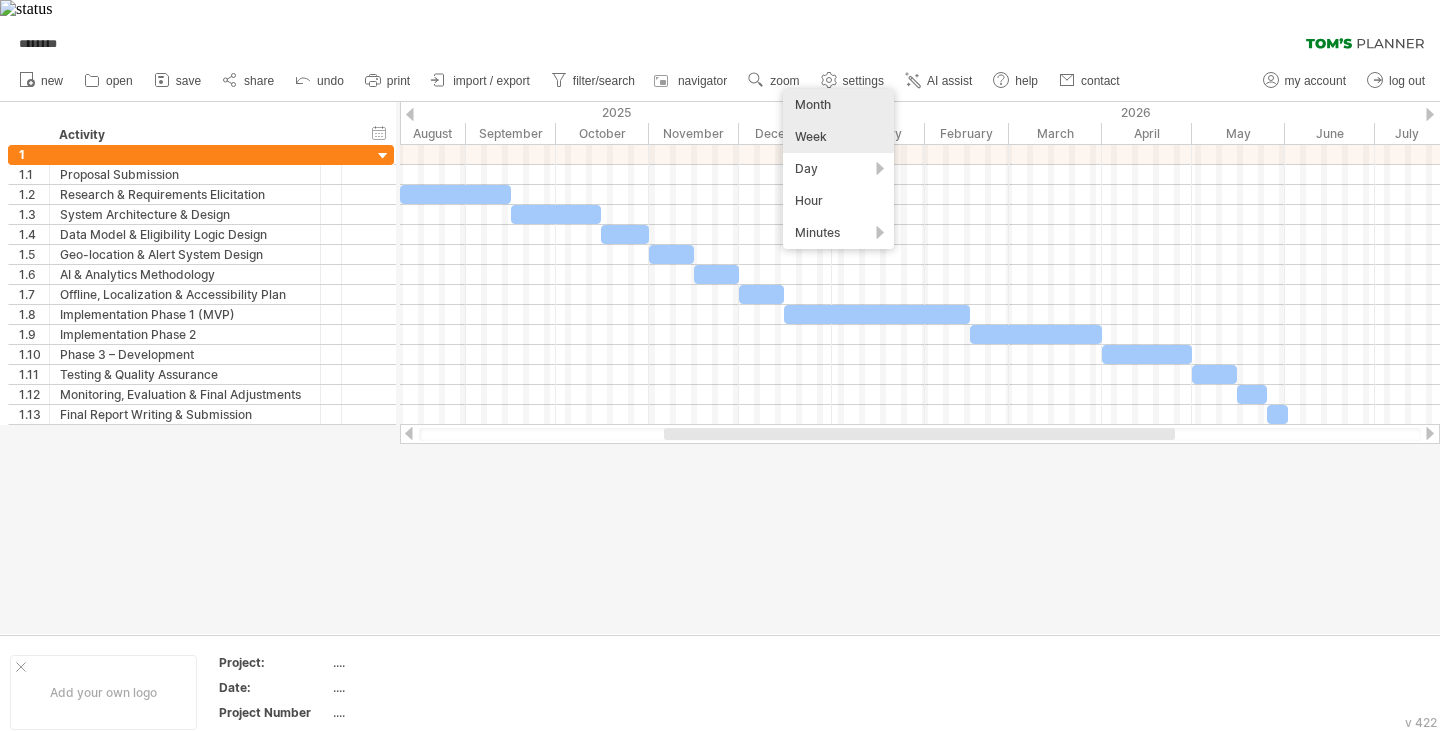 click on "Week" at bounding box center [838, 137] 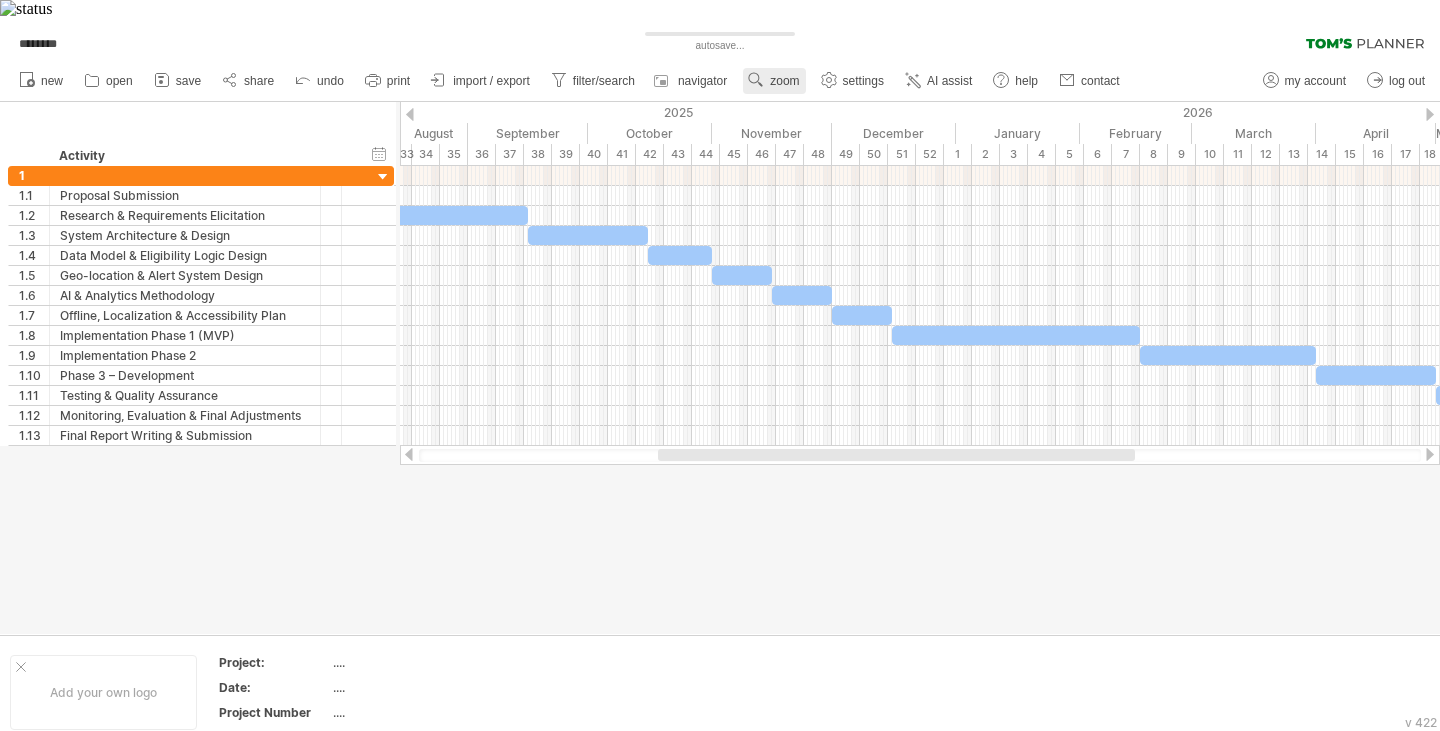click on "zoom" at bounding box center (784, 81) 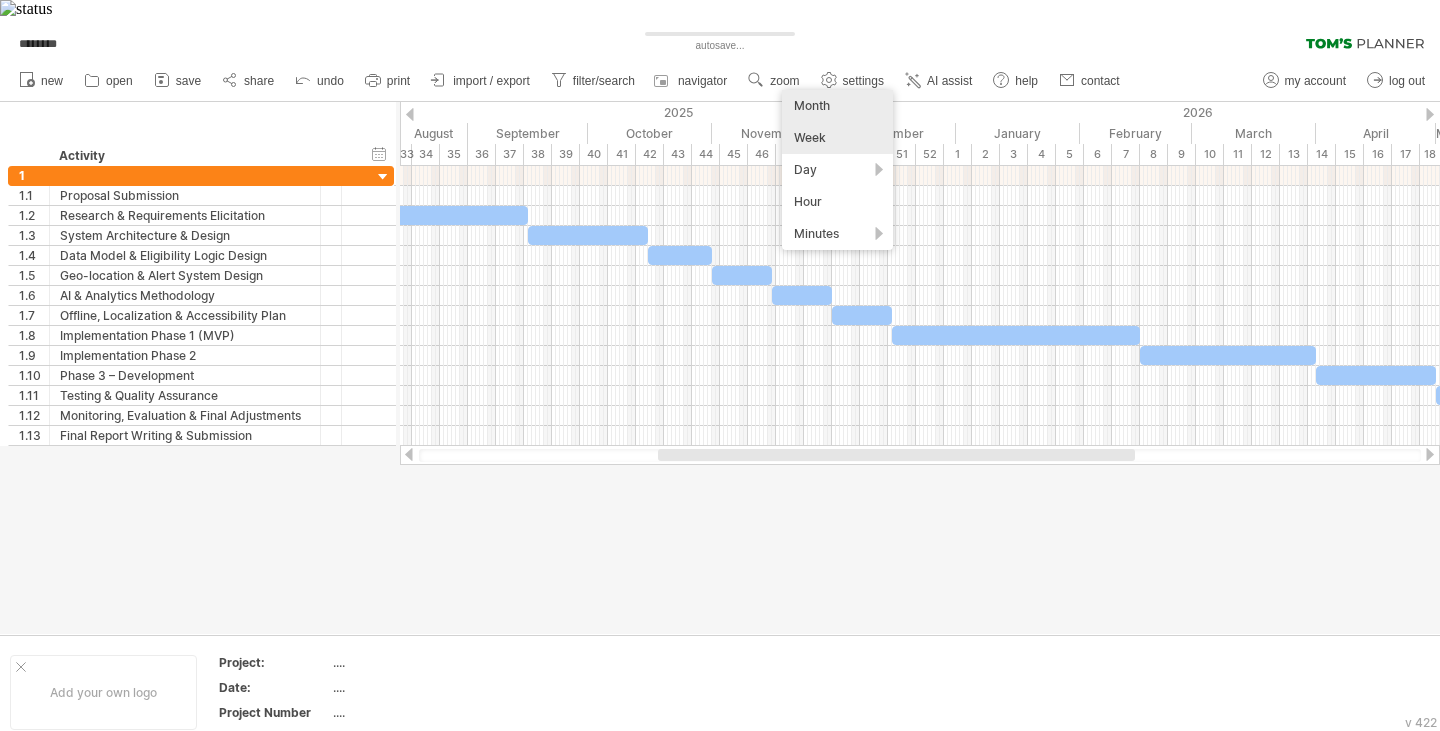 click on "Month" at bounding box center [837, 106] 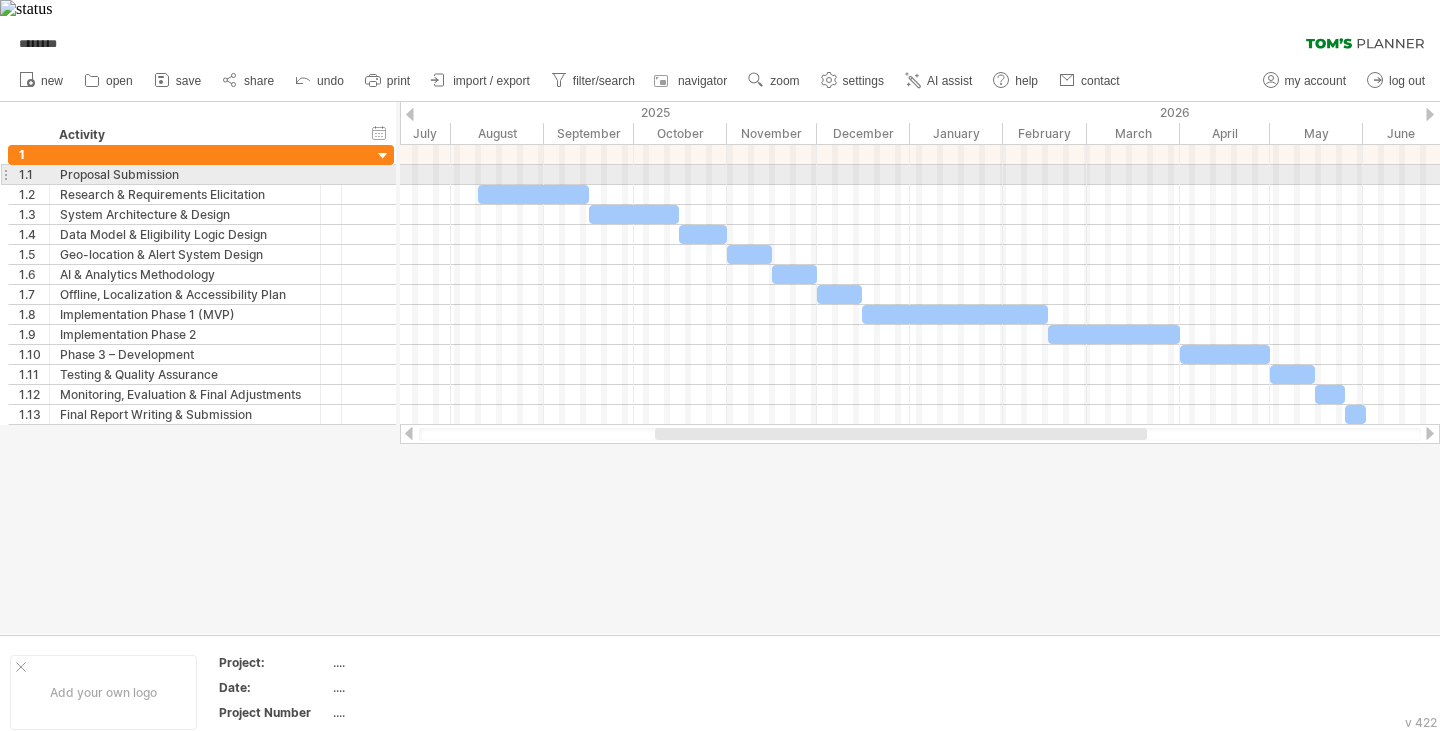 click at bounding box center [920, 175] 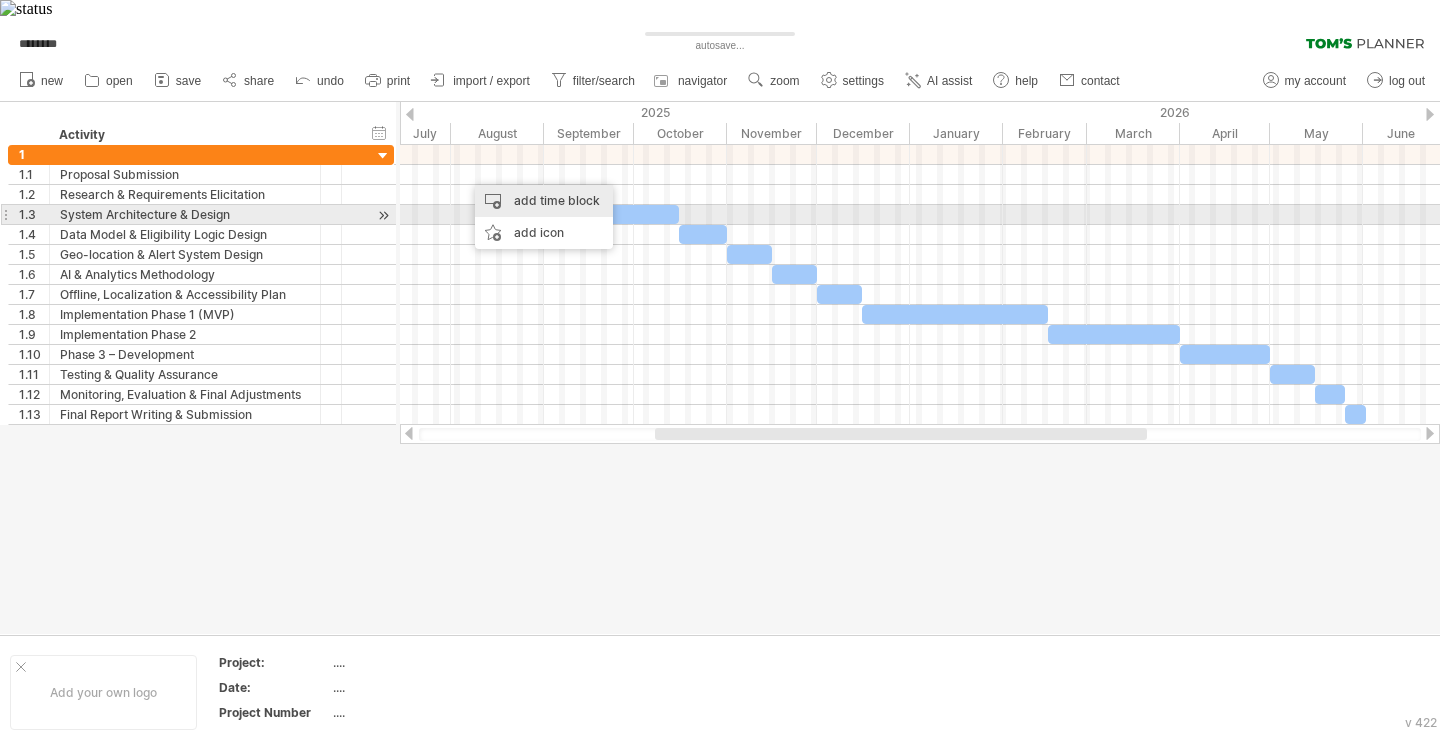 click on "add time block" at bounding box center [544, 201] 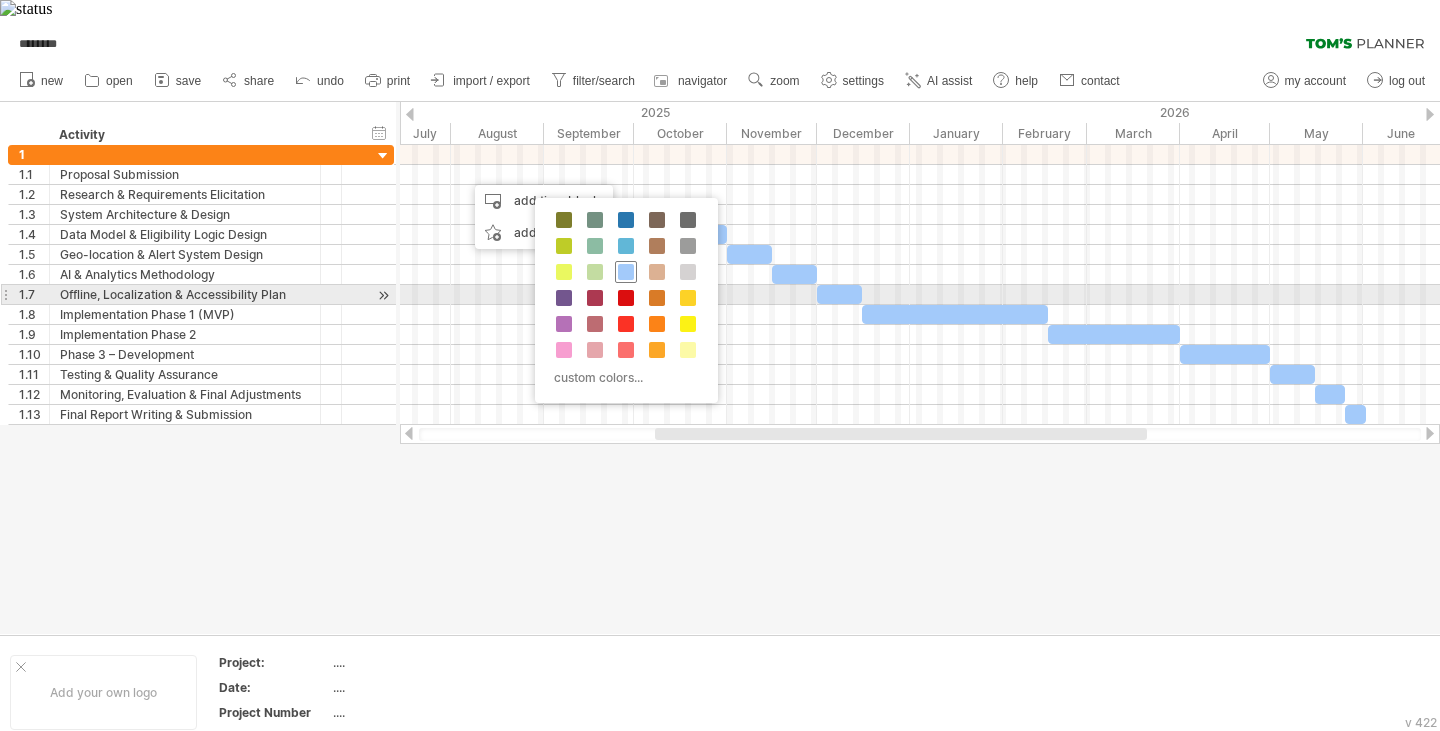 click at bounding box center (626, 272) 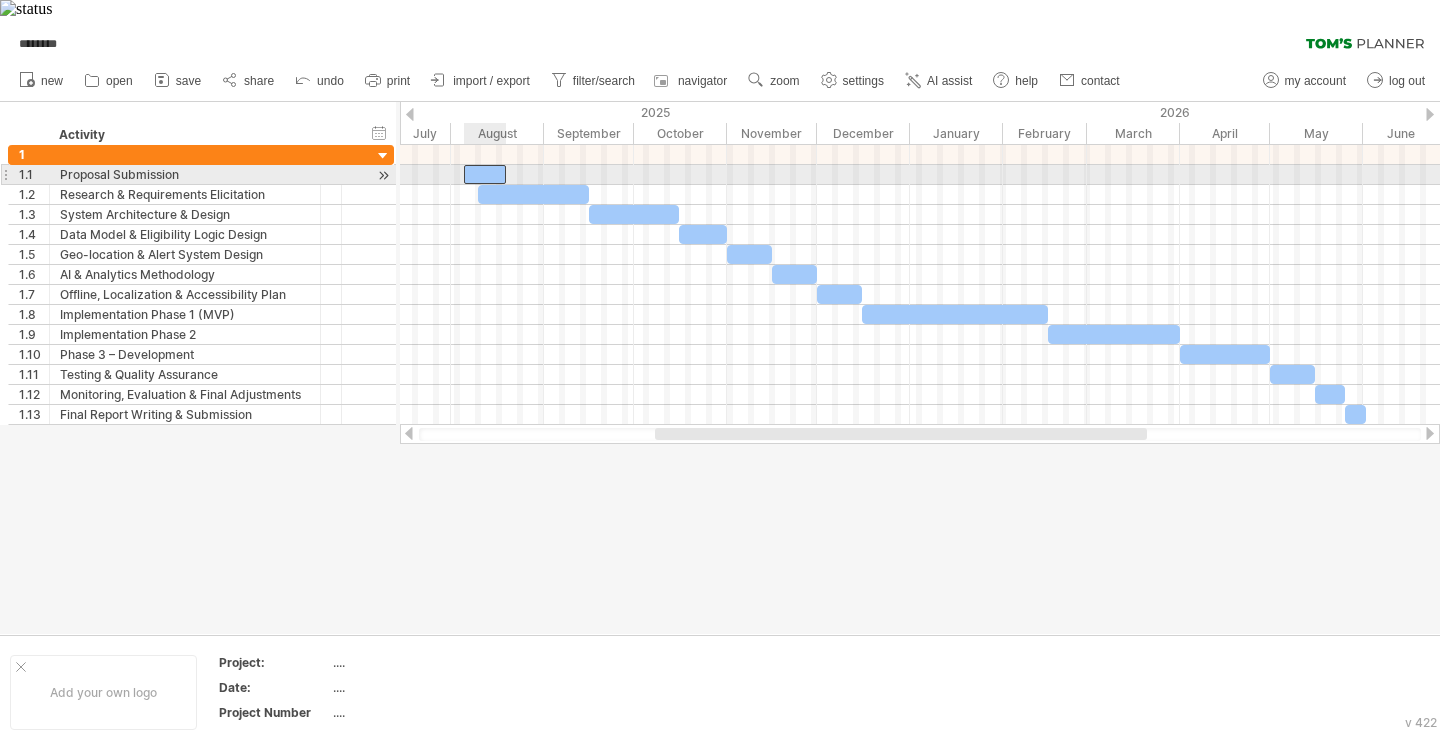 click at bounding box center (485, 174) 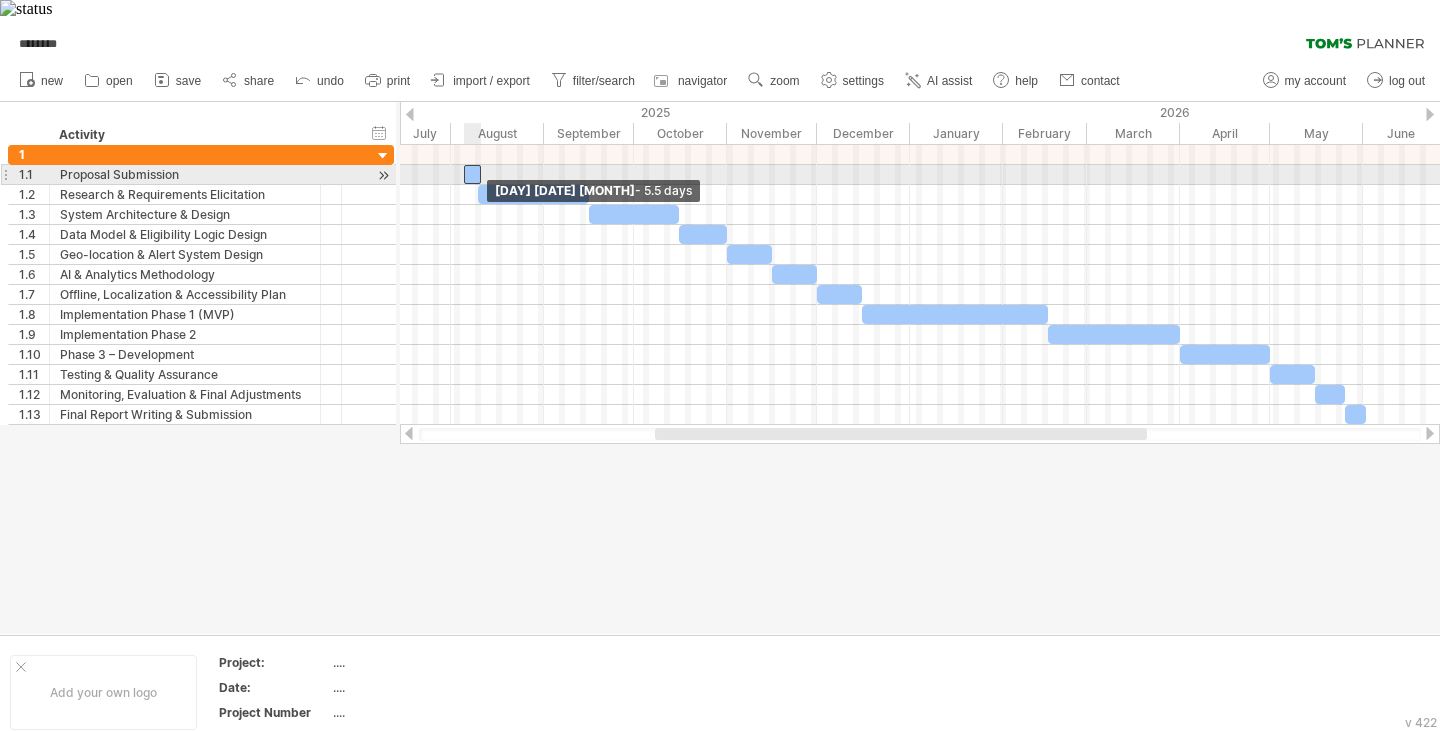 drag, startPoint x: 503, startPoint y: 153, endPoint x: 477, endPoint y: 152, distance: 26.019224 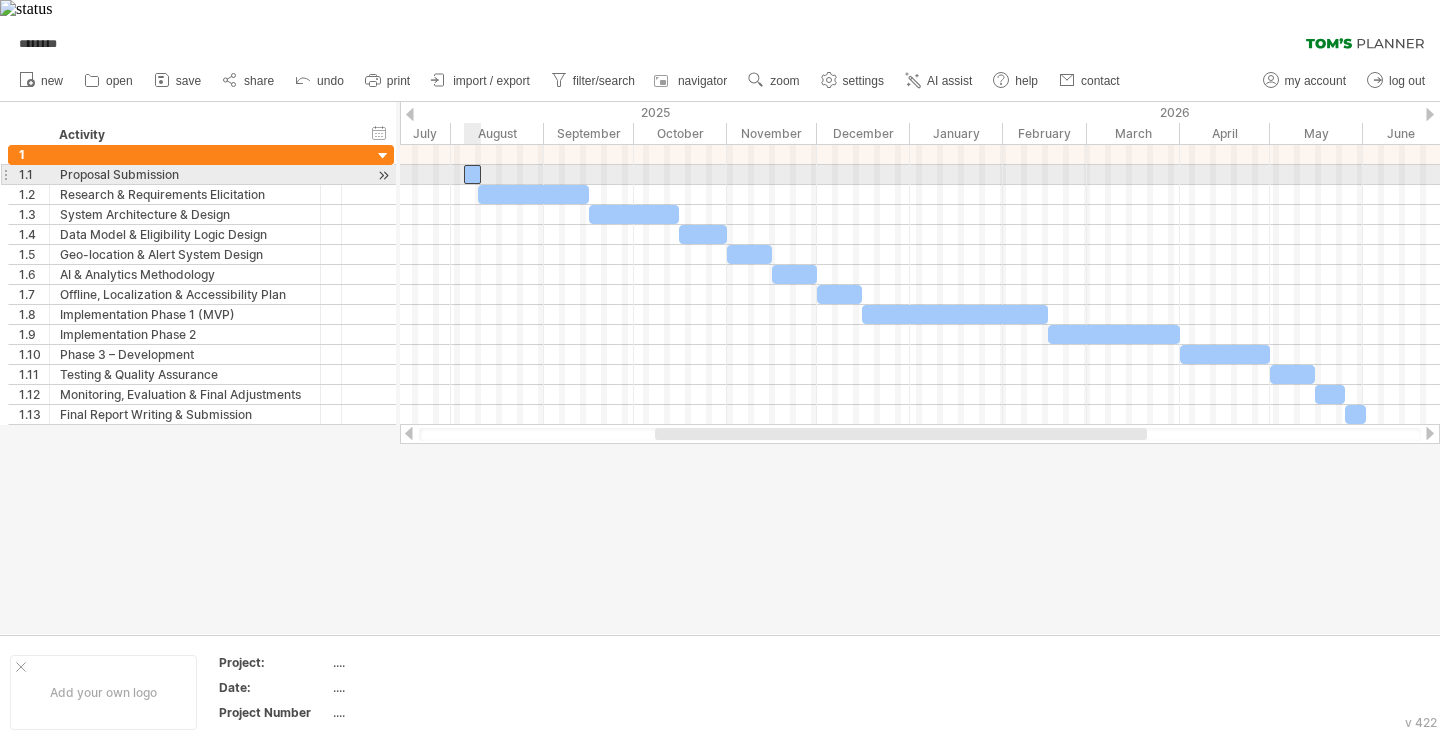 click at bounding box center (472, 174) 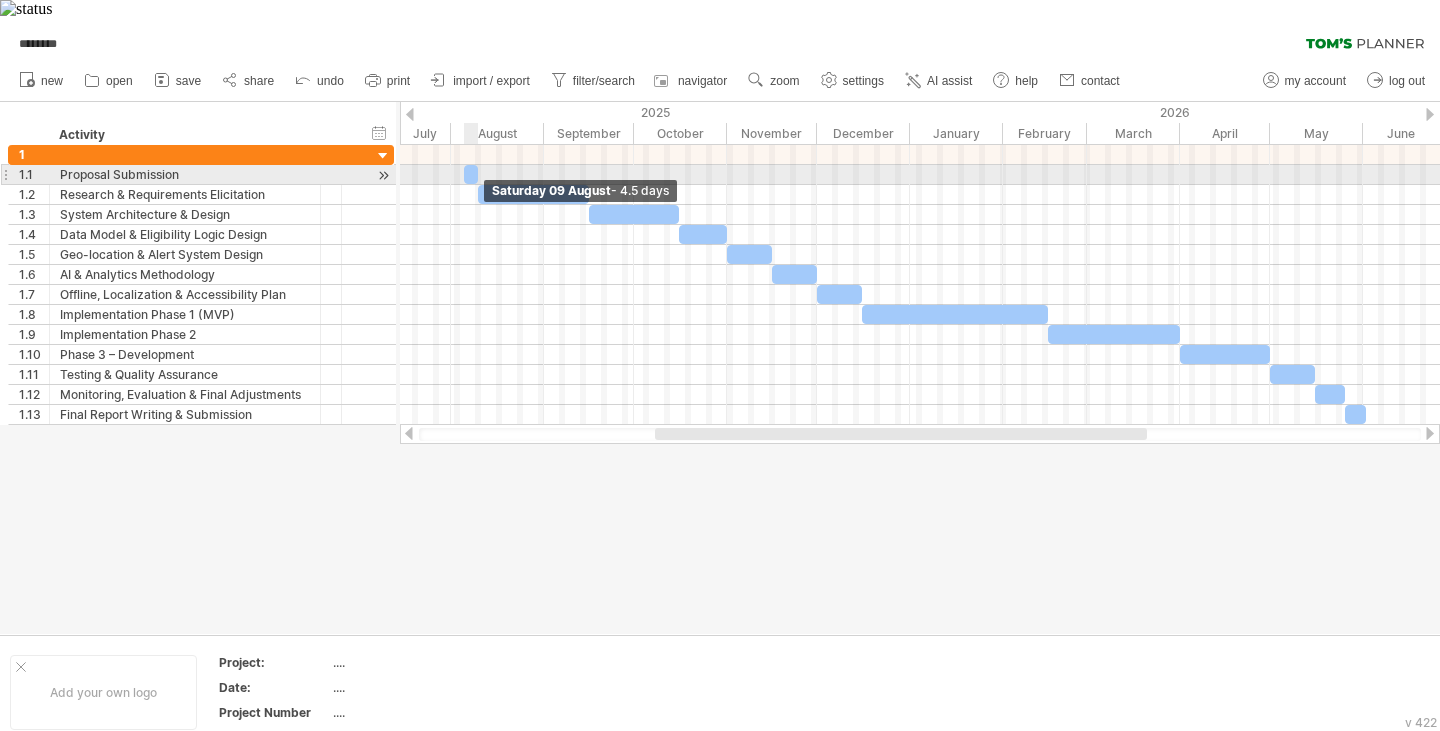 click at bounding box center [478, 174] 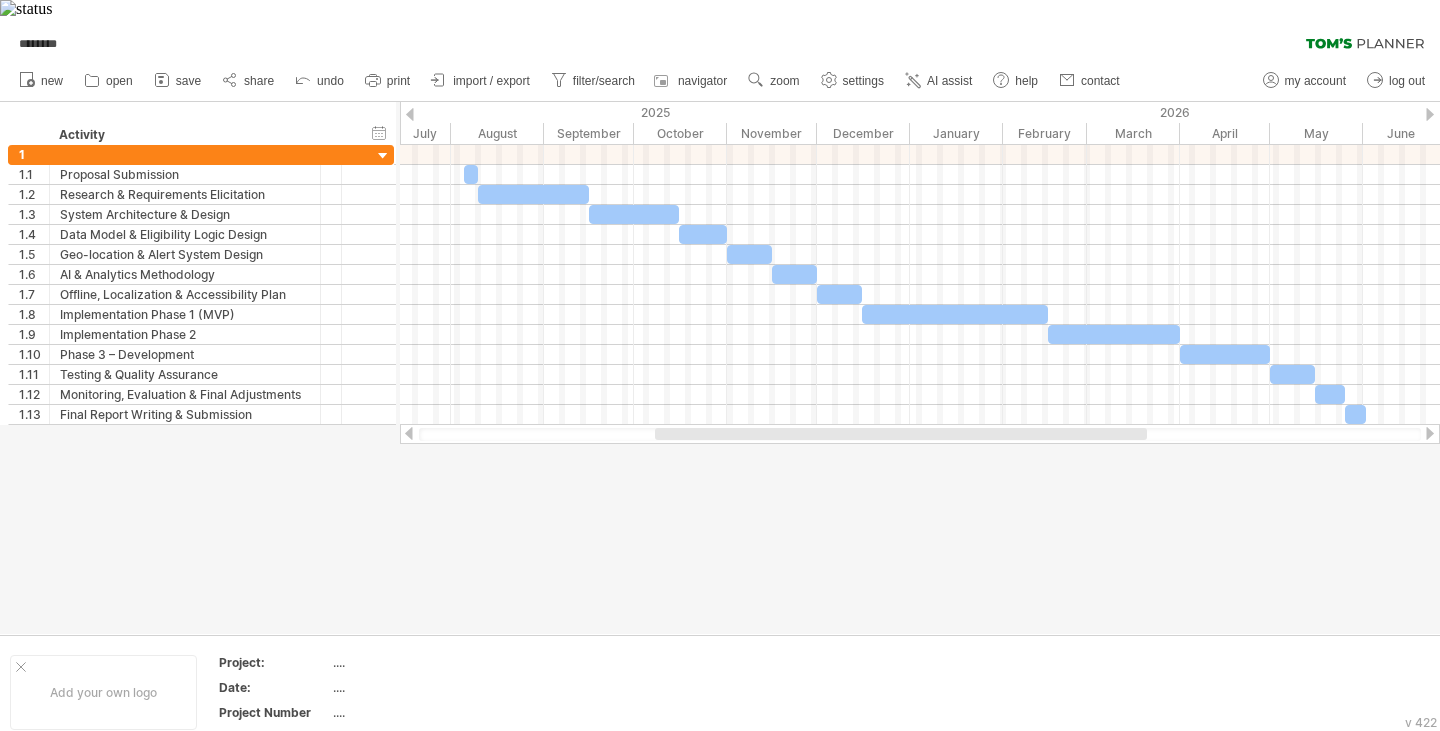 click at bounding box center [720, 368] 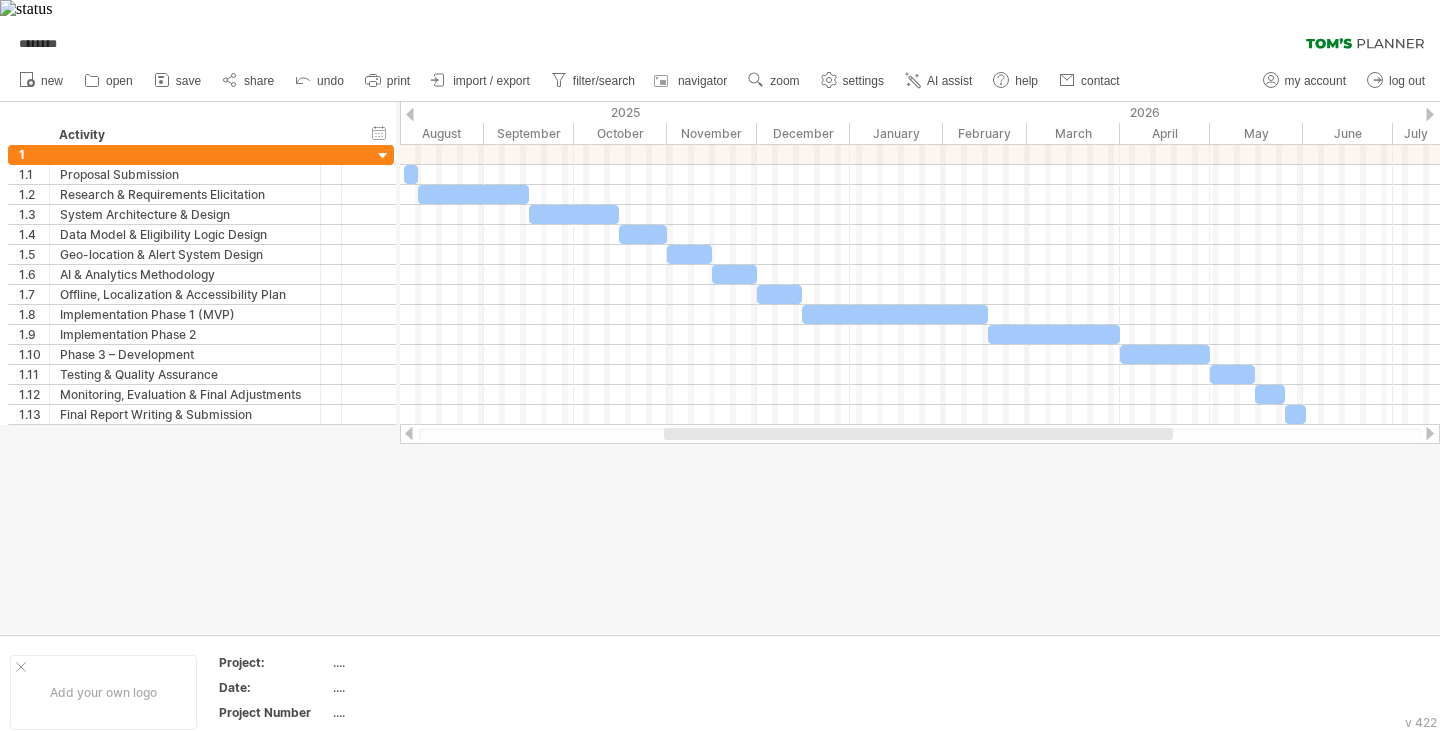 click at bounding box center [410, 114] 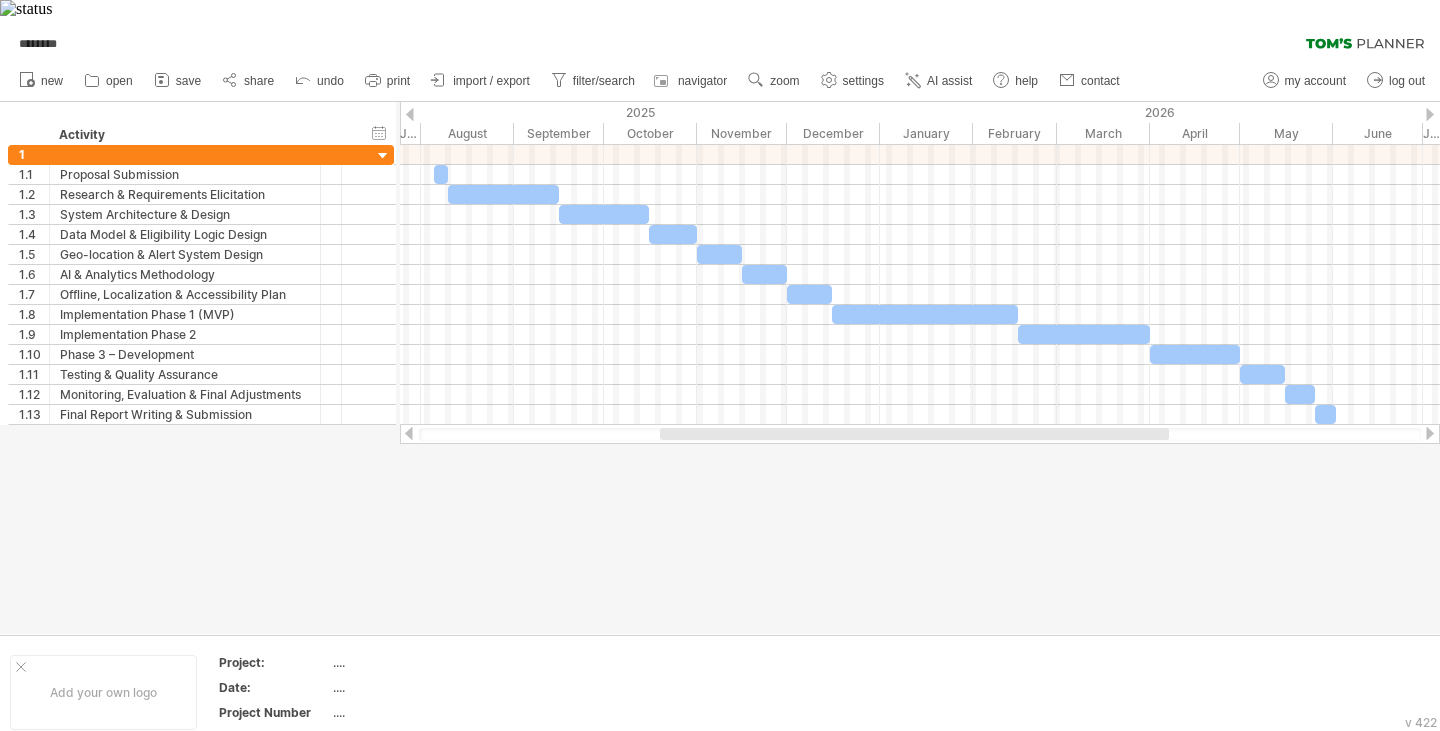 click at bounding box center [410, 114] 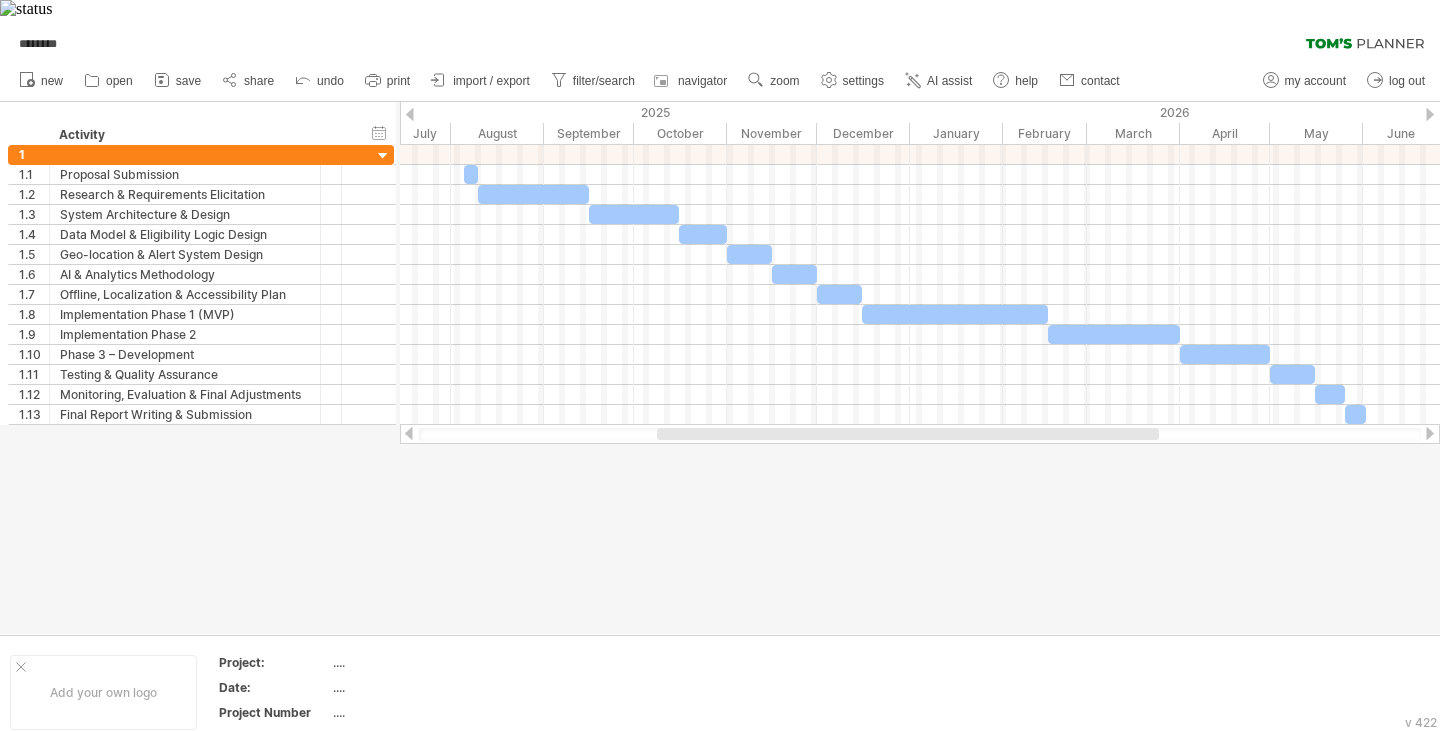 click at bounding box center [410, 114] 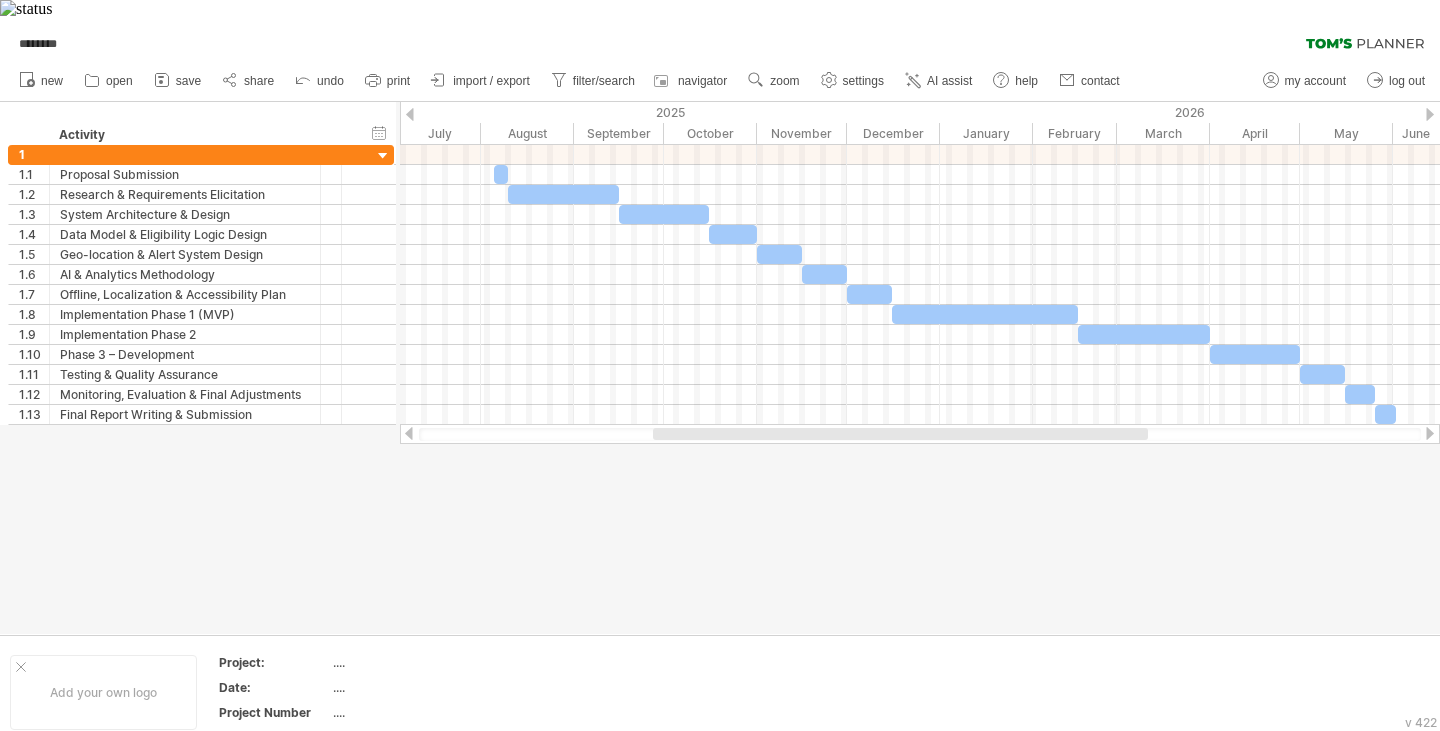 click at bounding box center (410, 114) 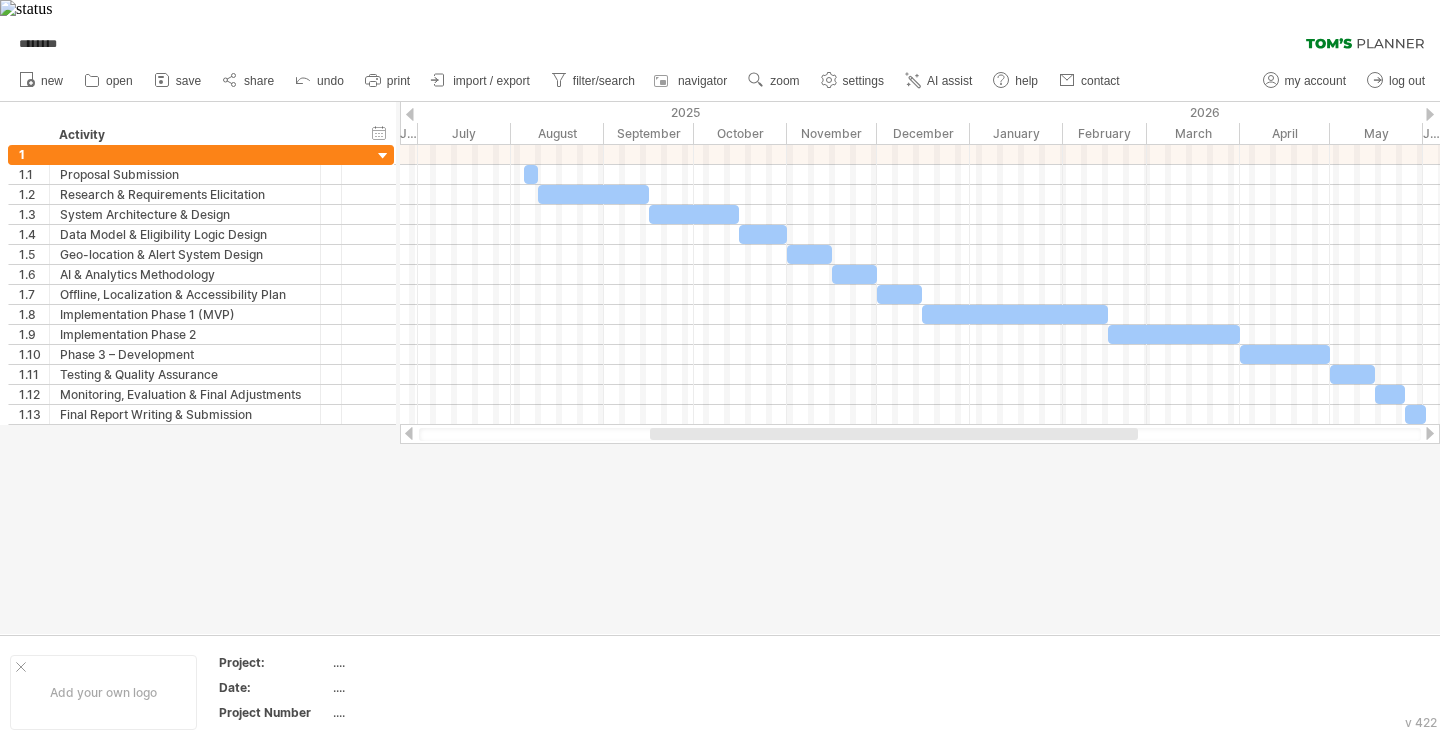 click at bounding box center (410, 114) 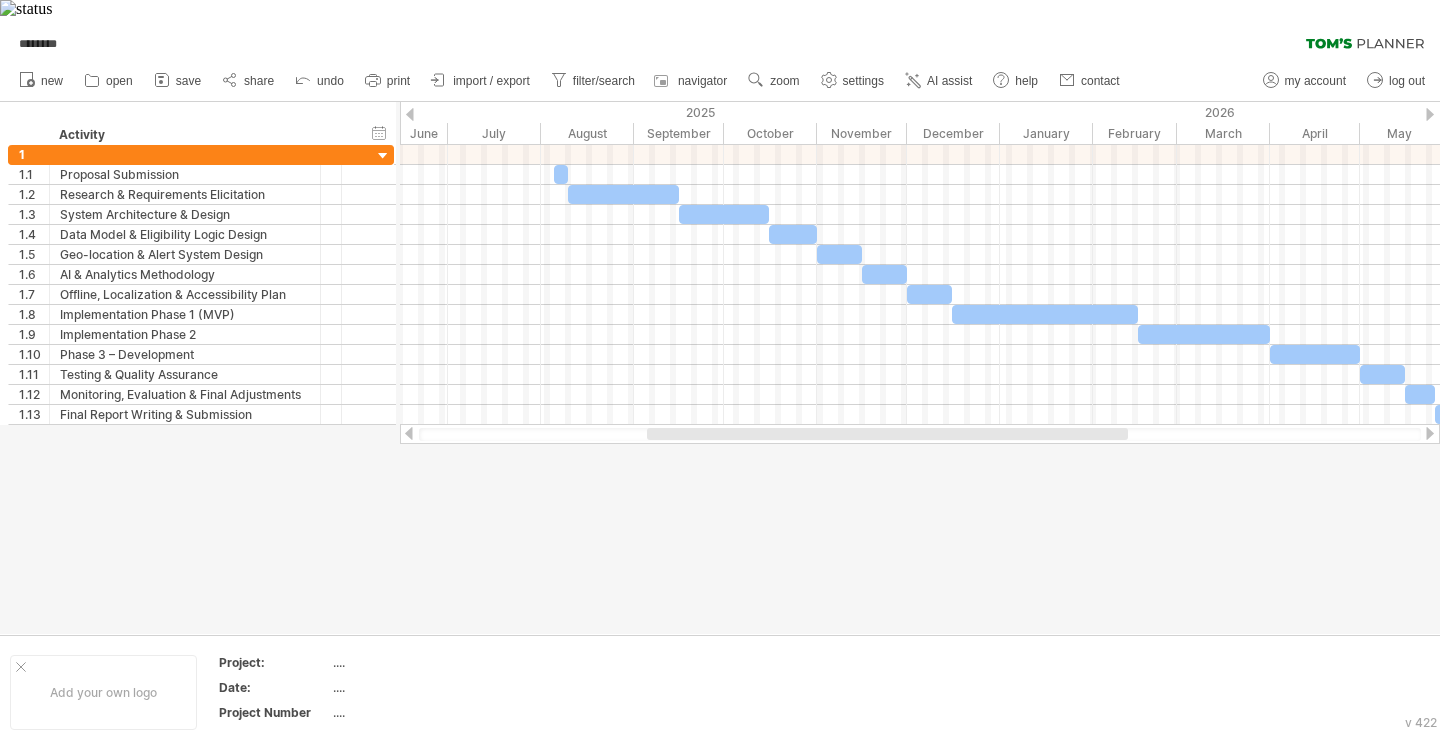 click at bounding box center [410, 114] 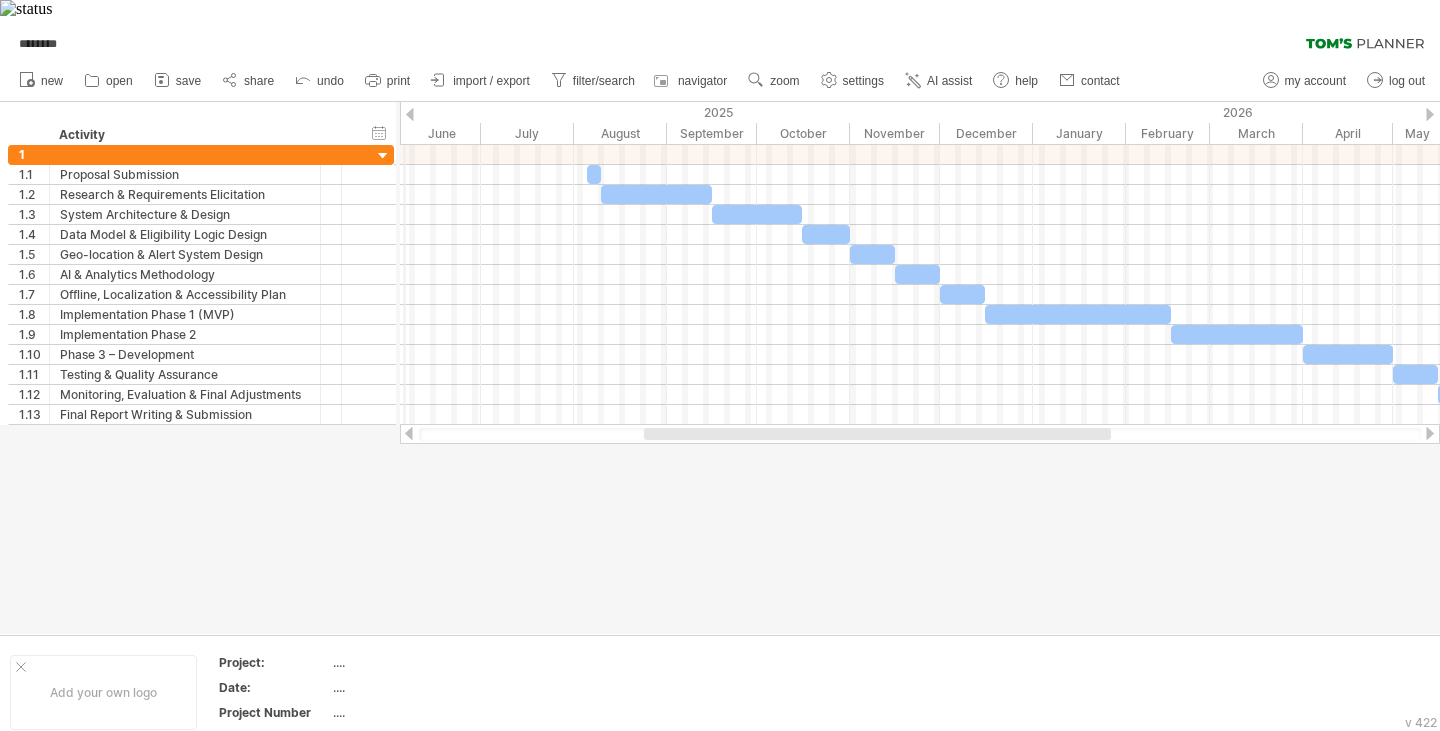 click on "2025" at bounding box center (485, 112) 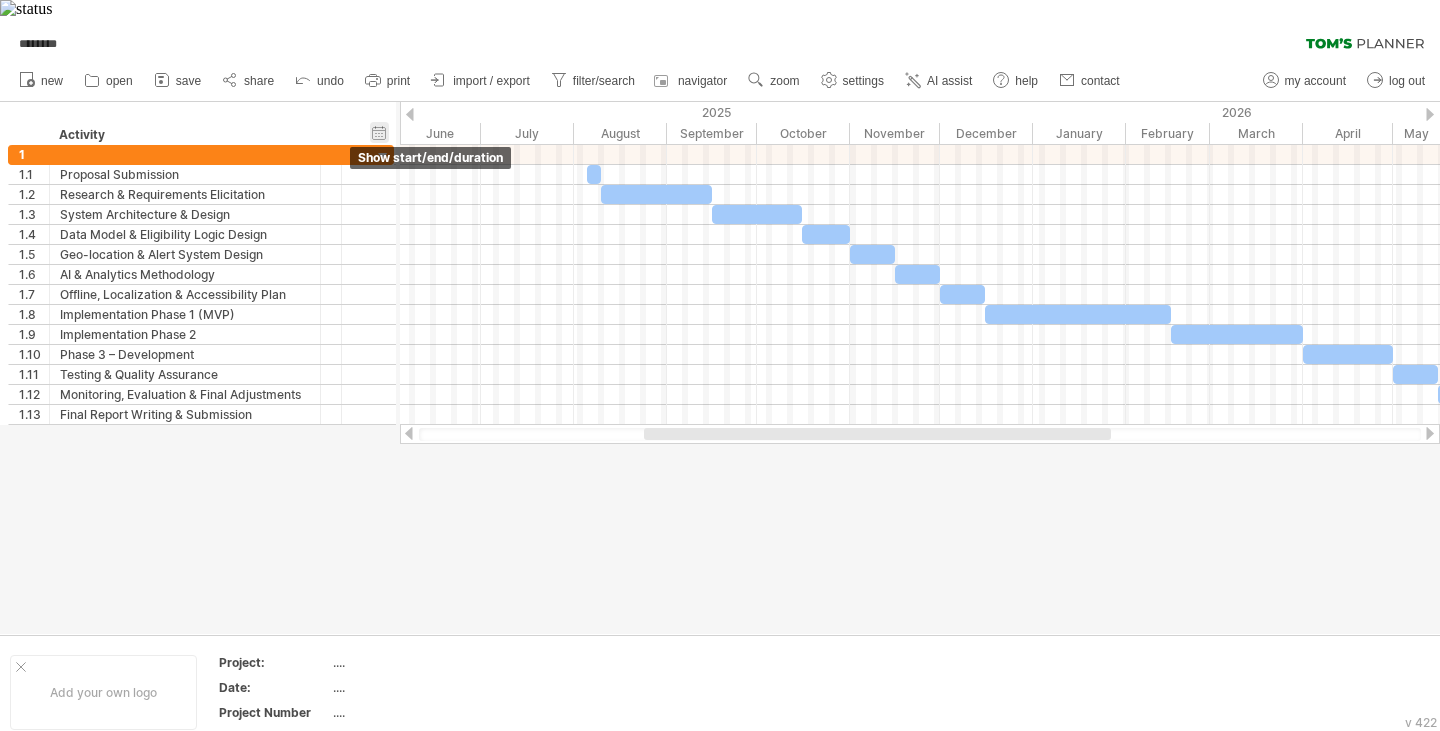 click on "hide start/end/duration show start/end/duration" at bounding box center [379, 132] 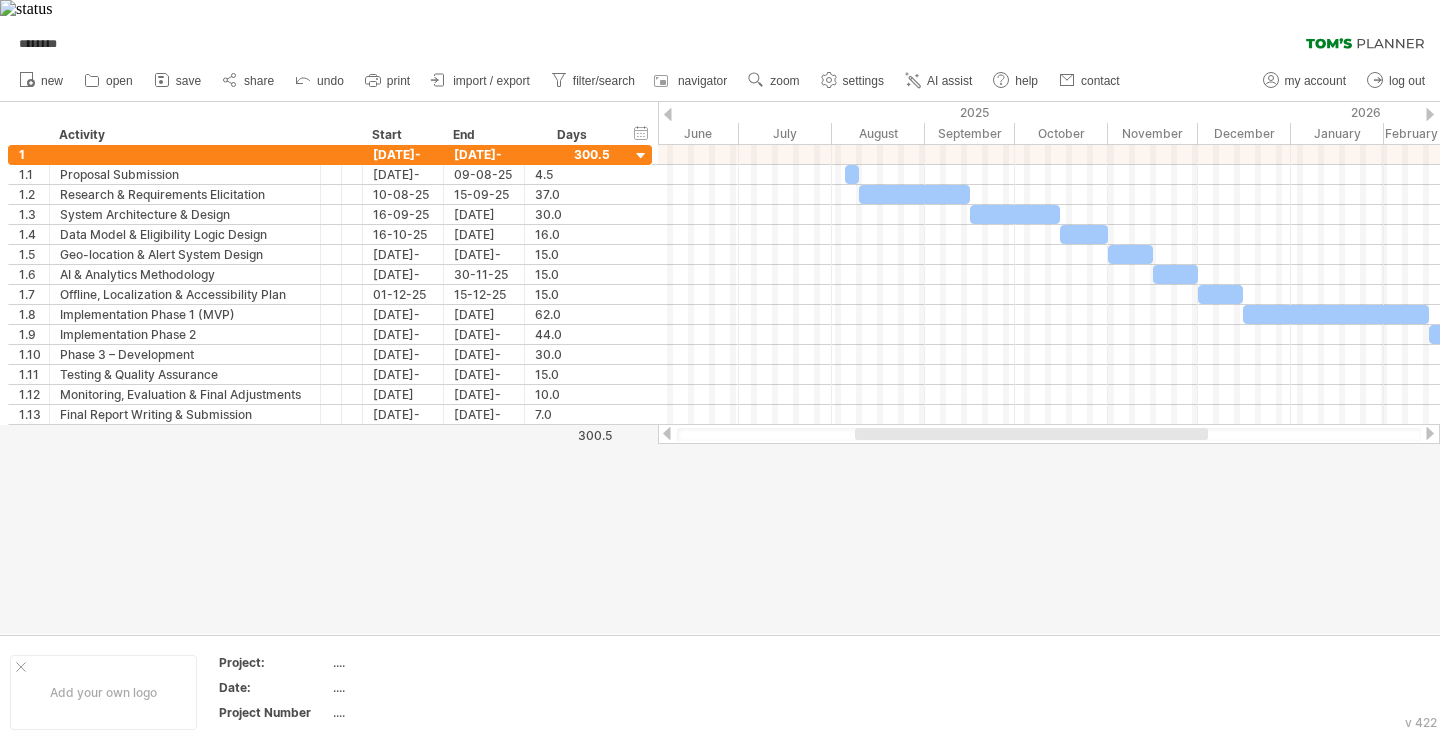 click at bounding box center [668, 114] 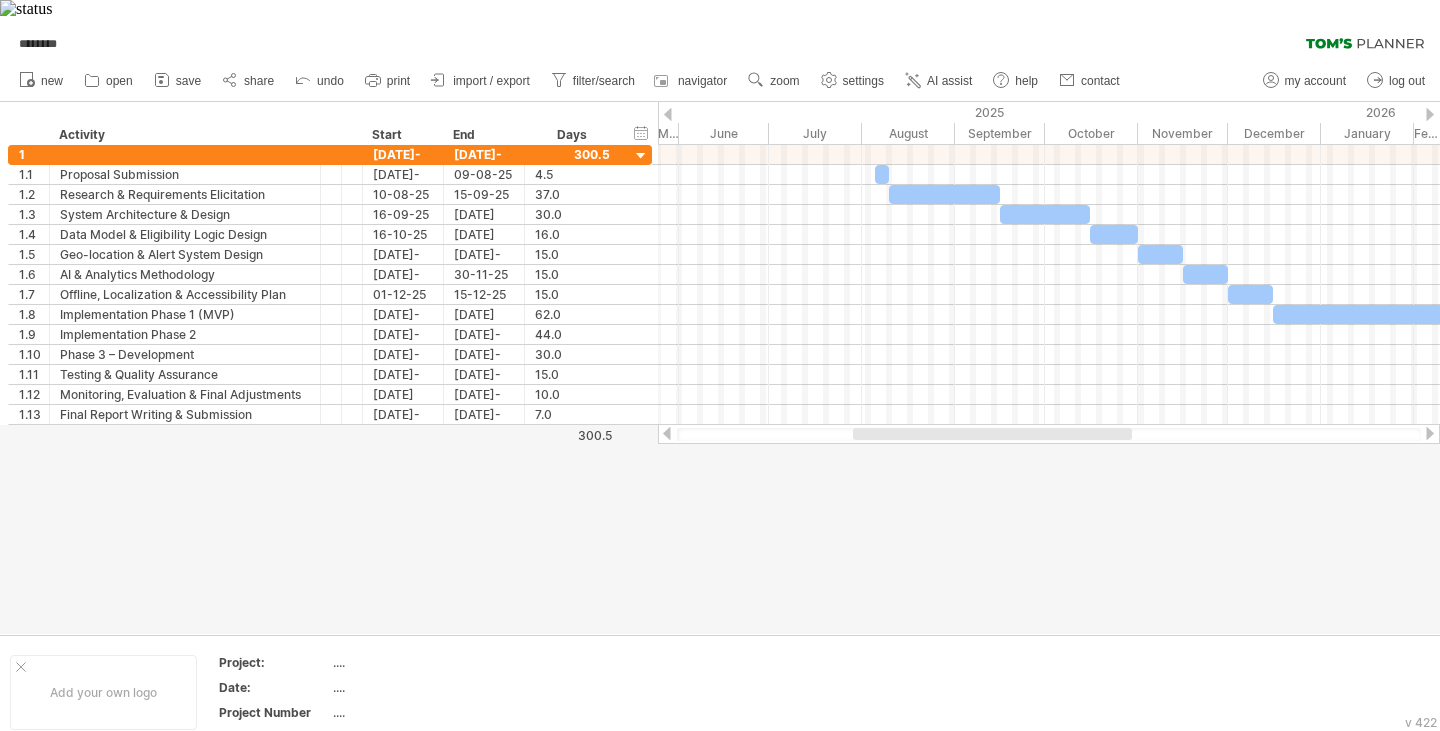 click at bounding box center [668, 114] 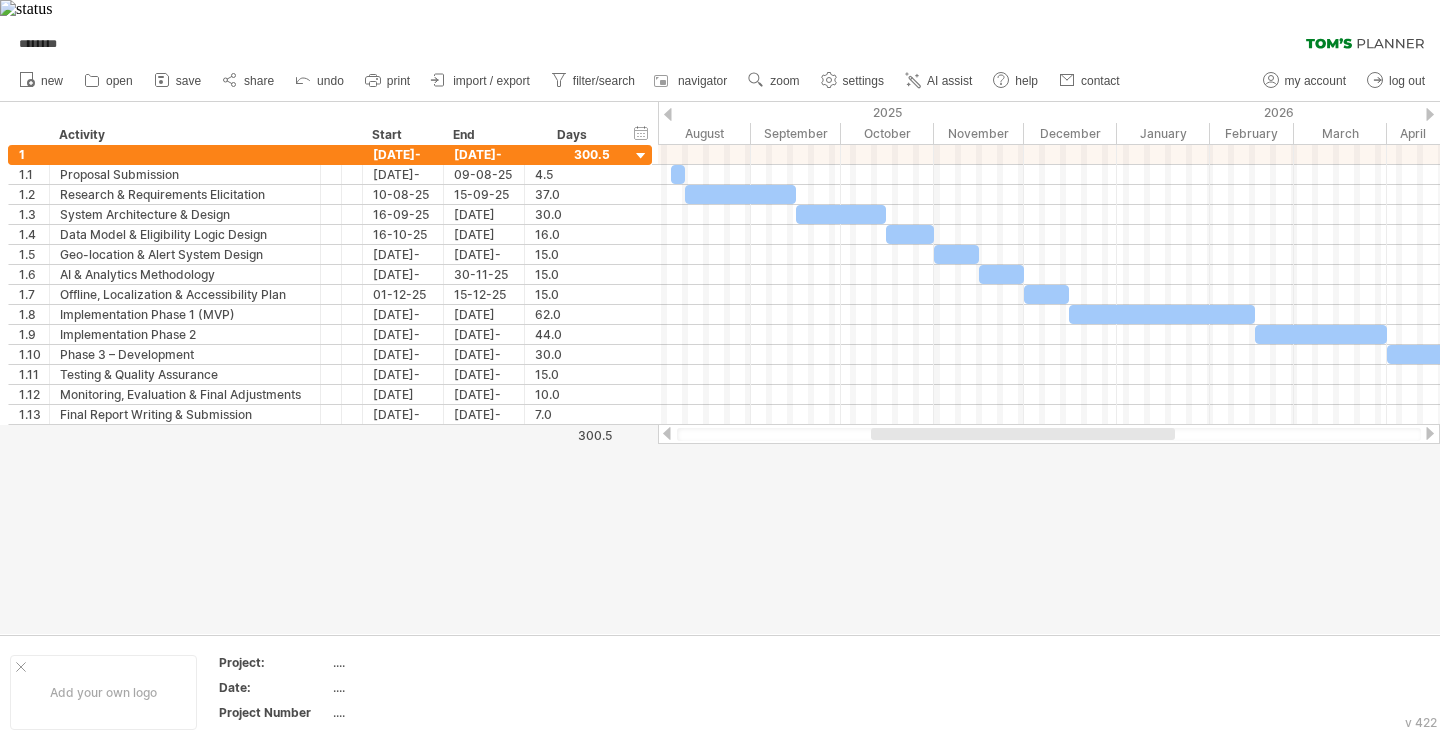 click at bounding box center (668, 114) 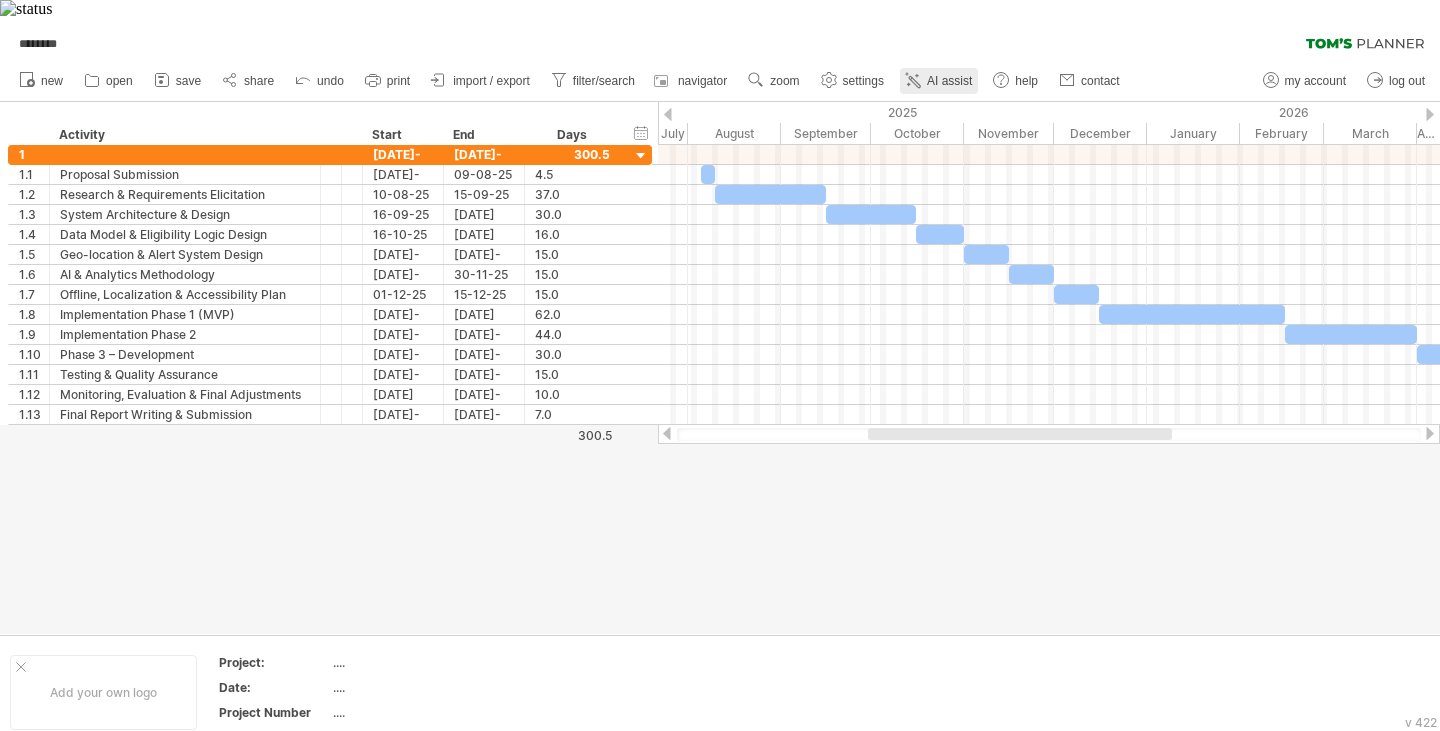 click on "AI assist" at bounding box center (949, 81) 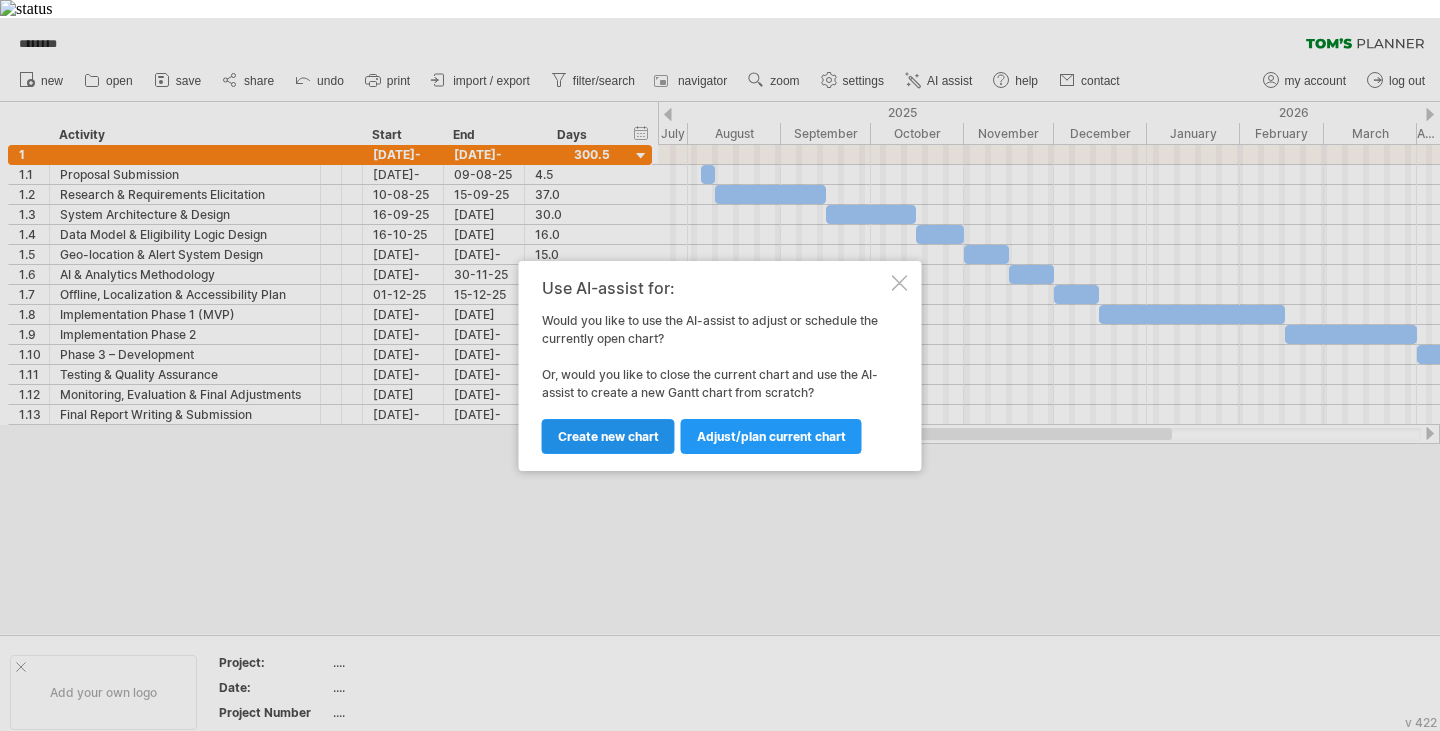 click on "Create new chart" at bounding box center [608, 436] 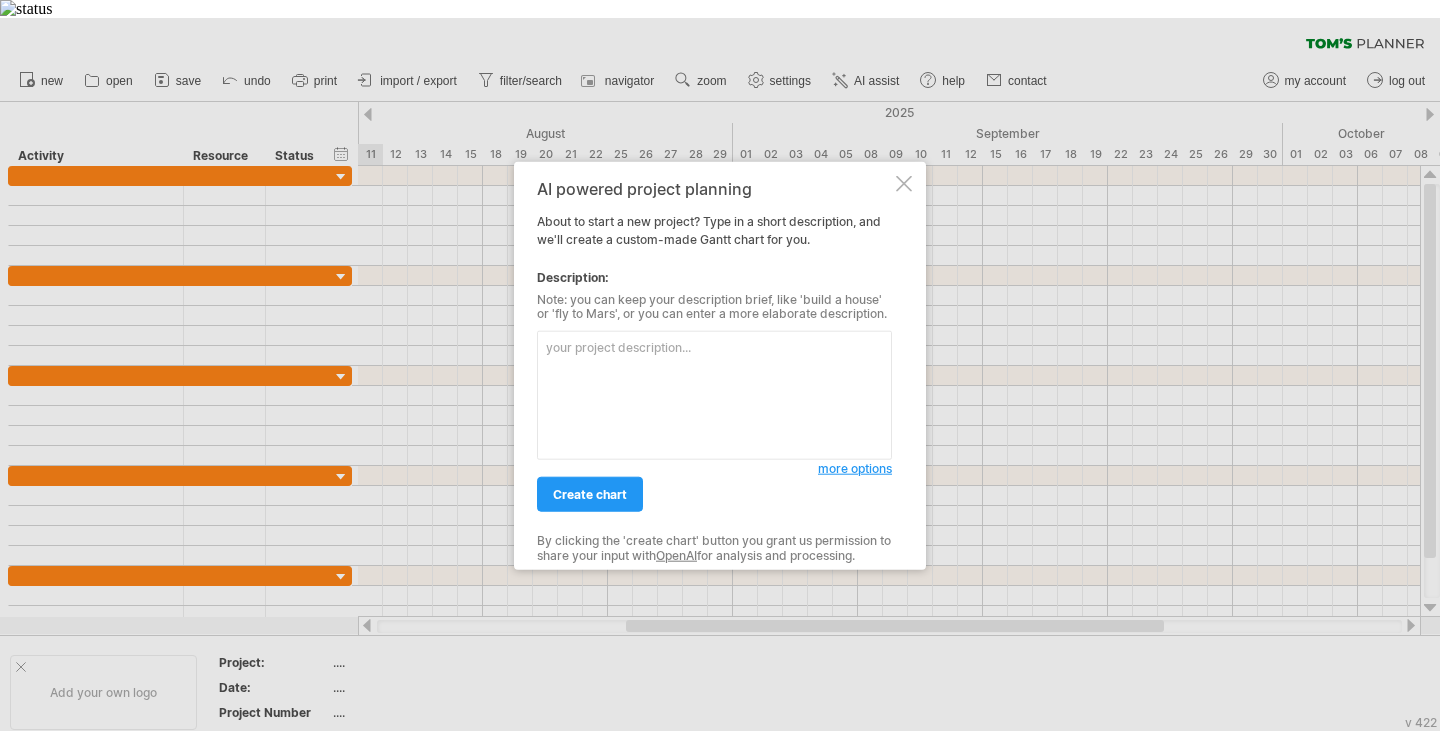 click at bounding box center (714, 395) 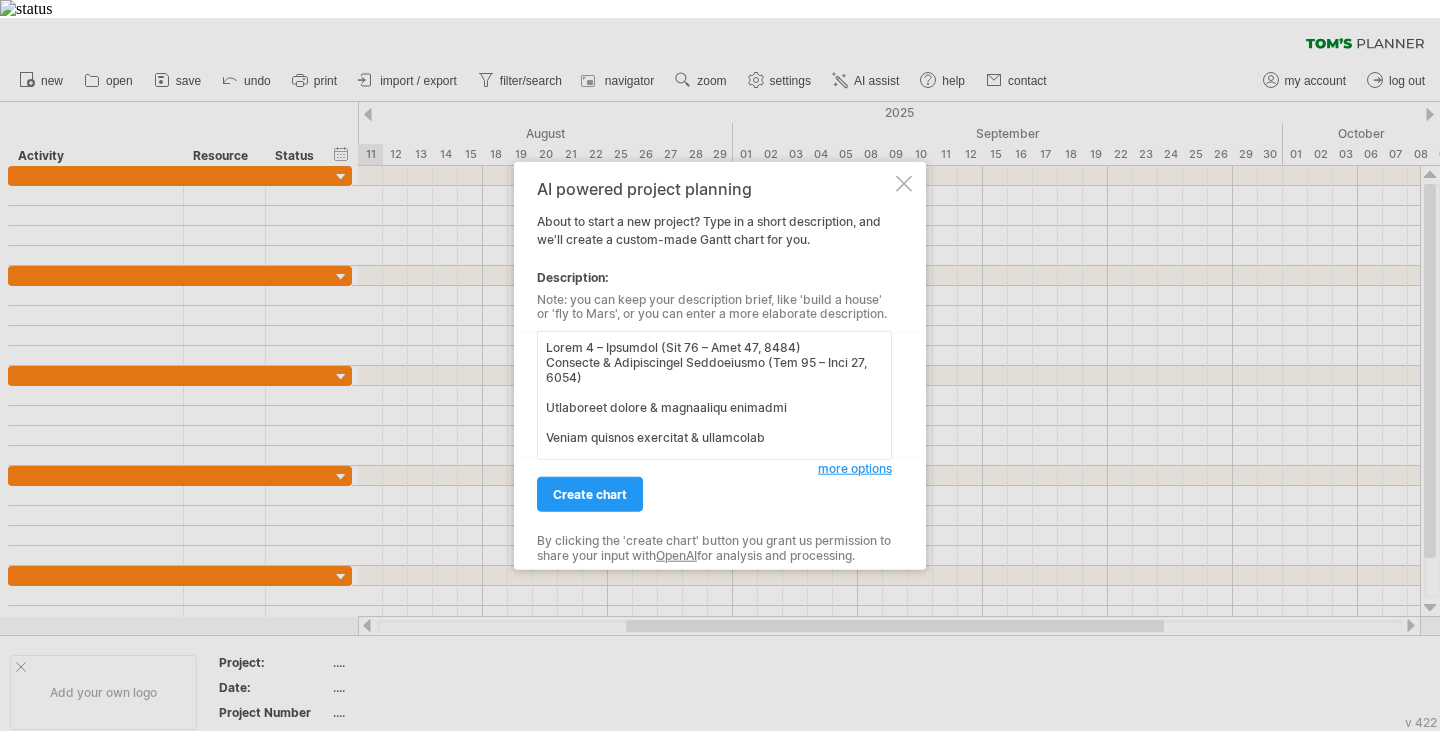 scroll, scrollTop: 1200, scrollLeft: 0, axis: vertical 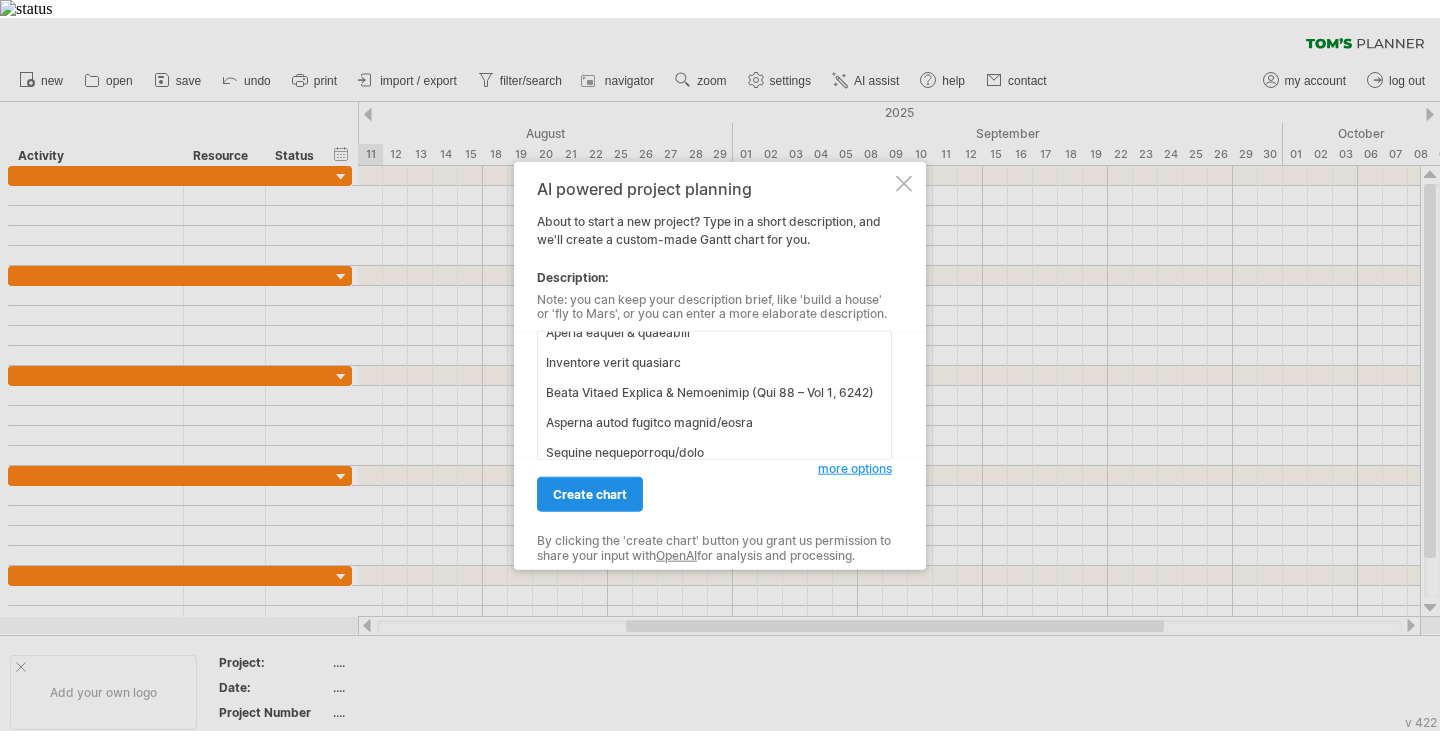 type on "Lorem 0 – Ipsumdol (Sit 12 – Amet 80, 4581)
Consecte & Adipiscingel Seddoeiusmo (Tem 40 – Inci 11, 3686)
Utlaboreet dolore & magnaaliqu enimadmi
Veniam quisnos exercitat & ullamcolab
Nisial exe commodo cons duisauteirur
Inrepr voluptat veli essecillum
Fugia 2 – Nullap (Exce 80 – Sin 61, 7092)
Occaec Cupidatatnon & Proide (Sunt 90 – Cul 75, 9985)
Quioff deseru mollitanimid
Estlab per undeom istenatuserr volu accusantiu
Dolo Lauda & Totamremape Eaque Ipsaqu (Abi 92 – Inv 64, 3821)
Verita quasiarc beatae
Vitaed explicabone enimi qui volup
Asp-autoditf & Conse Magnid Eosrat (Seq 1 – Nes 16, 9655)
Nequep qui-dolorema numquame mod tempo inciduntma
QU & Etiamminu Solutanobis (Eli 70 – Opt 31, 5082)
Cumque NI impeditquo pla facerepos assumendar
Tempori, Autemquibusd & Officiisdebit Reru (Nec 7 – Sae 94, 1408)
Even vol repudia recusandaeita
Earumhictene & sapientedelec reiciend
Volup 4 – Maioresalia (Per 00, 0470 – Dol 14, 7759)
Asperioresrepe Minim 8 (NOS) (Exe 83, 6575 – Ull 40, 2514)
Cor su la..." 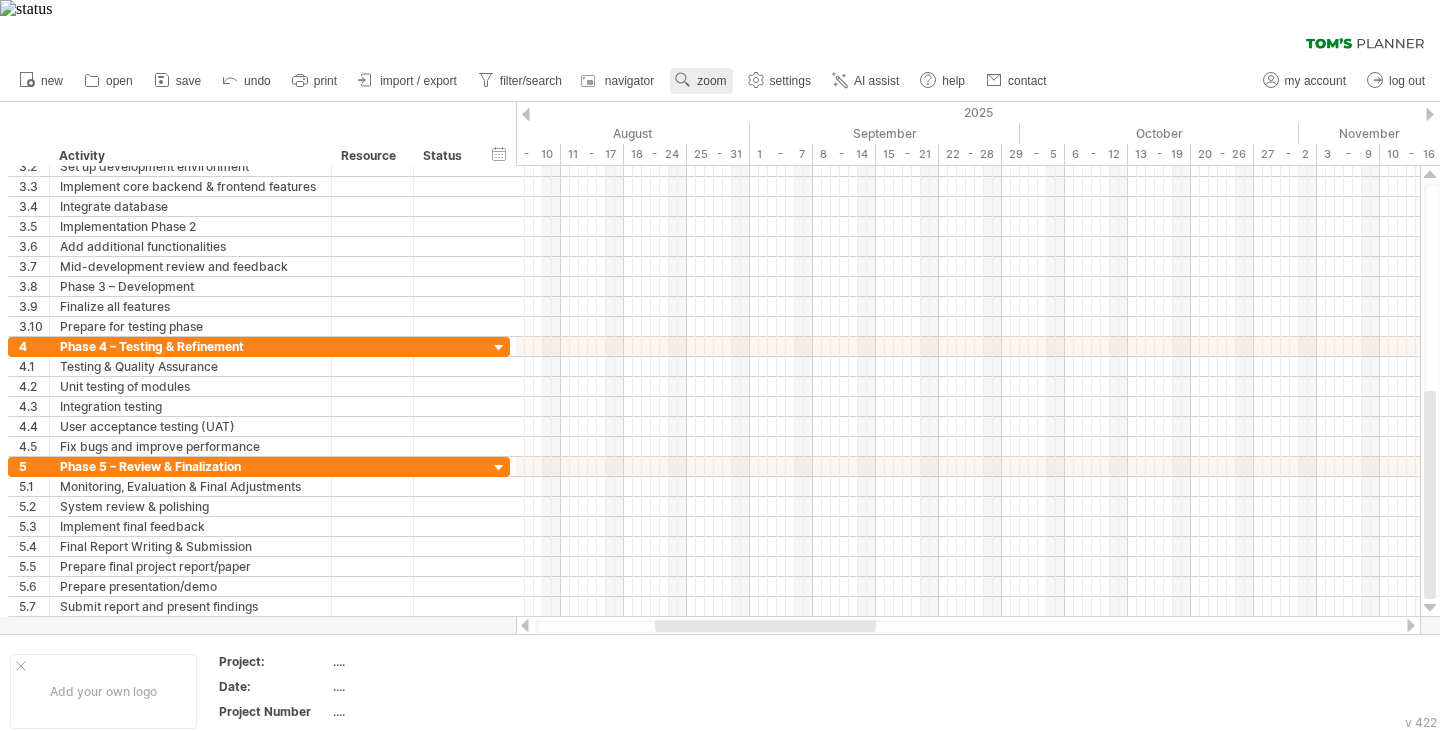 click on "zoom" at bounding box center (711, 81) 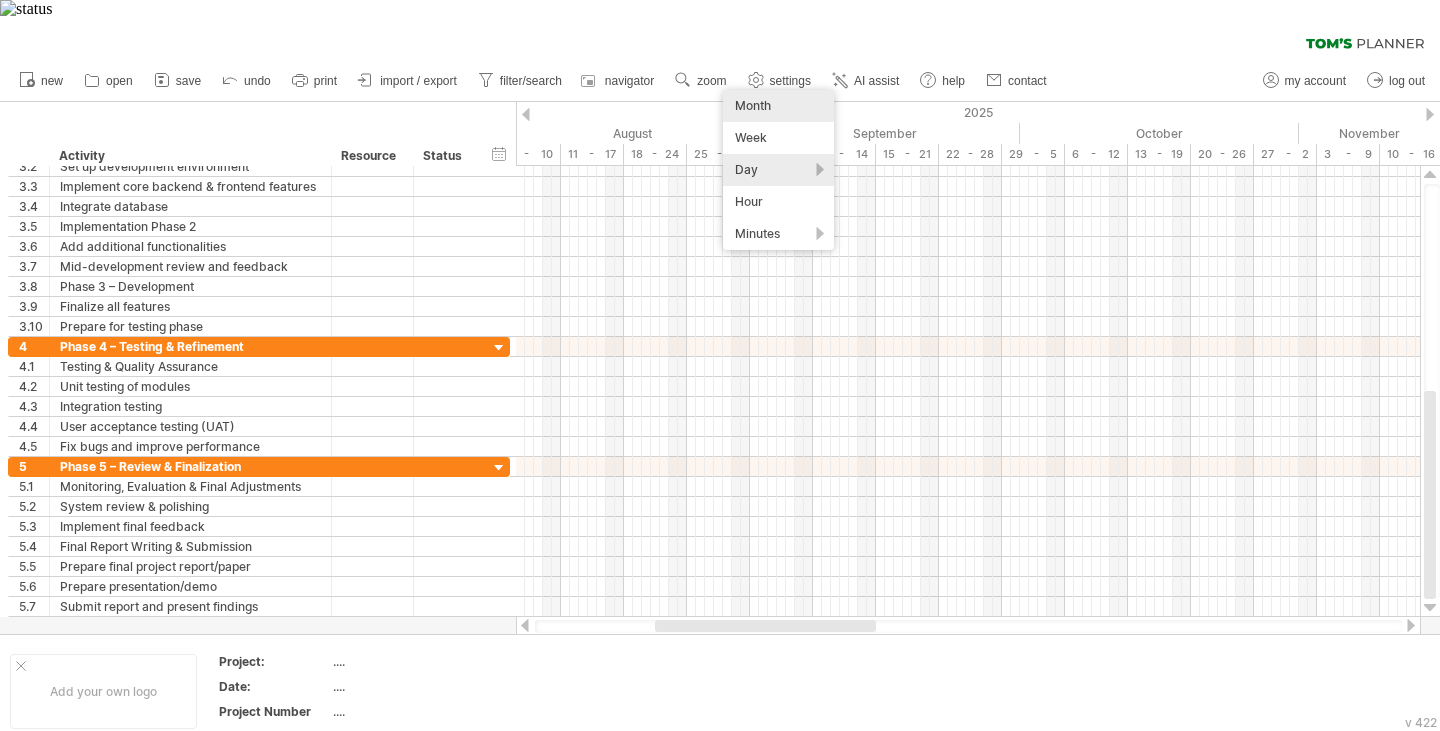 click on "Month" at bounding box center (778, 106) 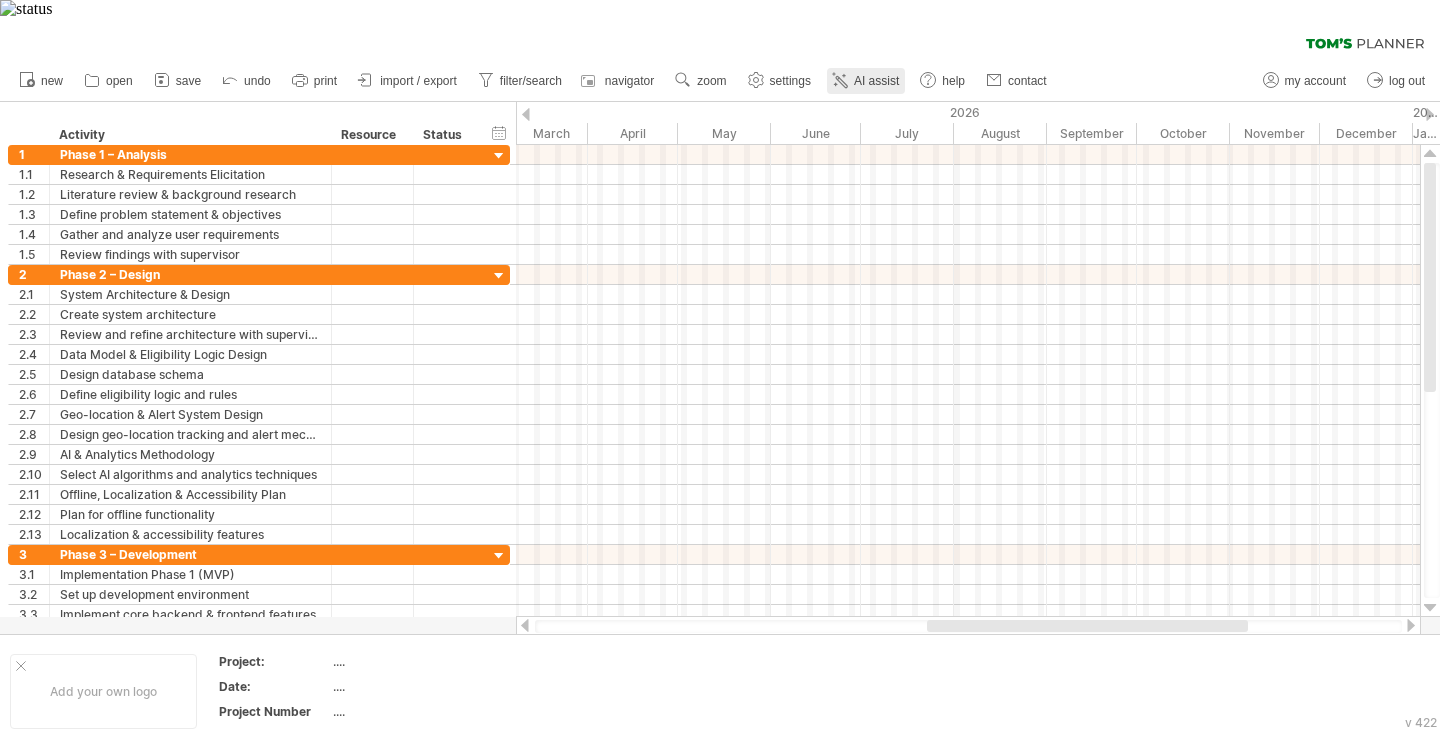 click 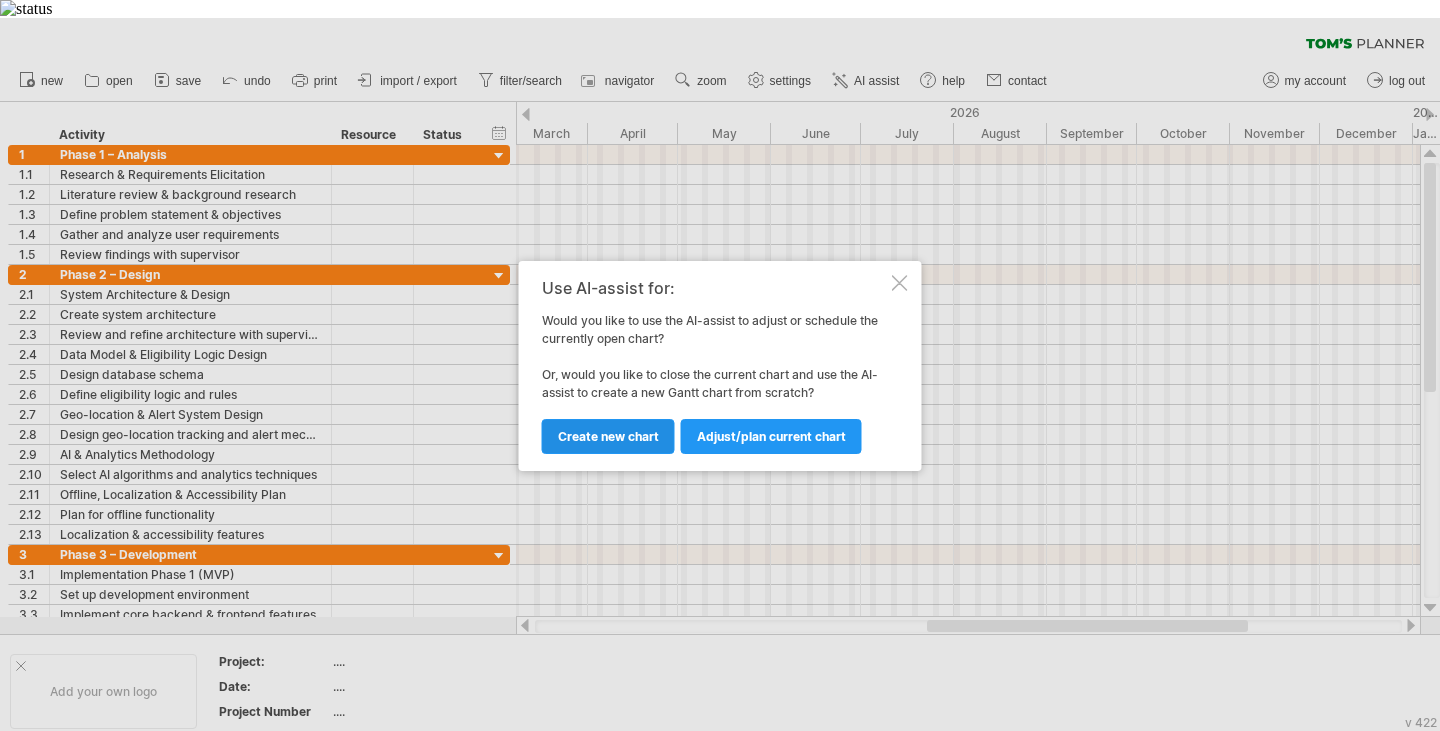 click on "Create new chart" at bounding box center [608, 436] 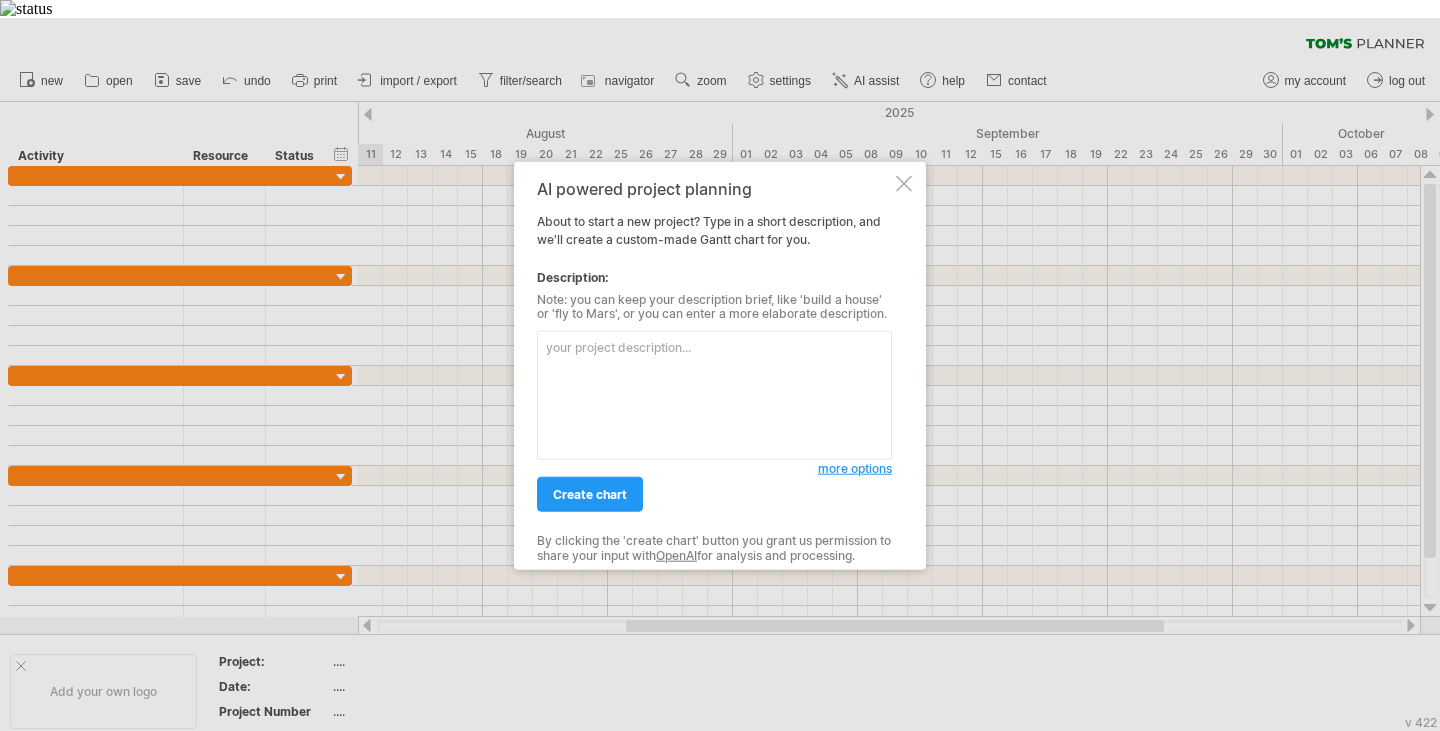 click at bounding box center [714, 395] 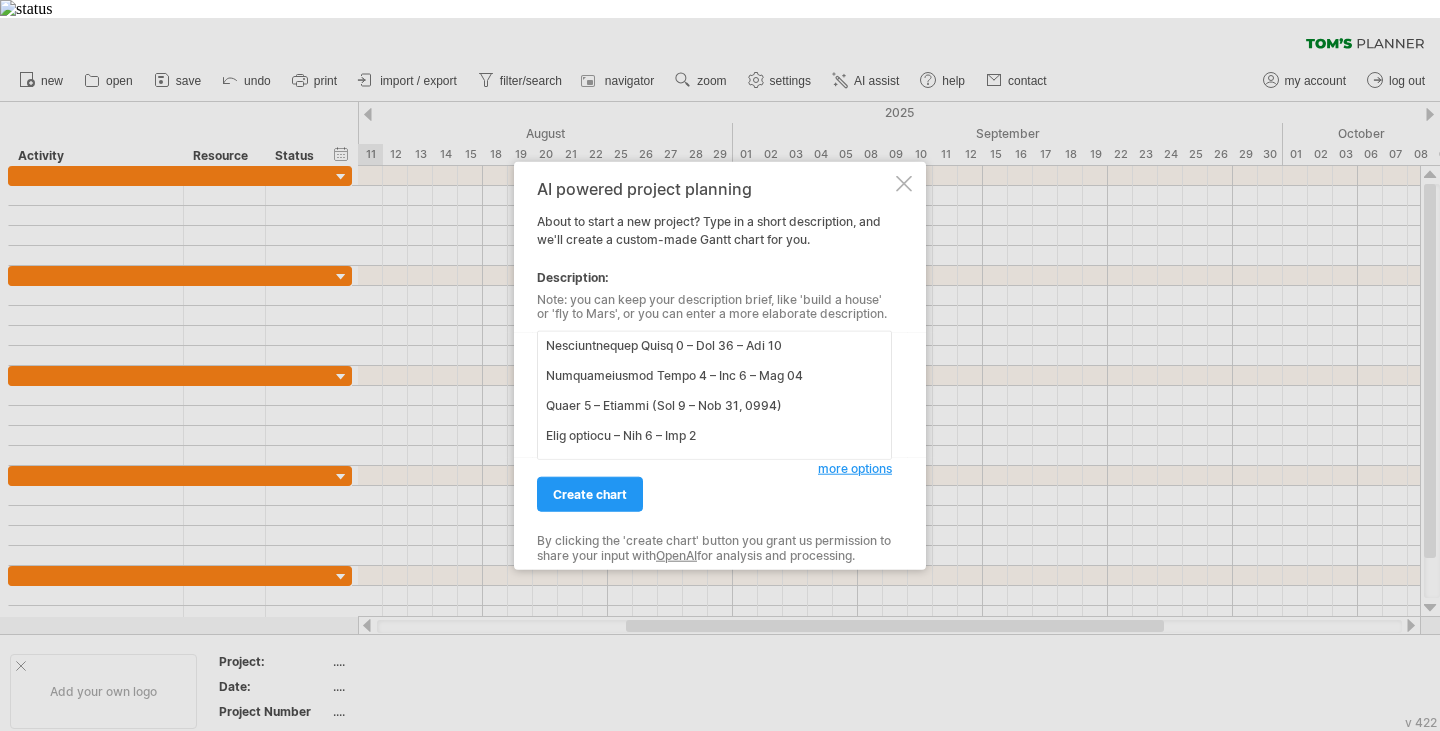 scroll, scrollTop: 425, scrollLeft: 0, axis: vertical 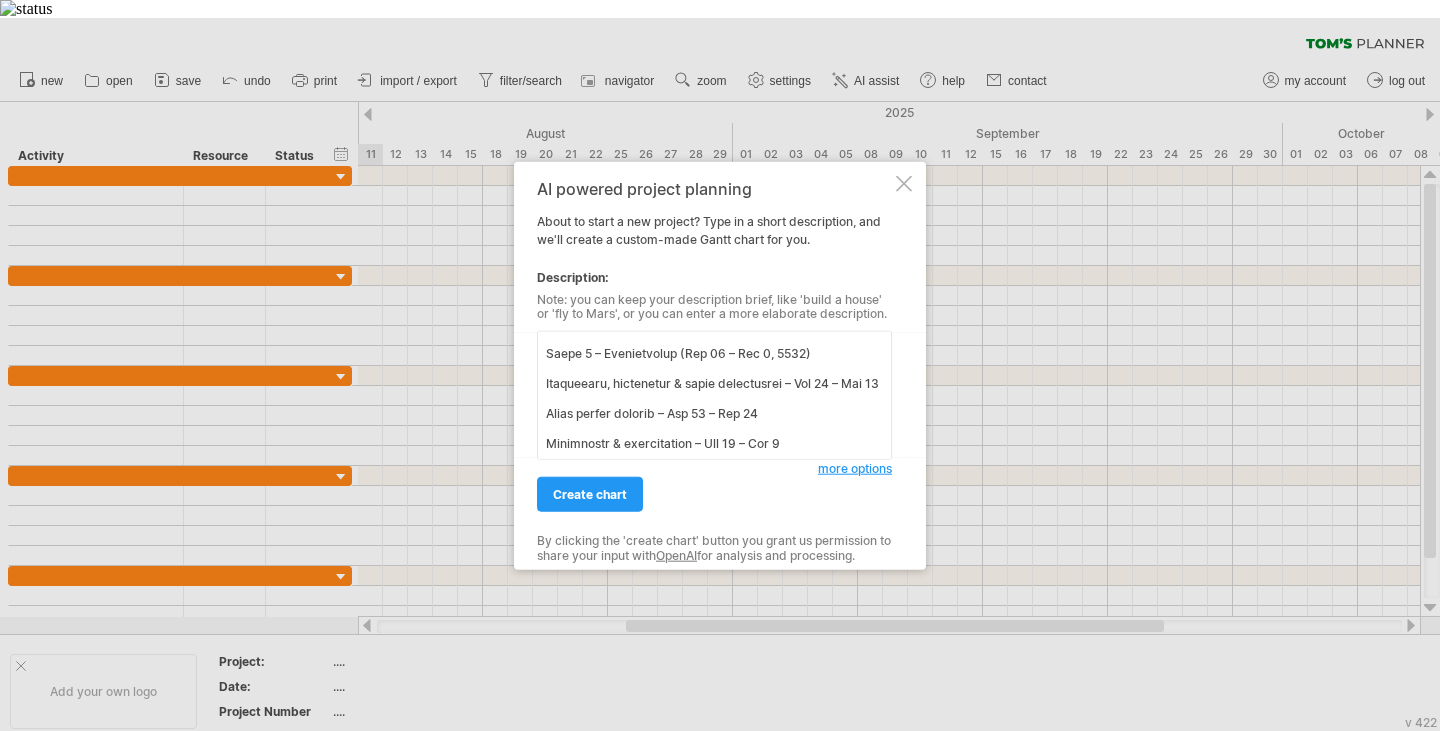drag, startPoint x: 544, startPoint y: 399, endPoint x: 838, endPoint y: 382, distance: 294.4911 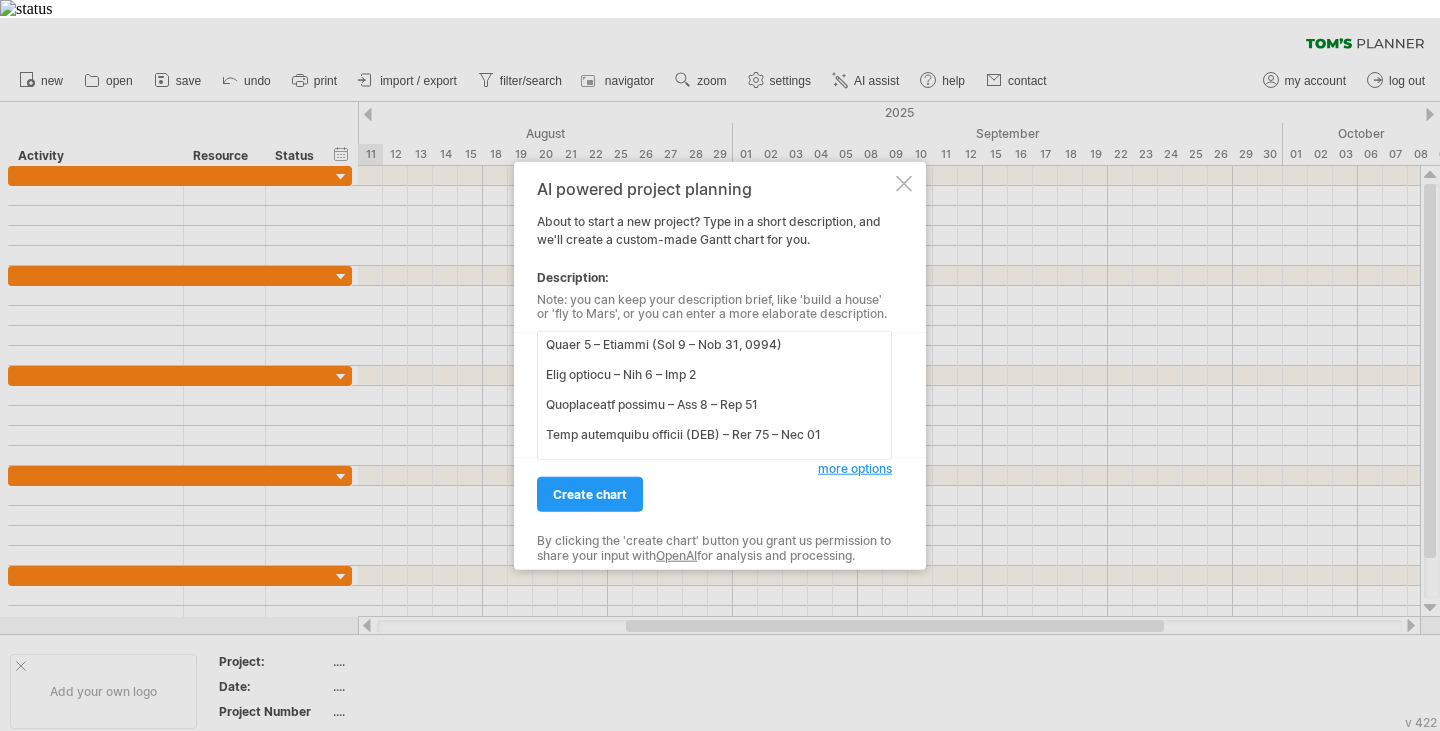 scroll, scrollTop: 452, scrollLeft: 0, axis: vertical 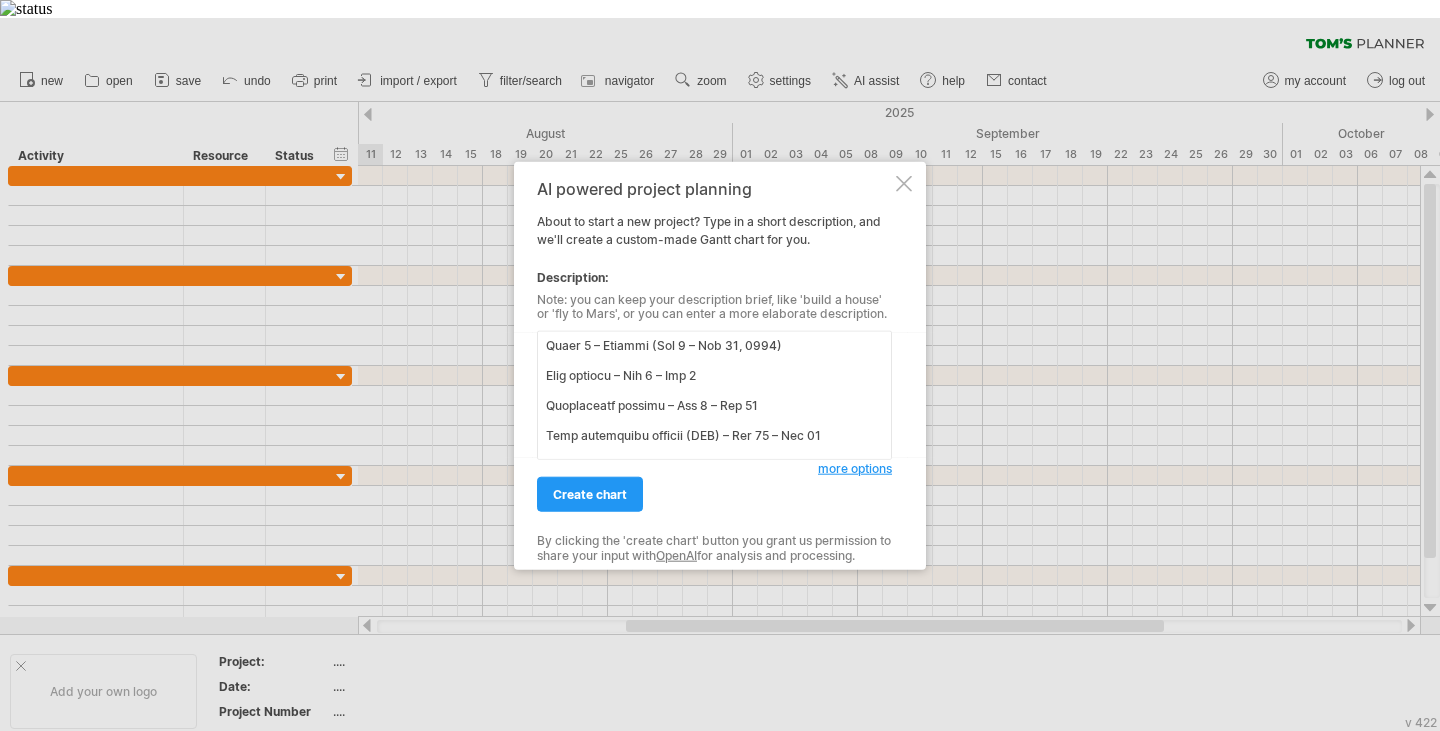 click at bounding box center [714, 395] 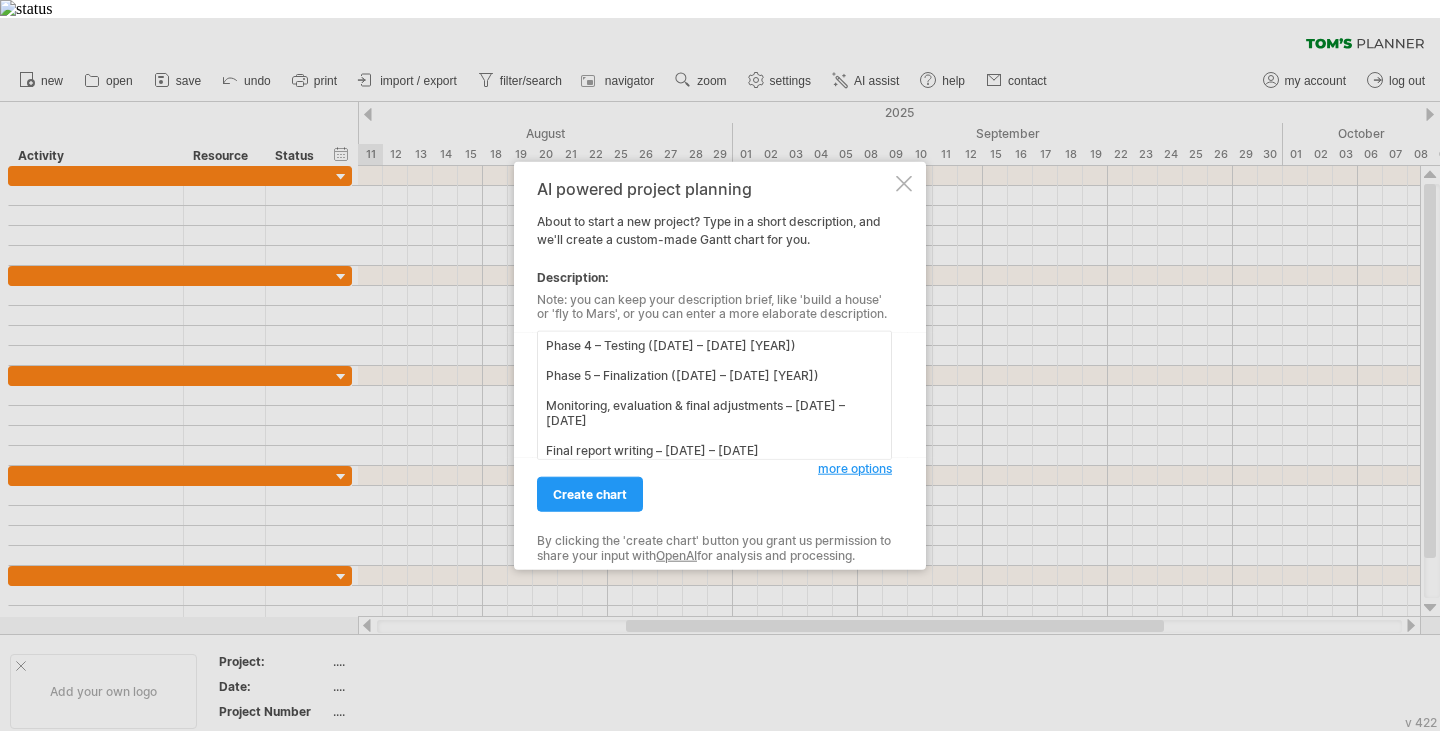 scroll, scrollTop: 438, scrollLeft: 0, axis: vertical 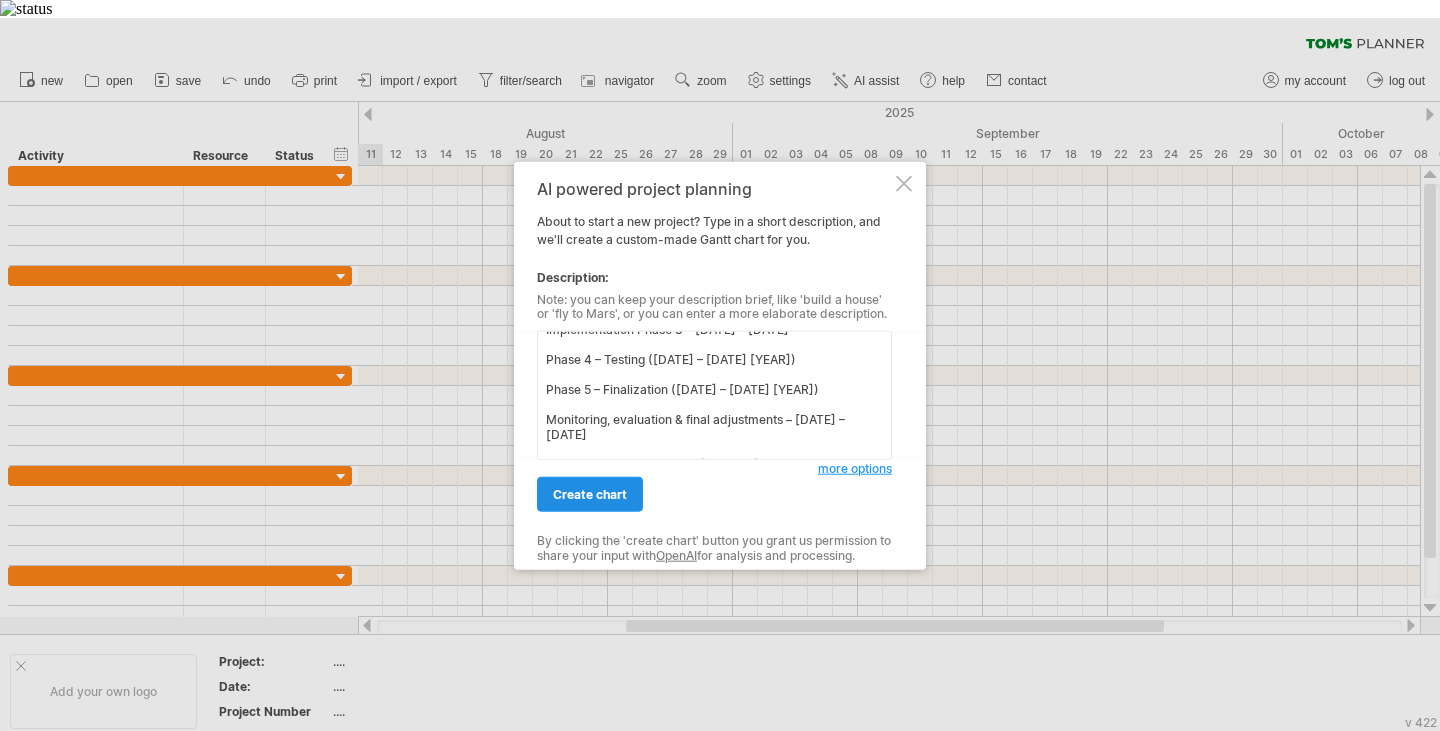 type on "Phase 1 – Analysis ([DATE] – [DATE] [YEAR])
Literature review & background research – [DATE] – [DATE]
Define problem statement & objectives – [DATE] – [DATE]
Gather & analyze user requirements – [DATE] – [DATE]
Review findings with supervisor – [DATE] – [DATE]
Phase 2 – Design ([DATE] – [DATE] [YEAR])
Create system architecture – [DATE] – [DATE]
Design database schema – [DATE] – [DATE]
Design geo-location & alert system – [DATE] – [DATE]
Plan AI, analytics, localization & accessibility – [DATE] – [DATE]
Phase 3 – Development ([DATE] [YEAR] – [DATE] [YEAR])
Implementation Phase 1 (MVP) – [DATE] – [DATE]
Implementation Phase 2 – [DATE] – [DATE]
Implementation Phase 3 – [DATE] – [DATE]
Phase 4 – Testing ([DATE] – [DATE] [YEAR])
Phase 5 – Finalization ([DATE] – [DATE] [YEAR])
Monitoring, evaluation & final adjustments – [DATE] – [DATE]
Final report writing – [DATE] – [DATE]
Submission & presentation – [DATE] – [DATE]" 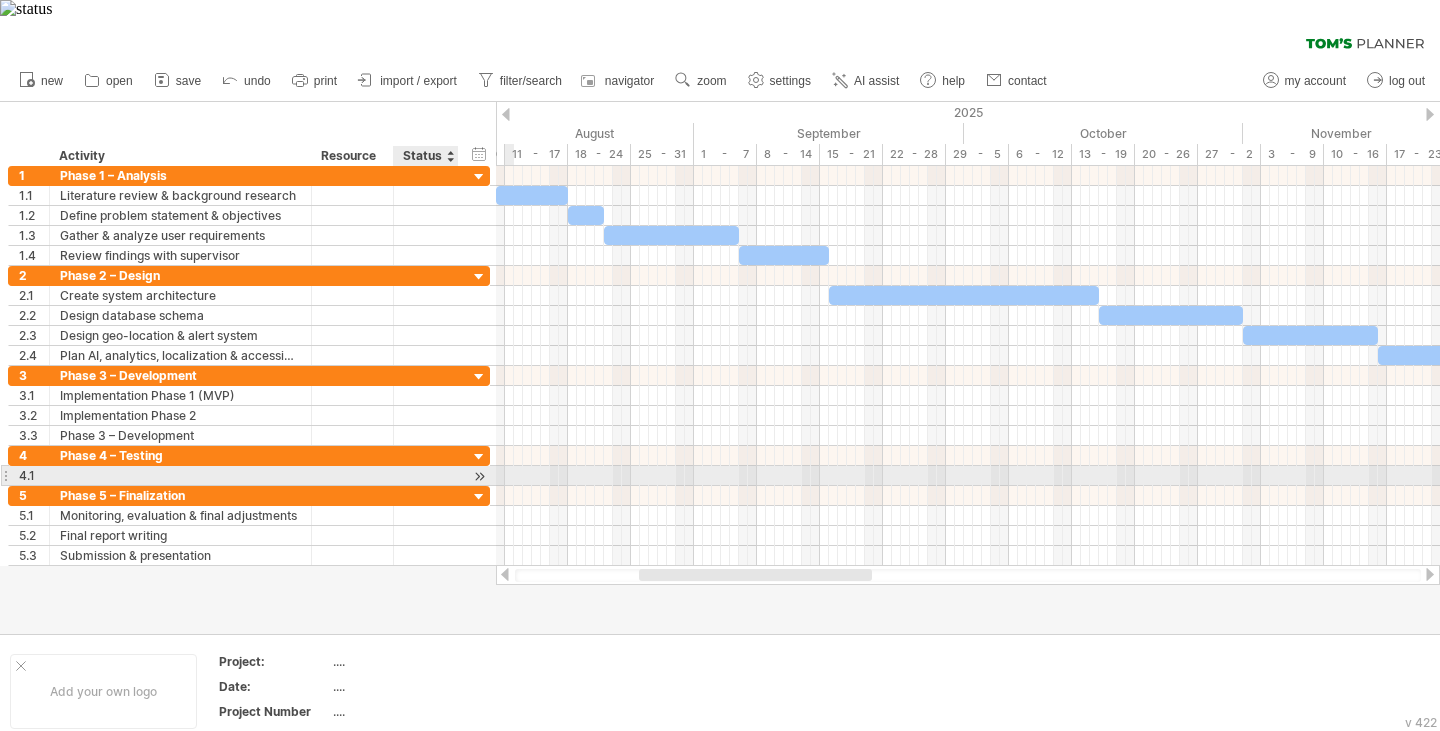 click at bounding box center [479, 476] 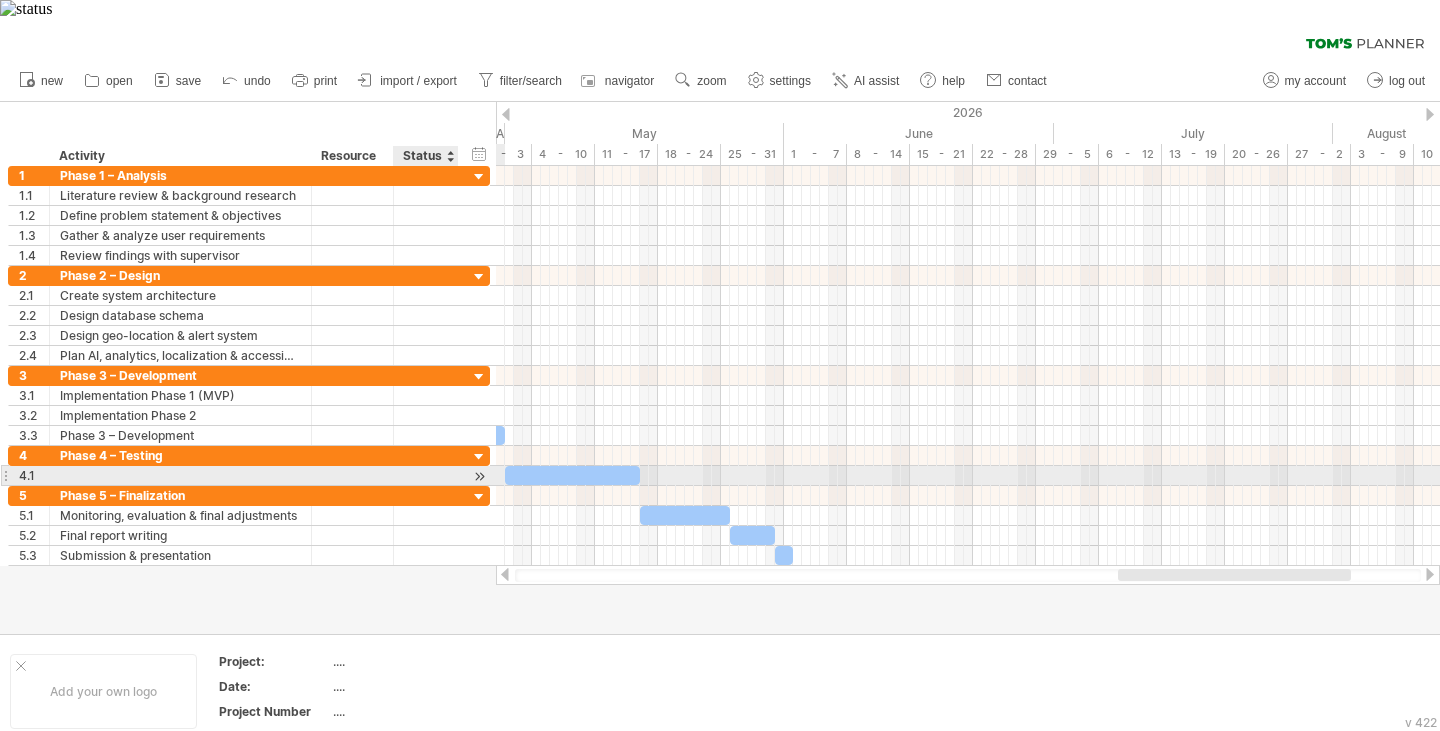 click at bounding box center (479, 476) 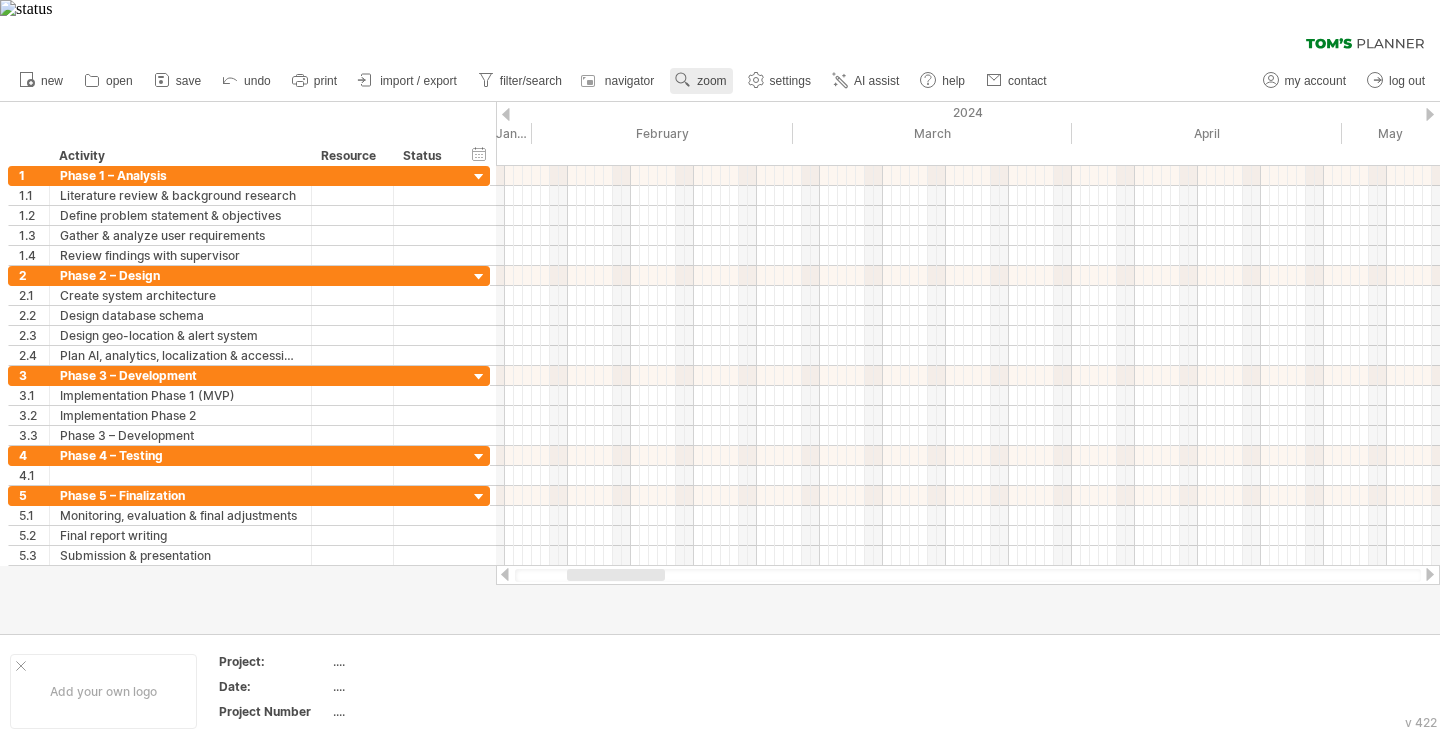 click on "zoom" at bounding box center [711, 81] 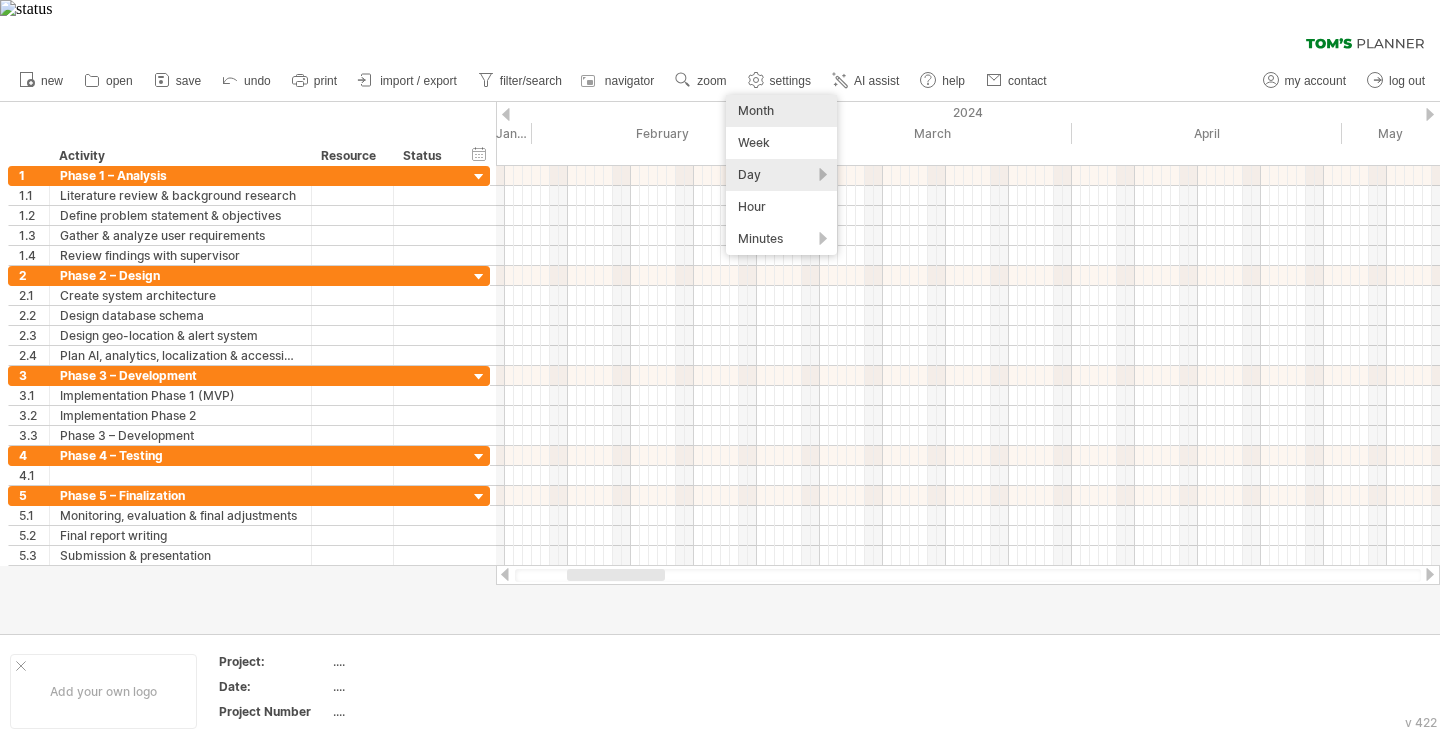 click on "Month" at bounding box center [781, 111] 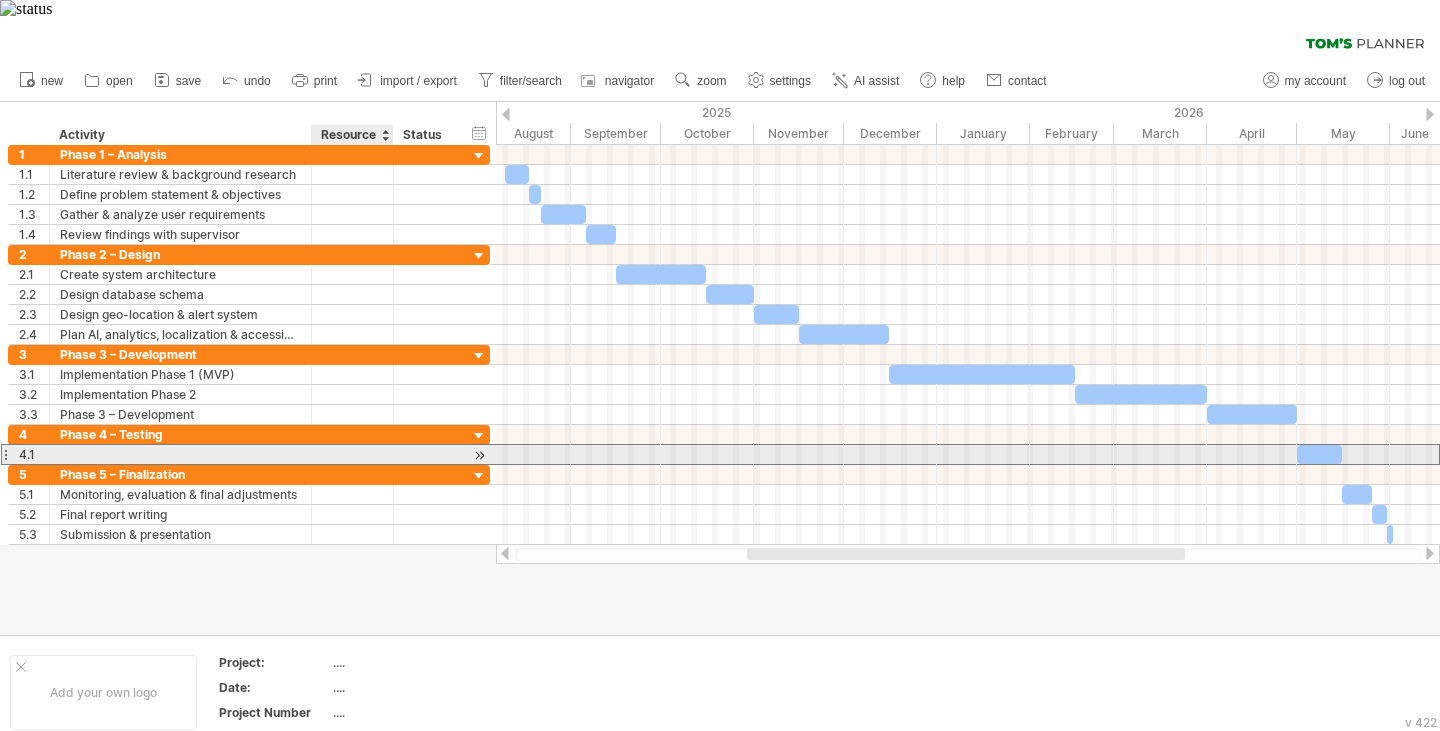 click at bounding box center (352, 454) 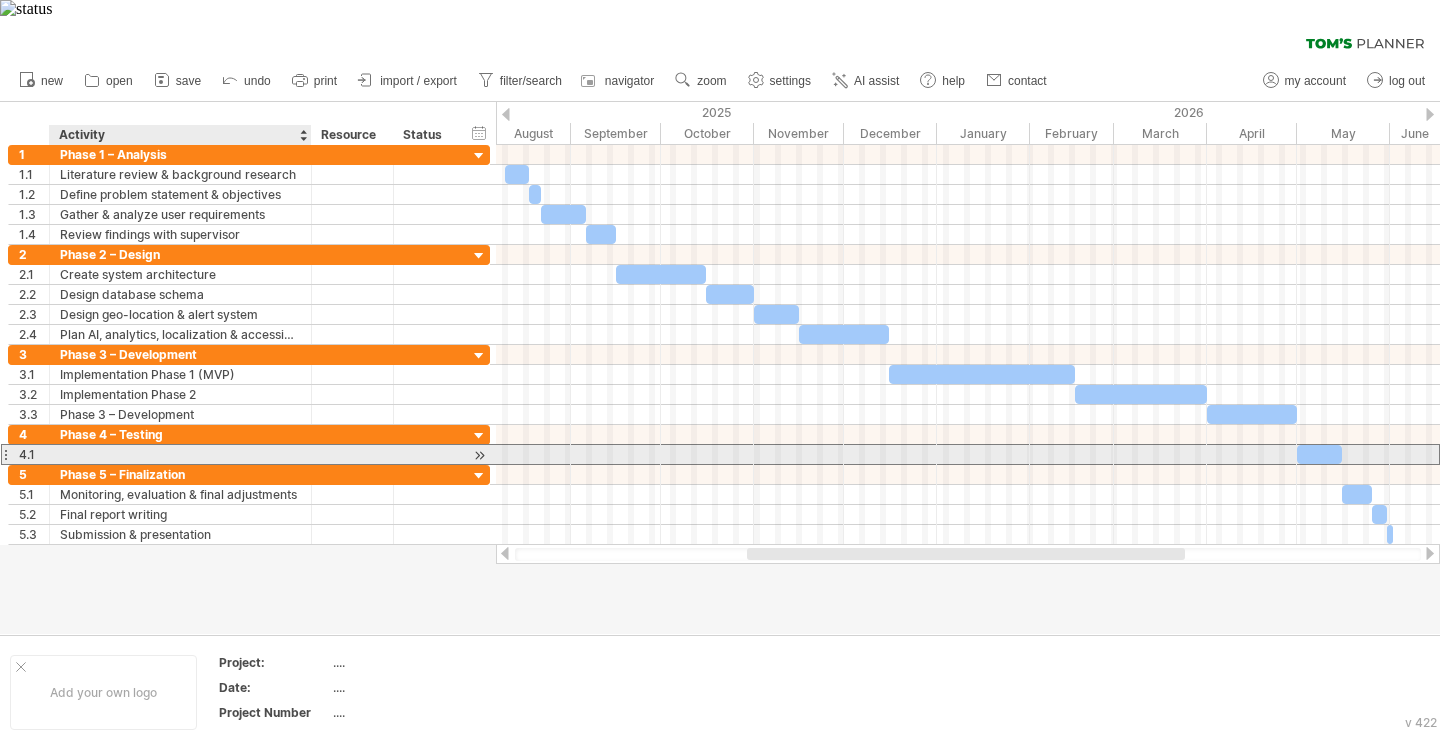 click at bounding box center [180, 454] 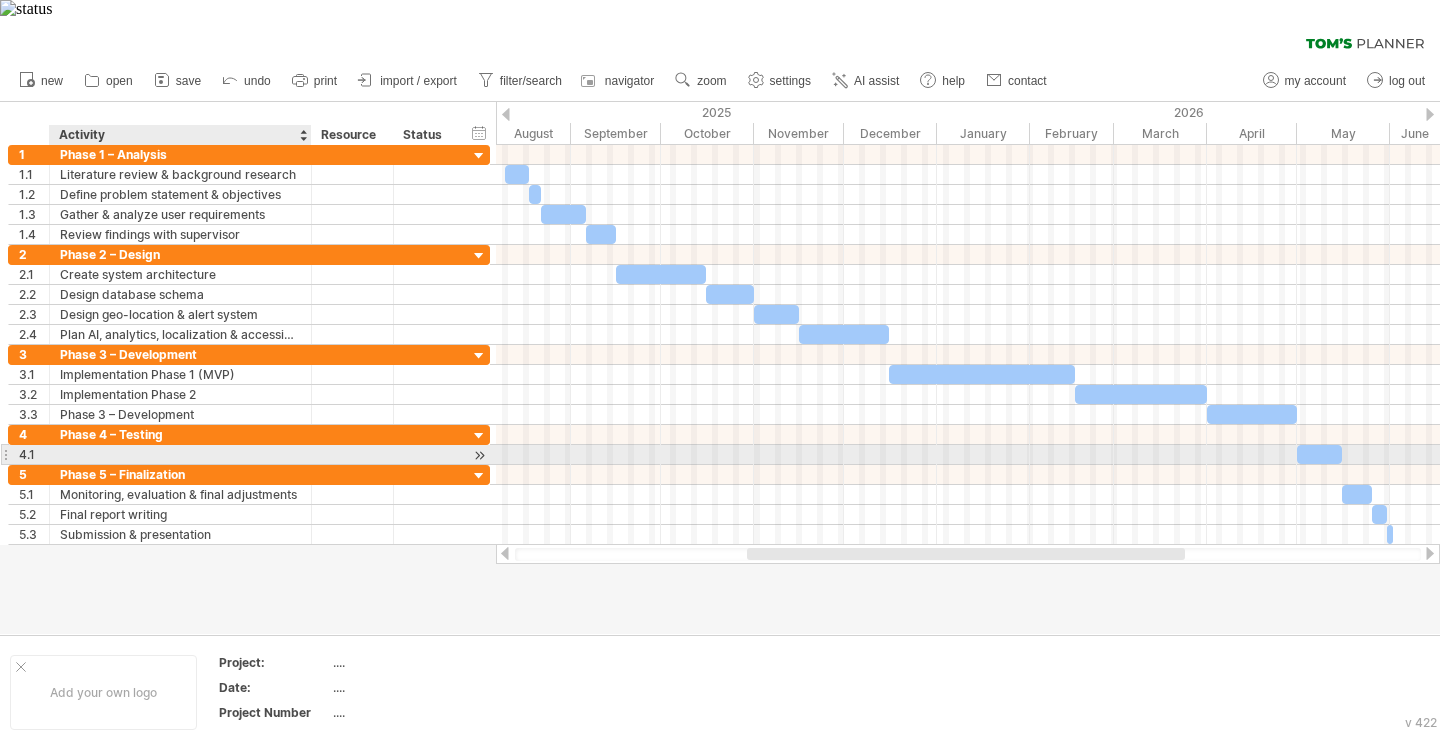 paste on "**********" 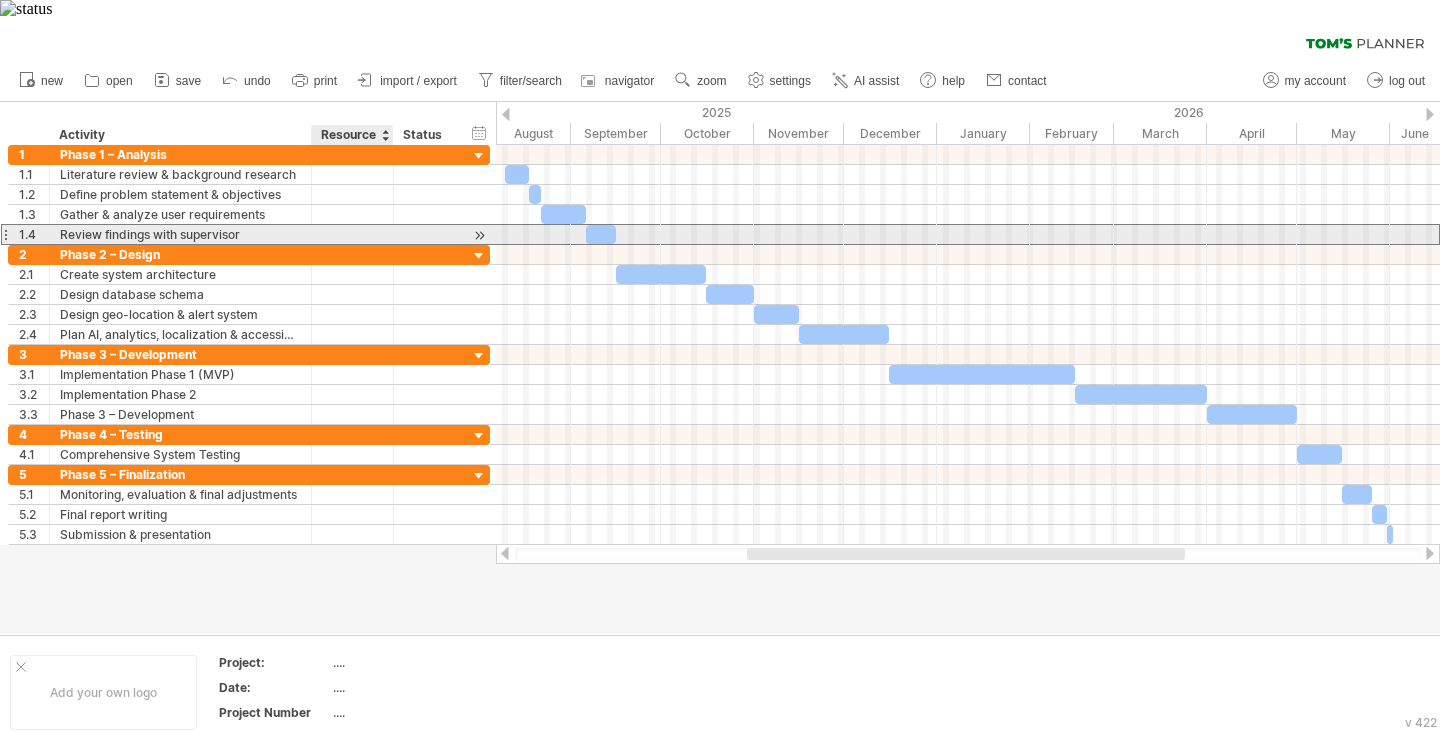 click at bounding box center [353, 234] 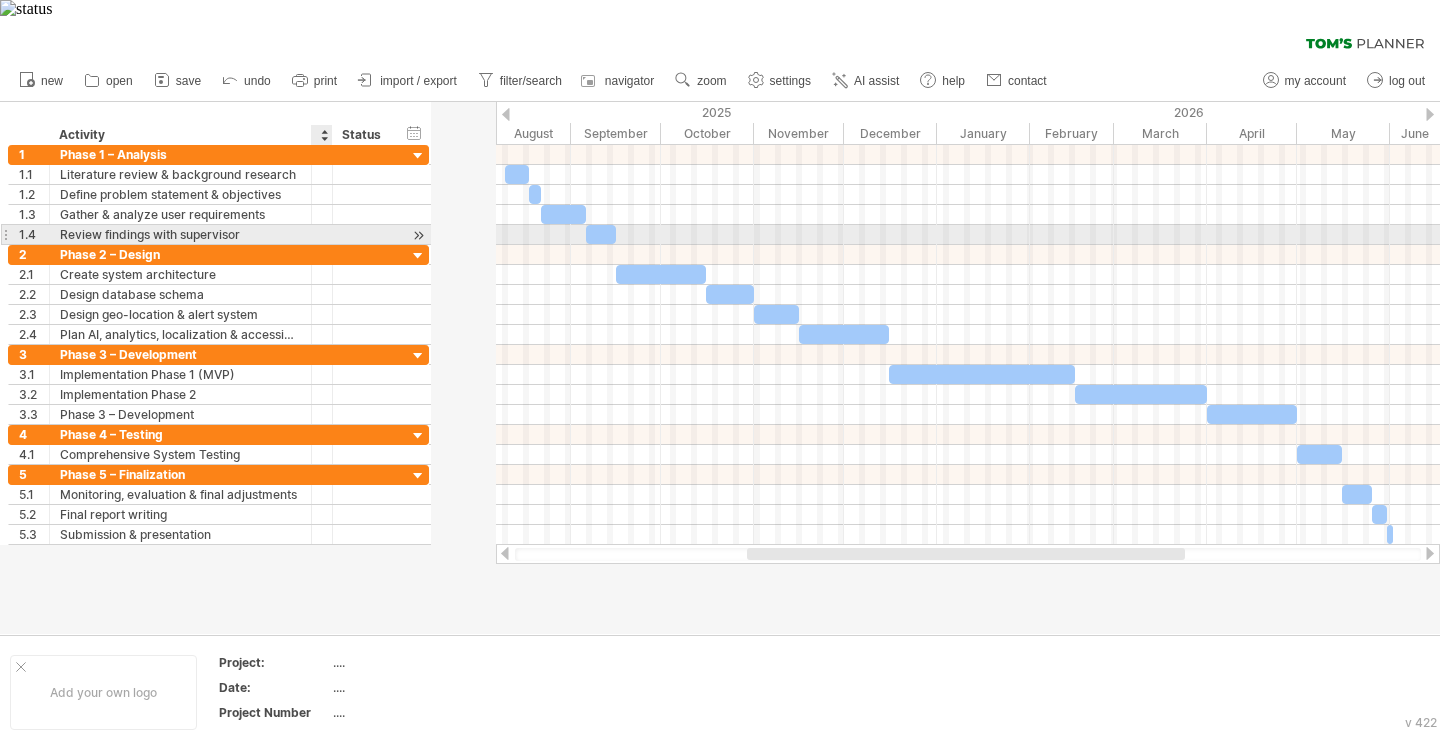 drag, startPoint x: 392, startPoint y: 210, endPoint x: 231, endPoint y: 224, distance: 161.60754 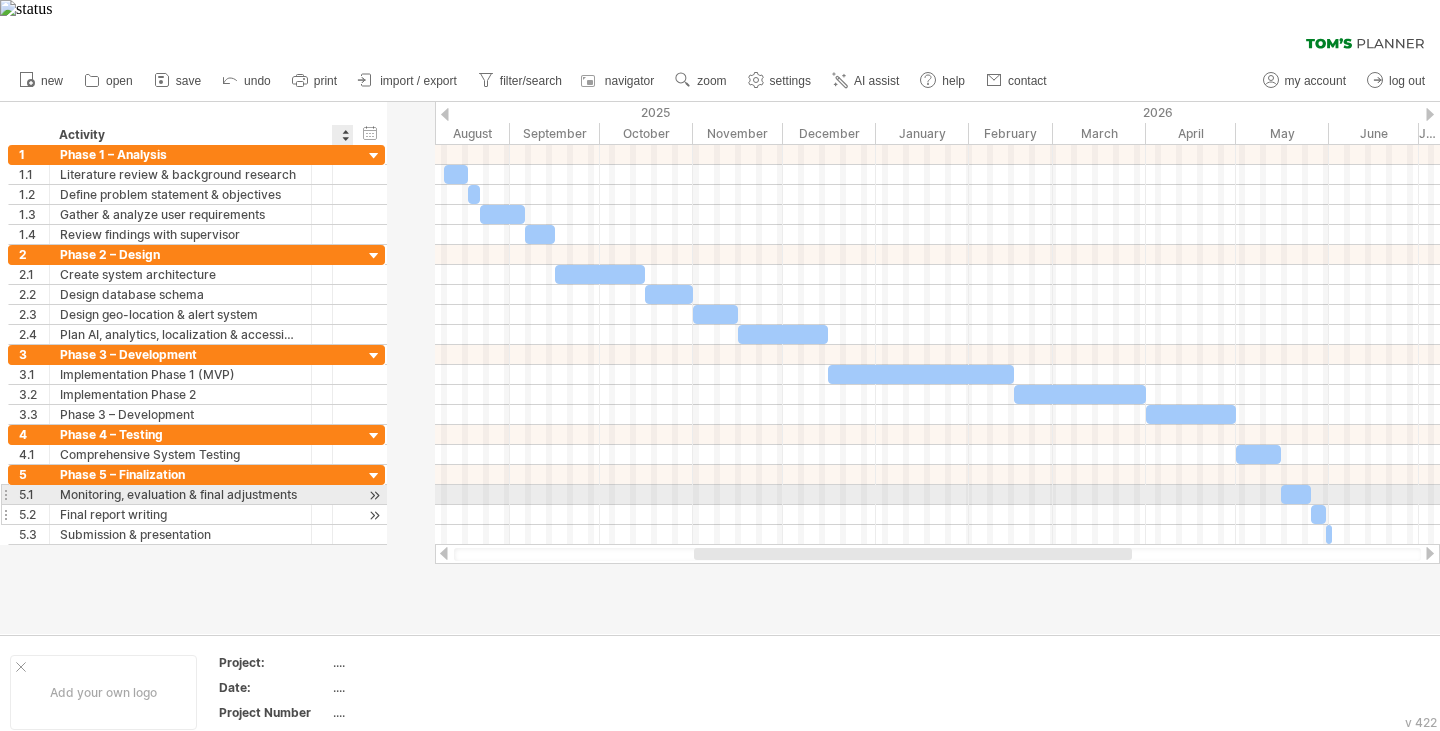 drag, startPoint x: 396, startPoint y: 472, endPoint x: 273, endPoint y: 491, distance: 124.45883 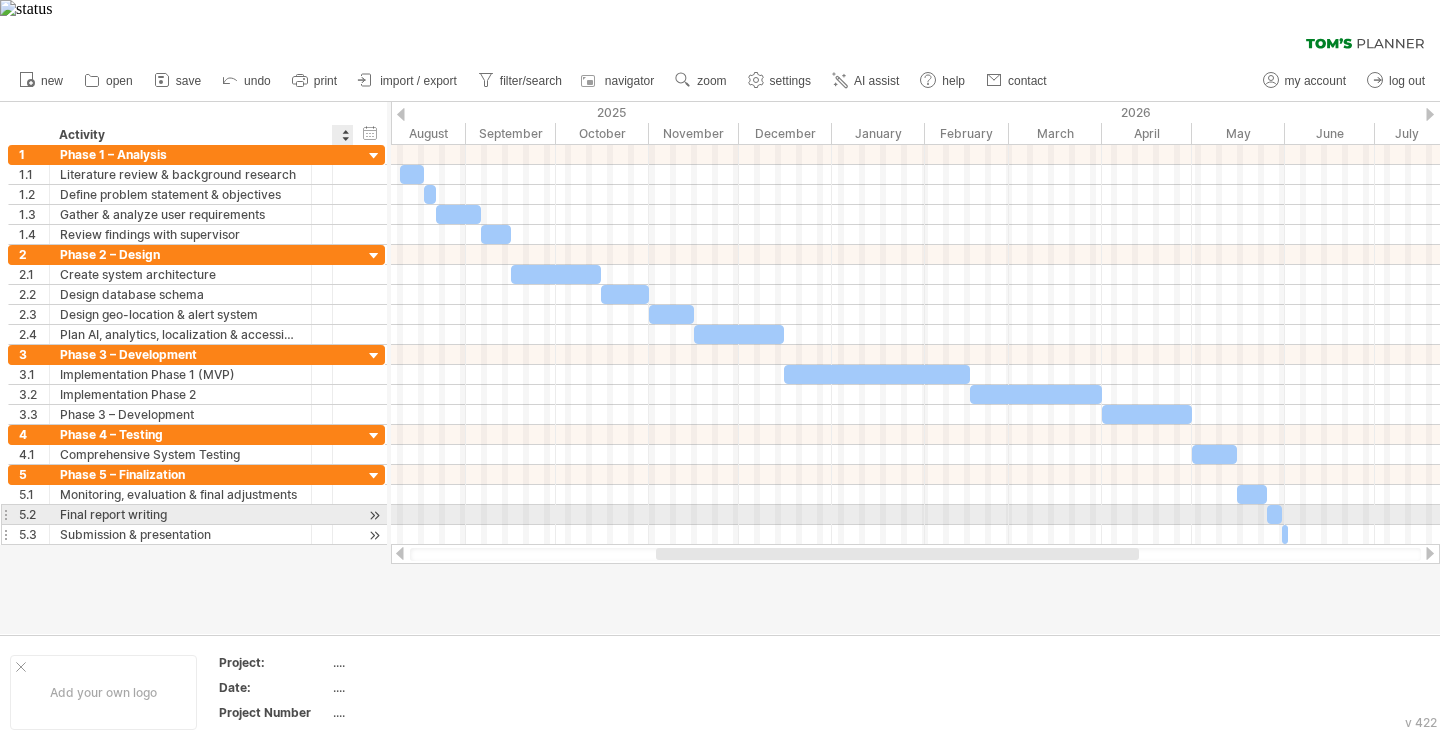 drag, startPoint x: 347, startPoint y: 496, endPoint x: 240, endPoint y: 524, distance: 110.60289 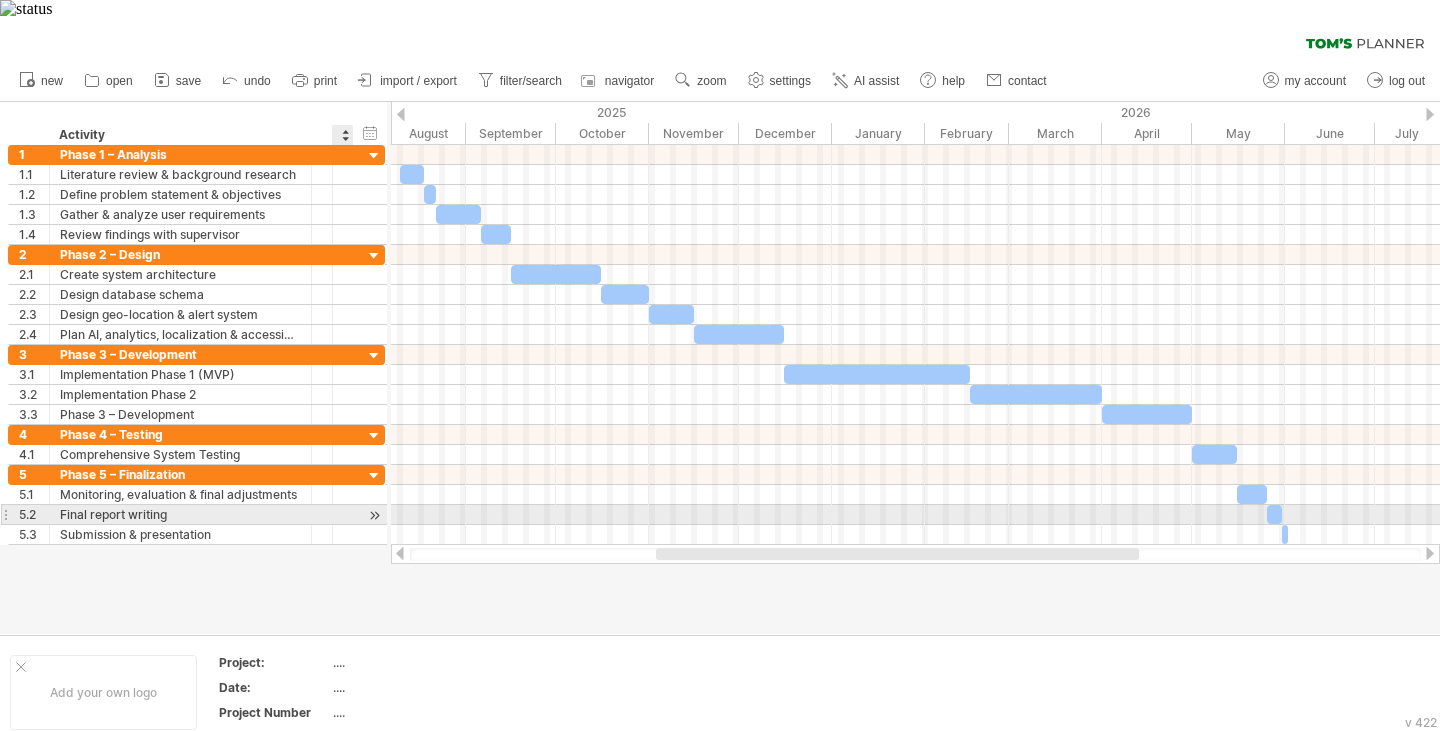 drag, startPoint x: 349, startPoint y: 490, endPoint x: 187, endPoint y: 489, distance: 162.00308 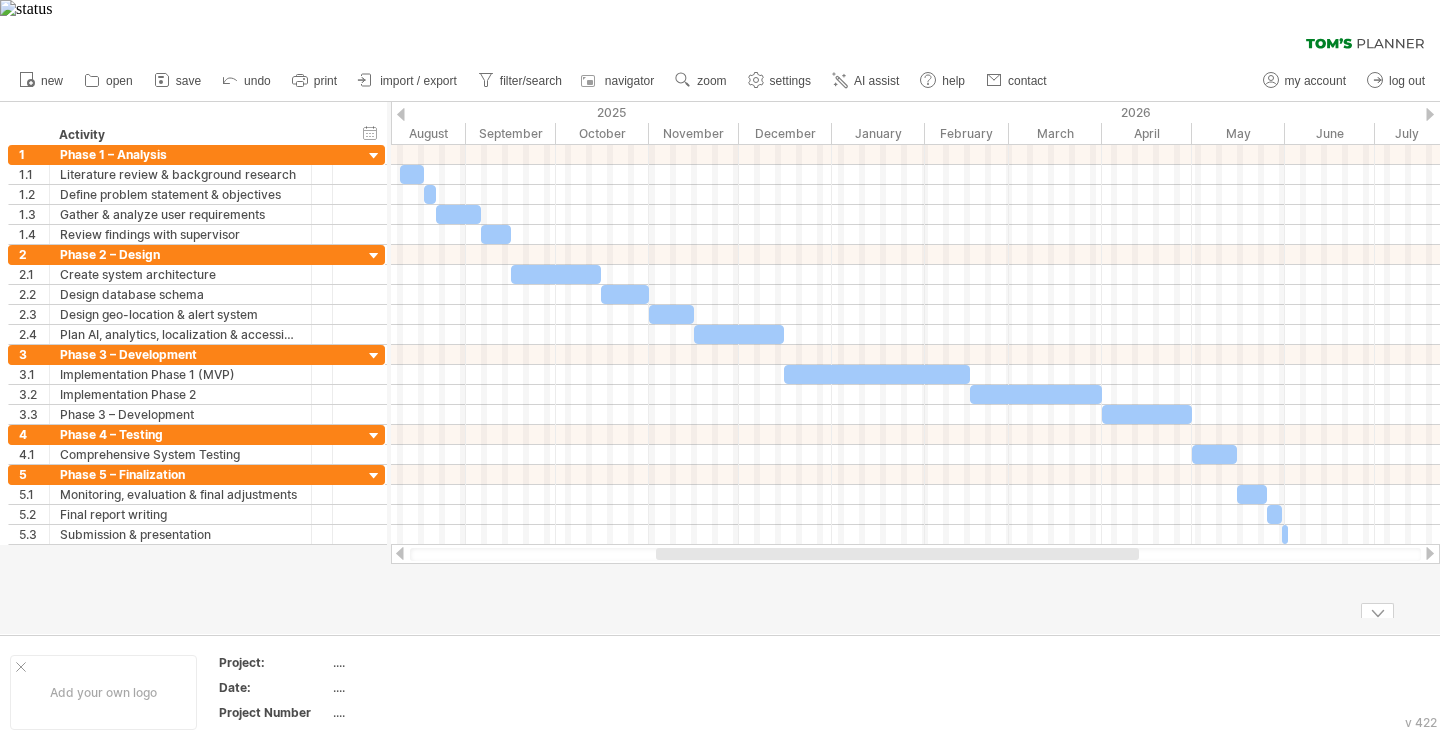 click on "Add your own logo Project: .... Date: .... Project Number ...." at bounding box center [720, 692] 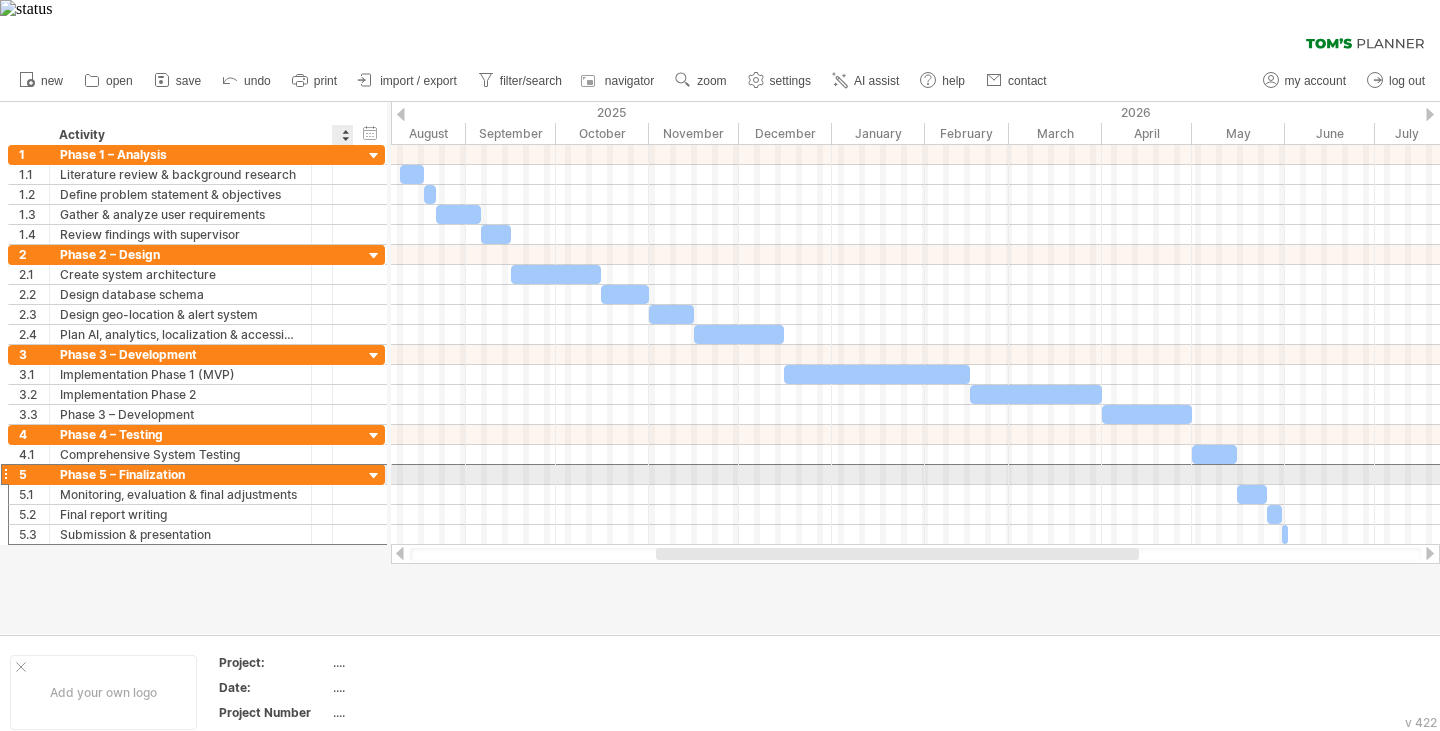 click on "**********" at bounding box center [196, 474] 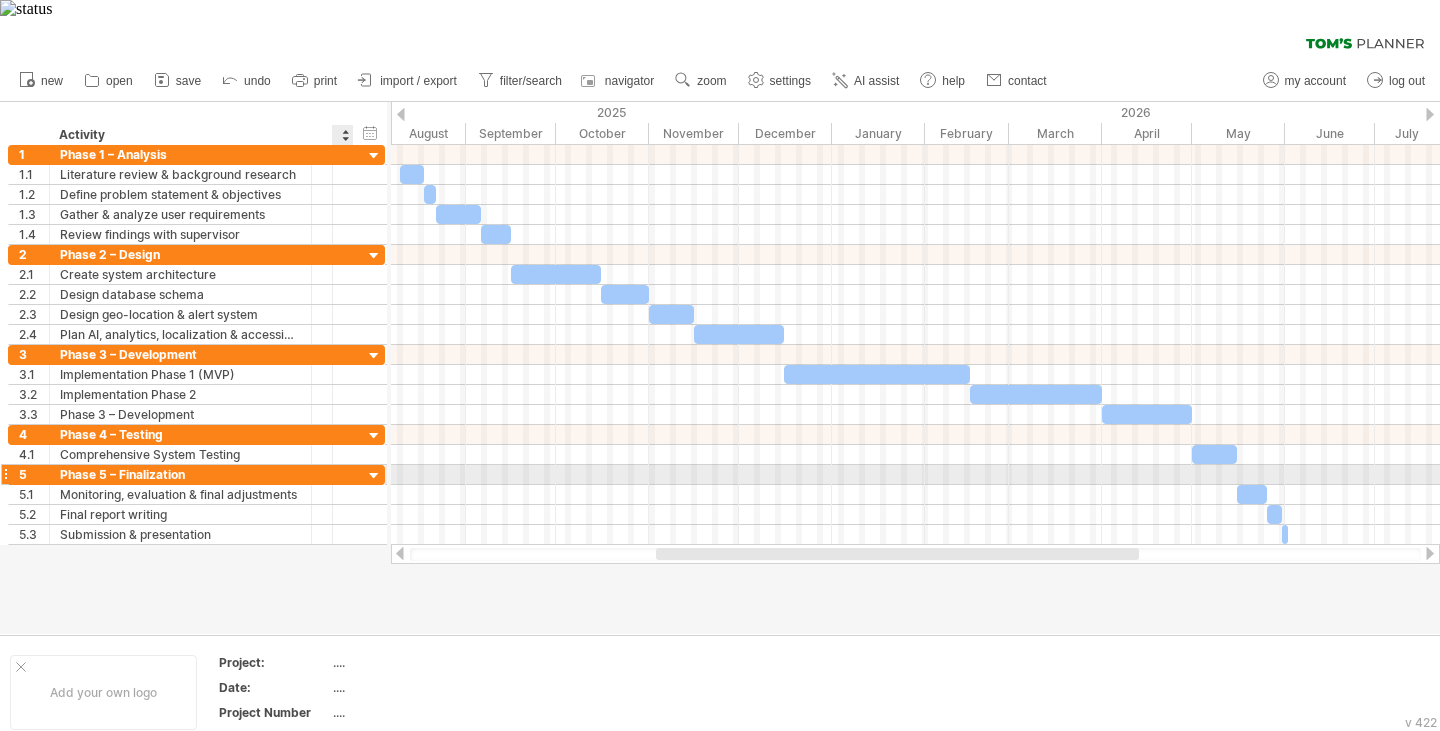 click at bounding box center [374, 476] 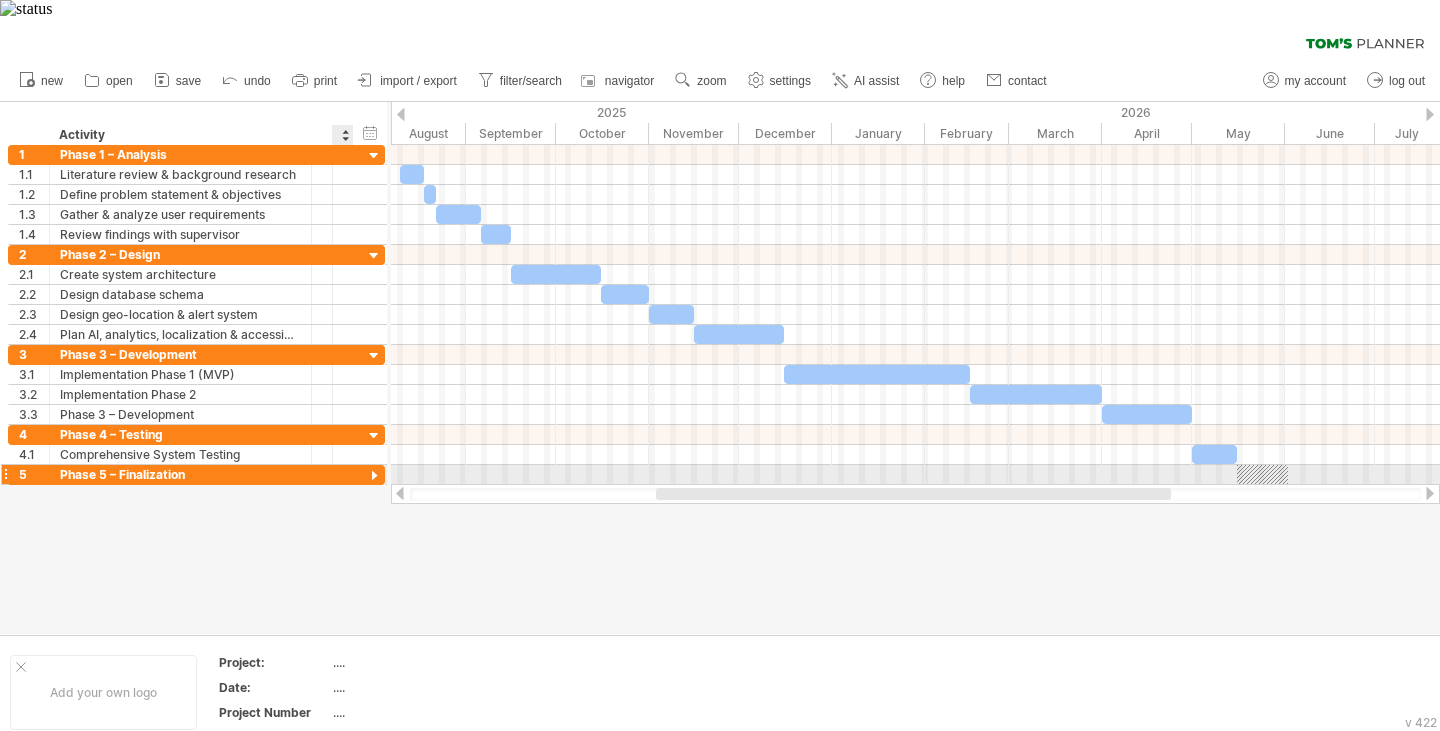 click at bounding box center (374, 476) 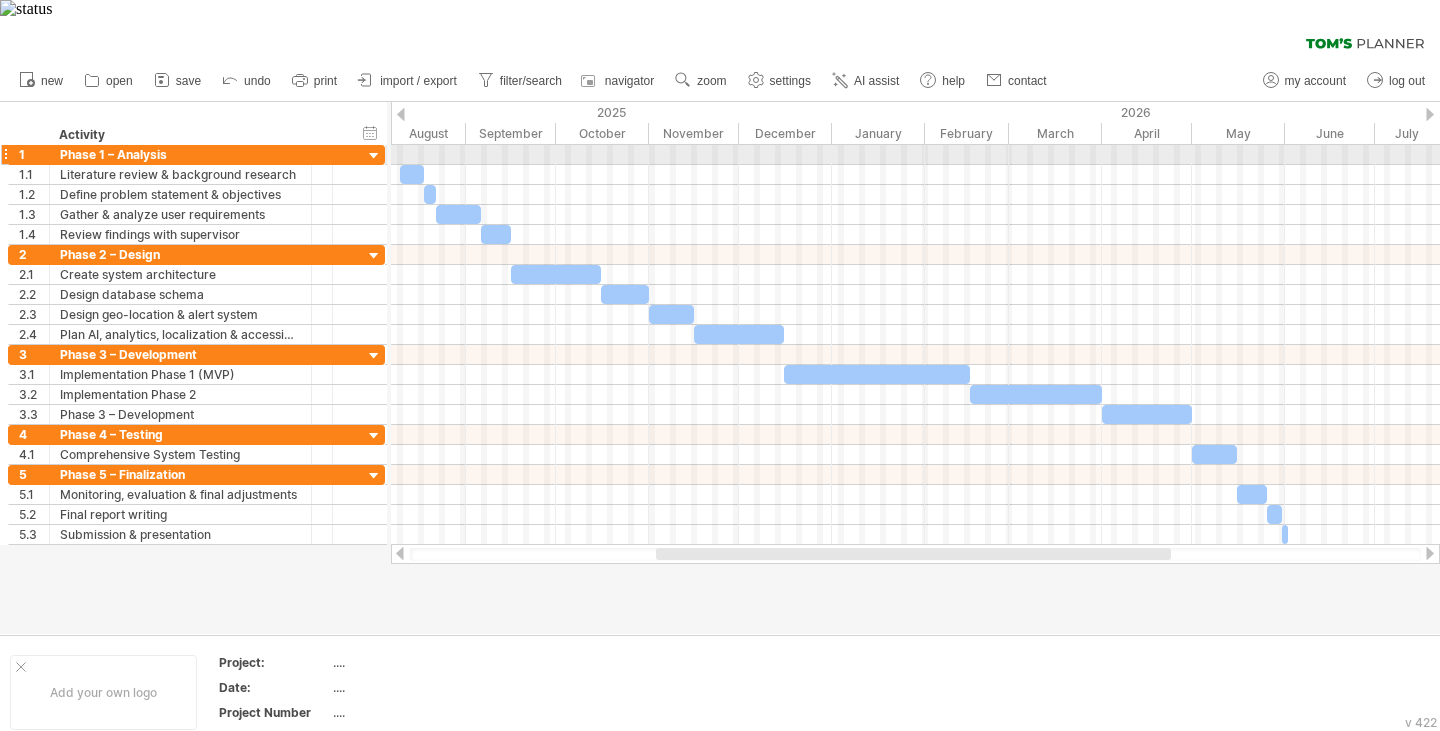 click at bounding box center [374, 156] 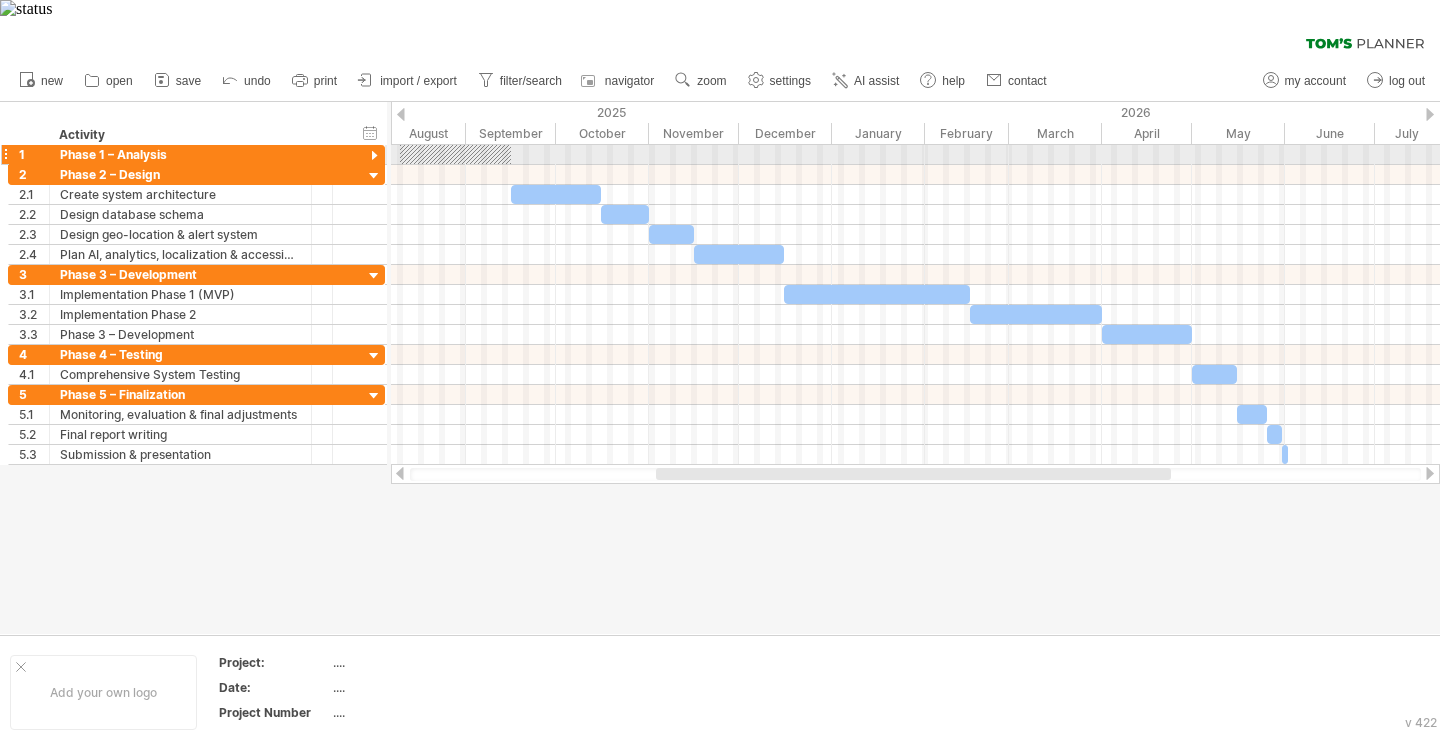 click at bounding box center [374, 156] 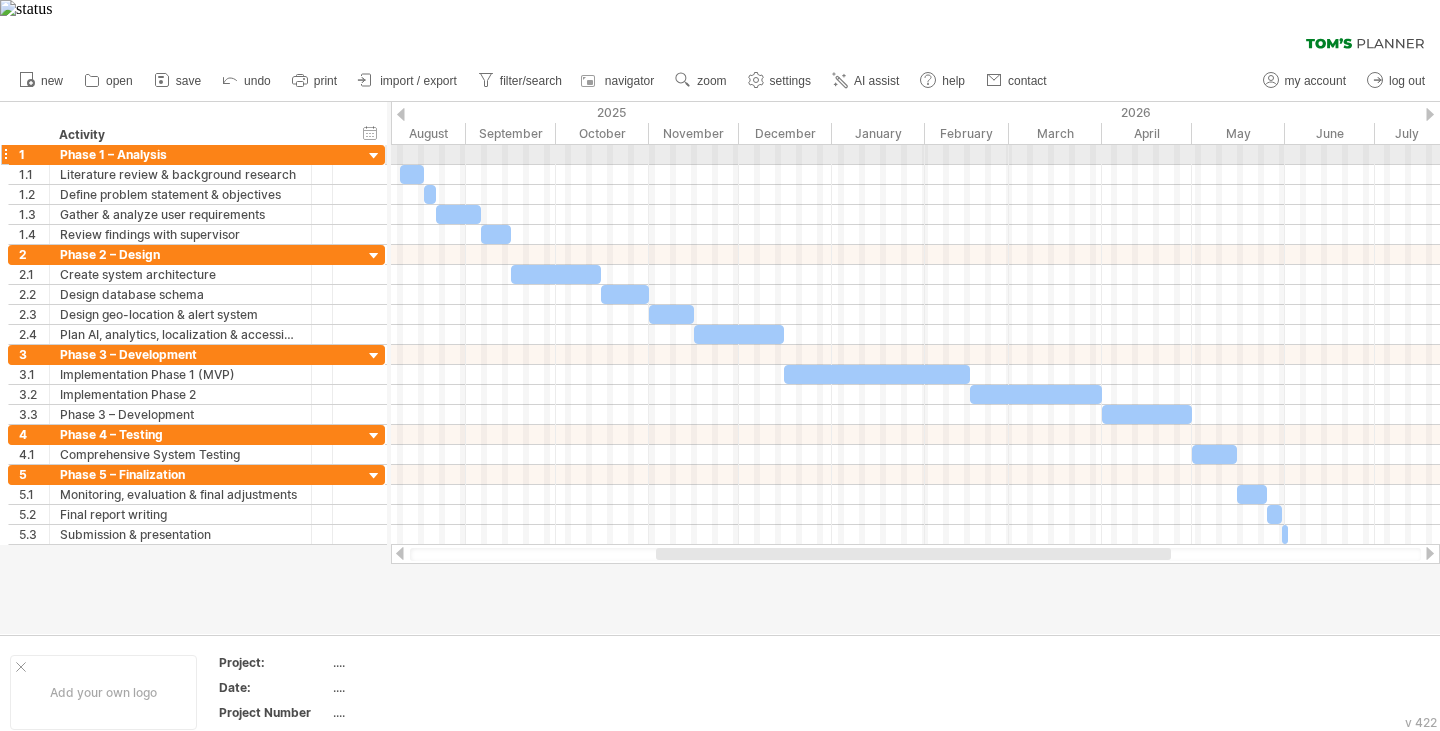 click at bounding box center (374, 156) 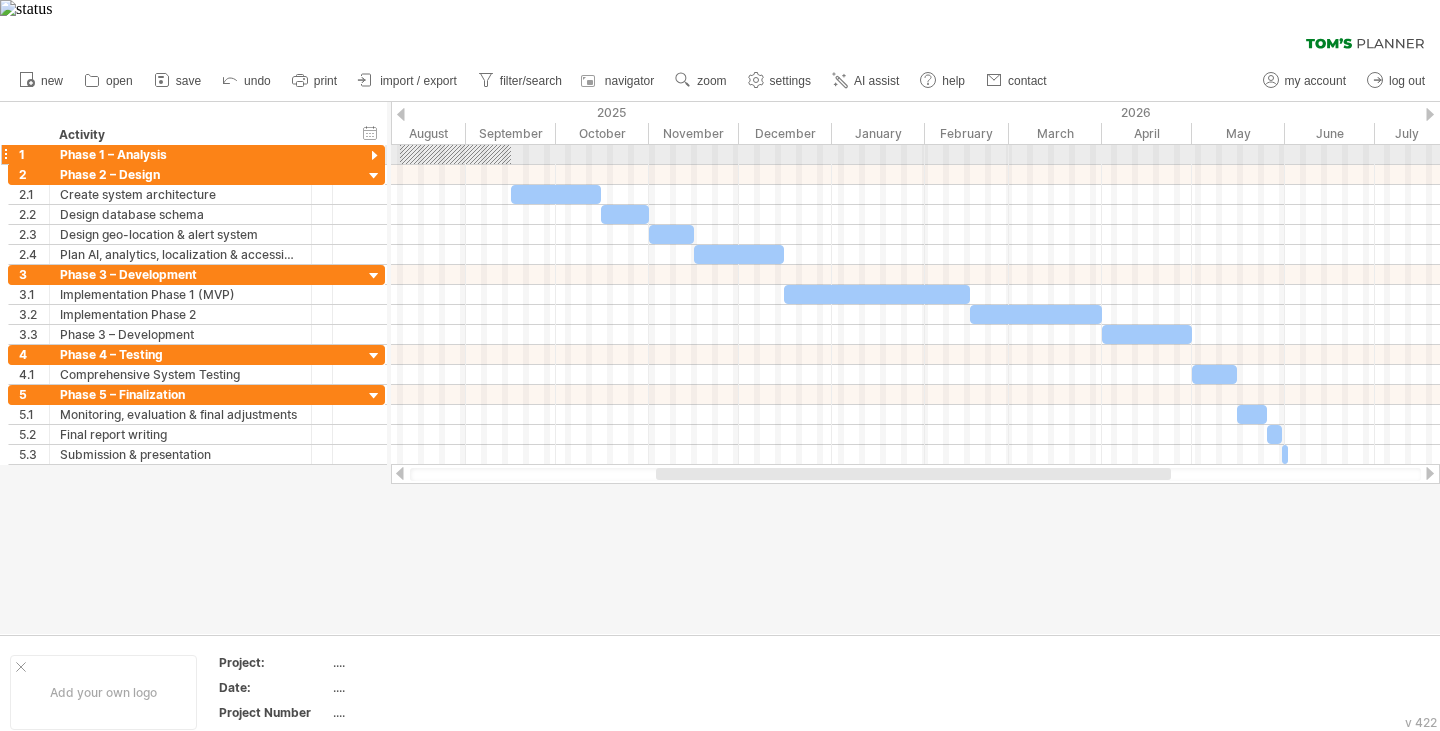 click at bounding box center (374, 156) 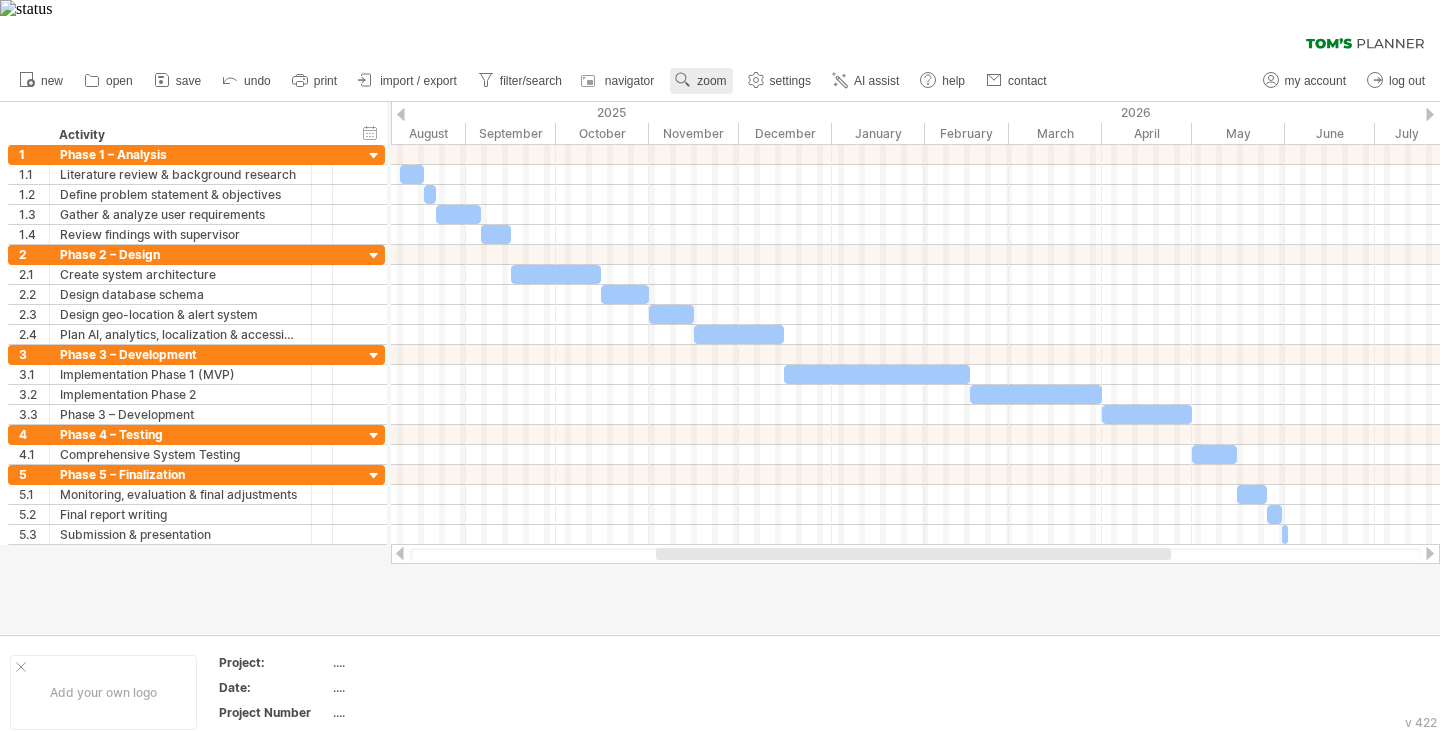 click on "zoom" at bounding box center [701, 81] 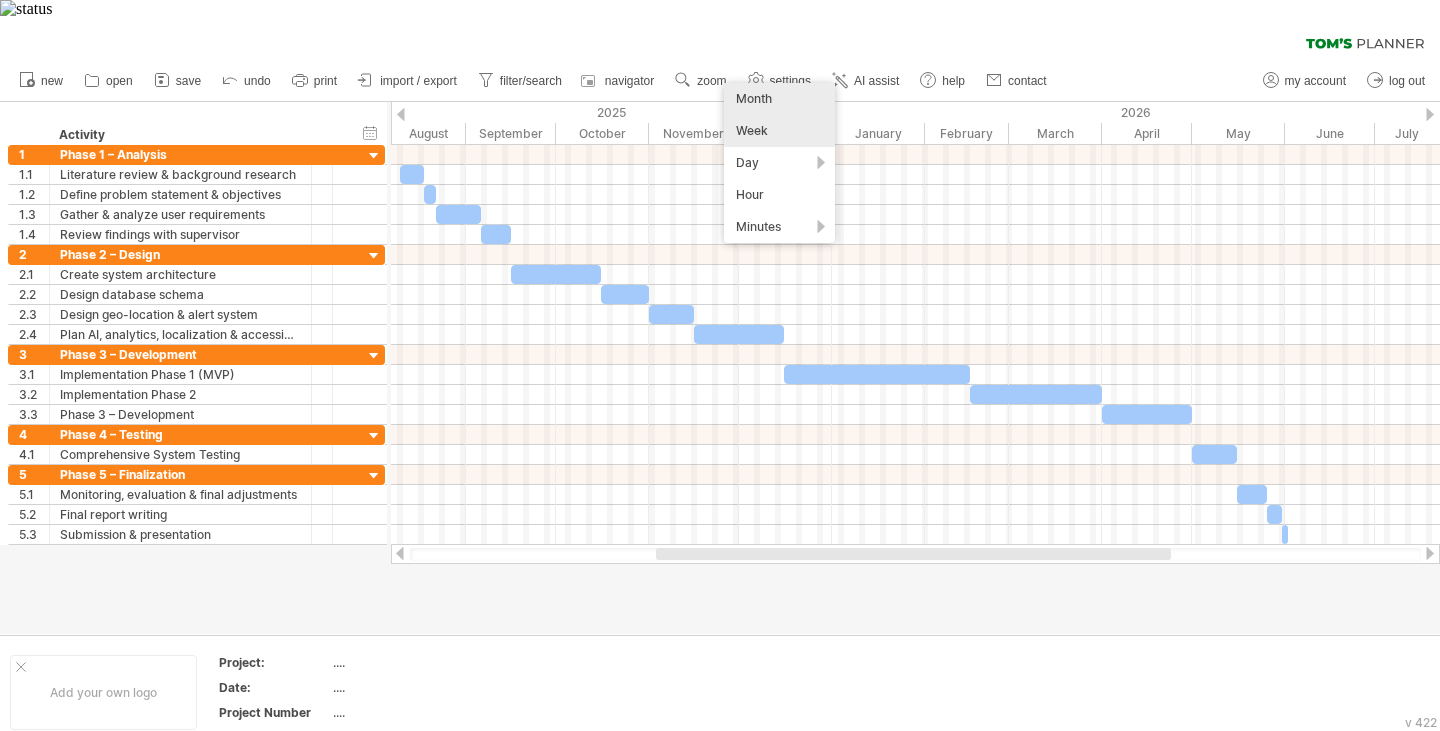 click on "Week" at bounding box center (779, 131) 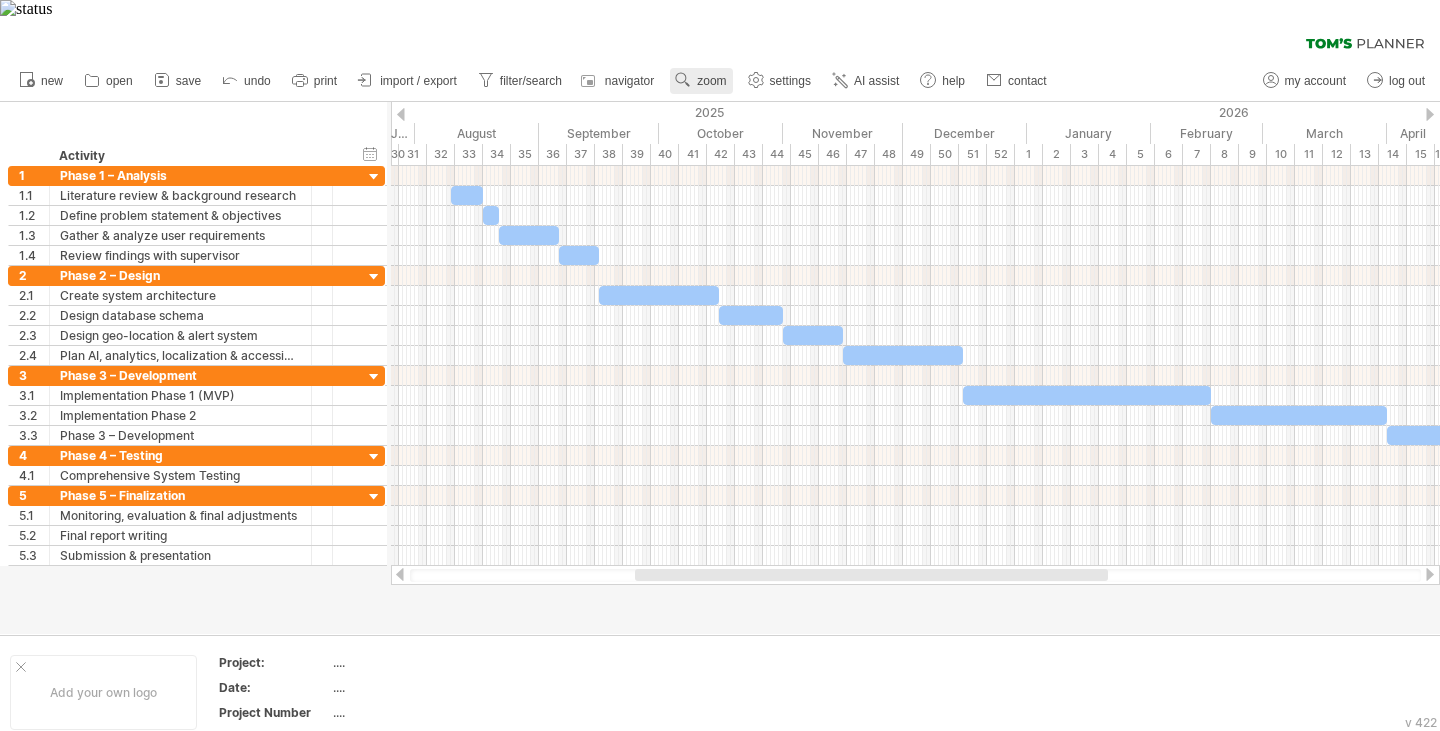 click on "zoom" at bounding box center [711, 81] 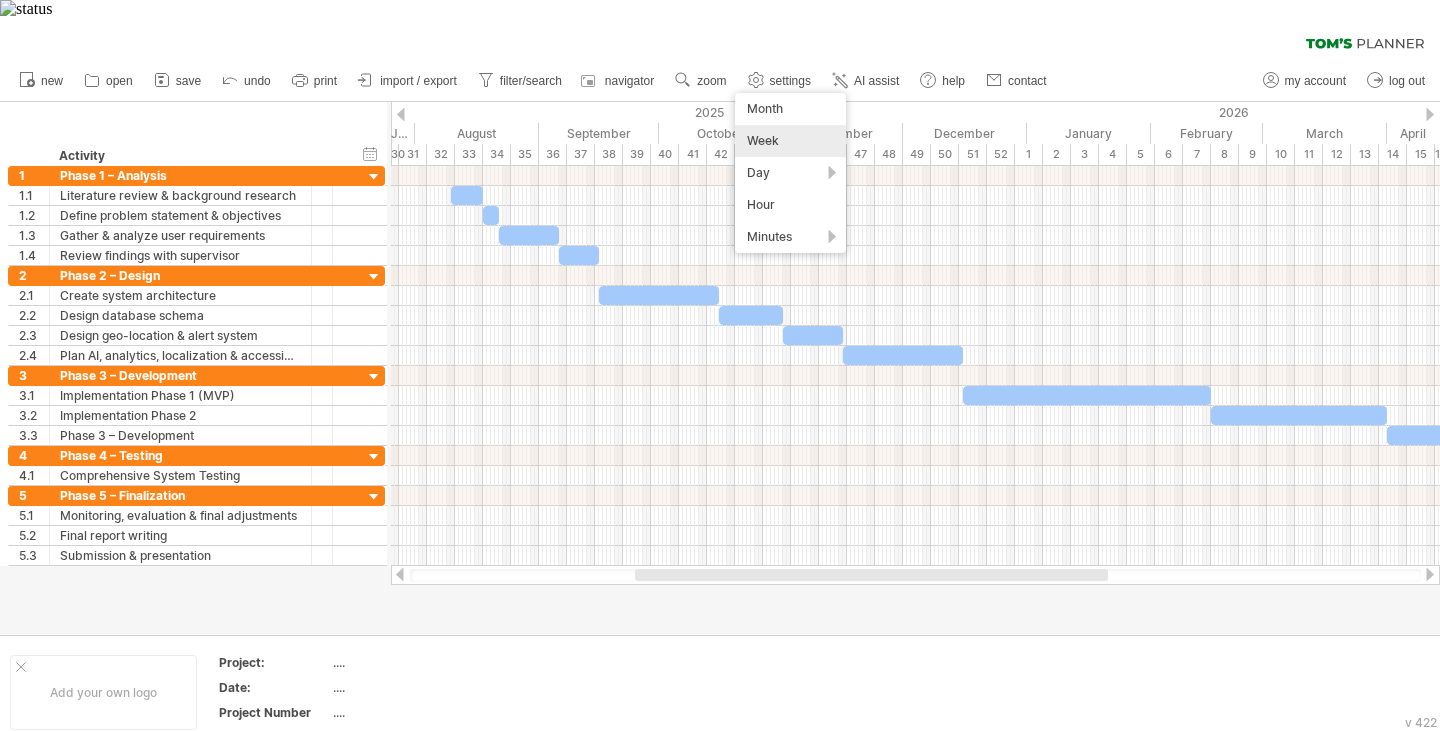 click on "Week" at bounding box center (790, 141) 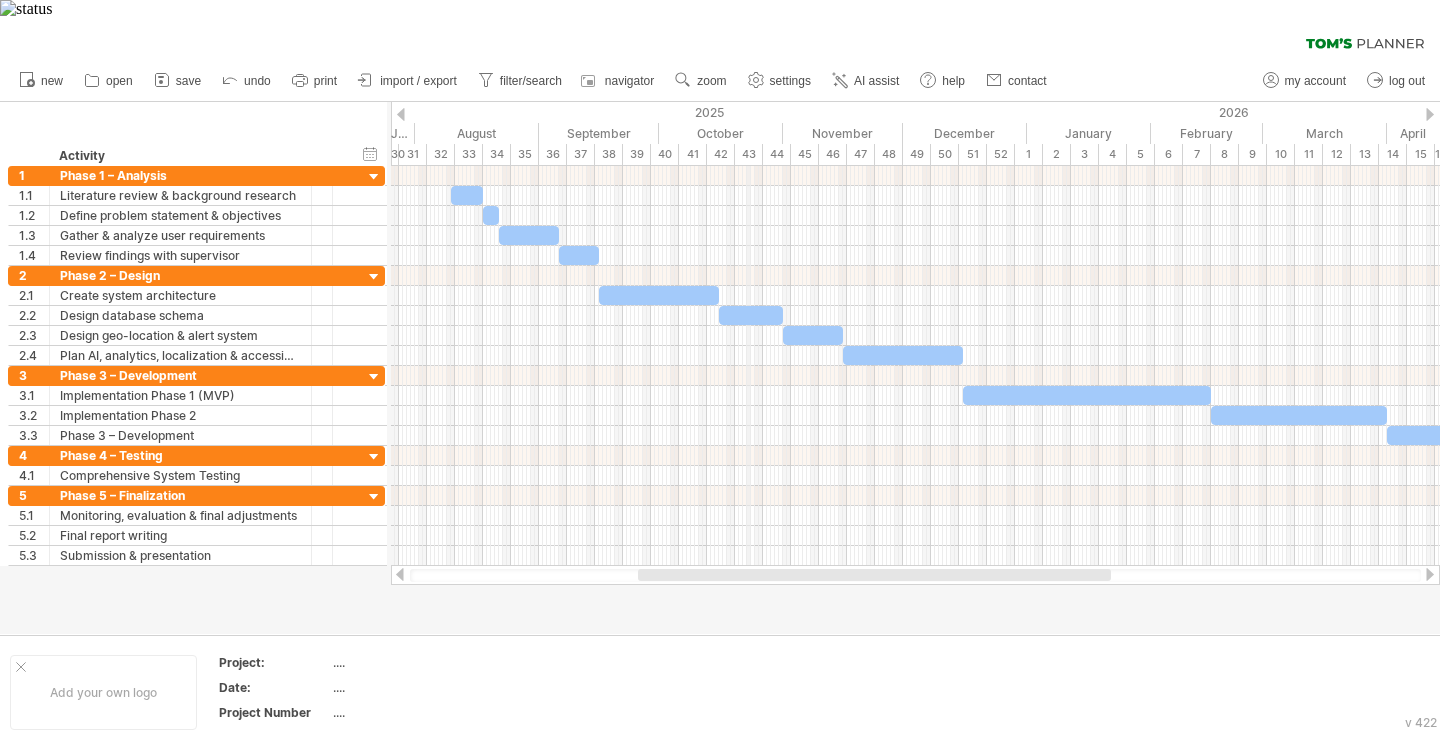 click on "2025" at bounding box center [297, 112] 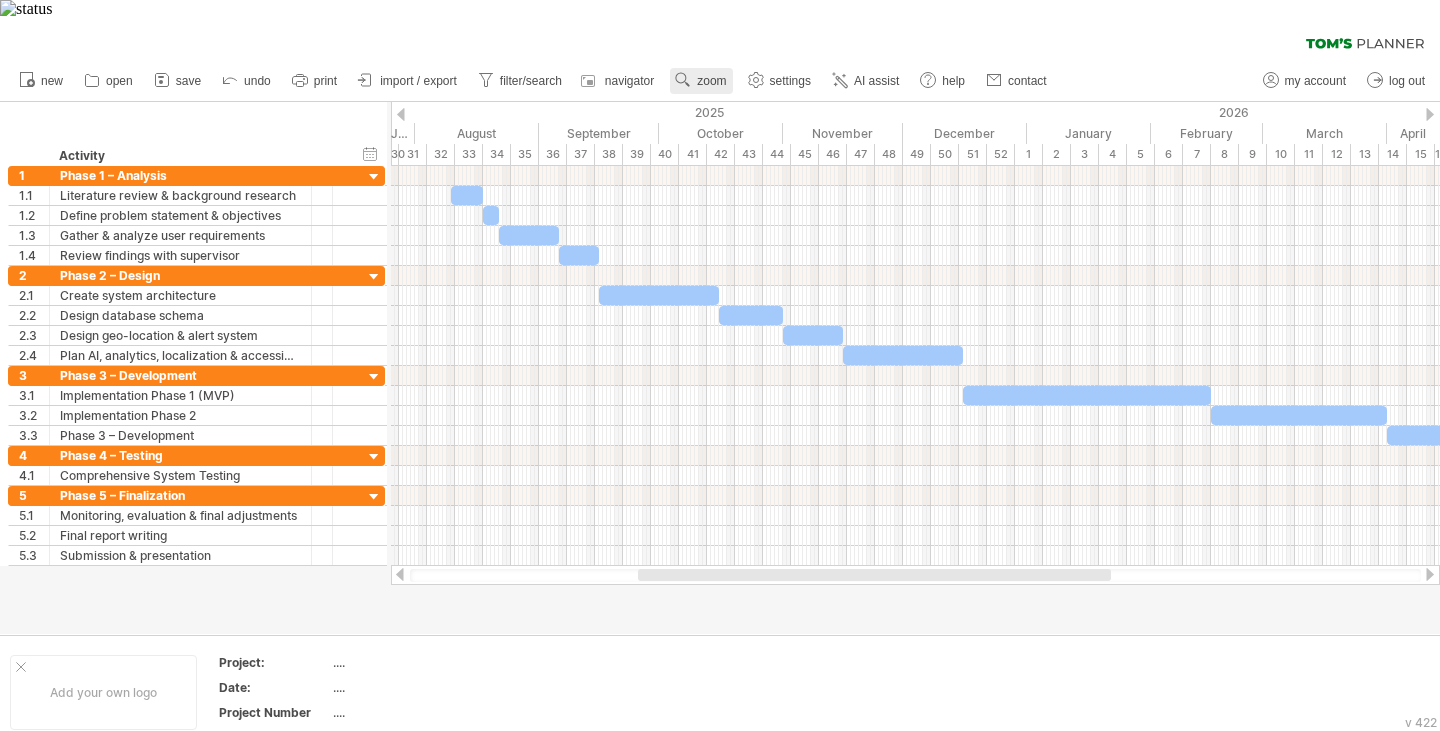 click on "zoom" at bounding box center [711, 81] 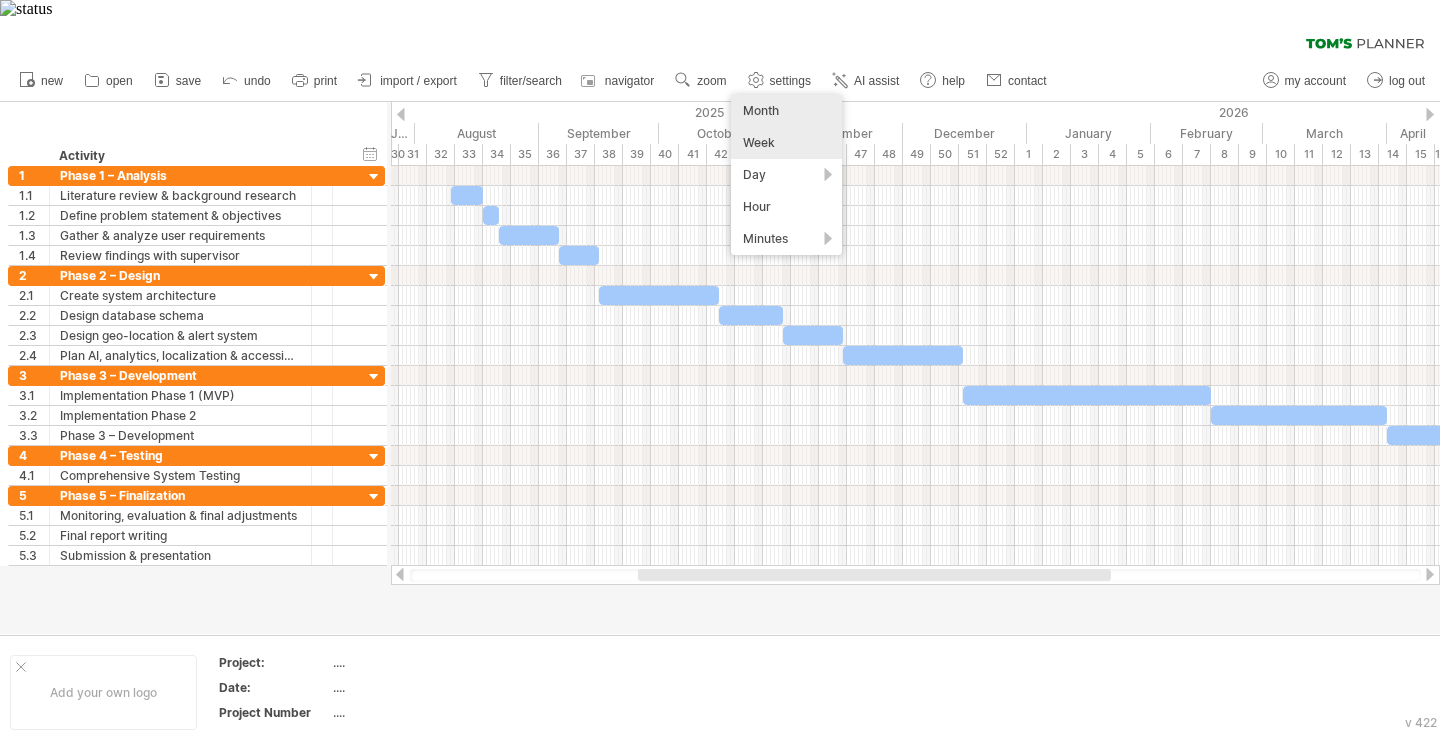 click on "Month" at bounding box center (786, 111) 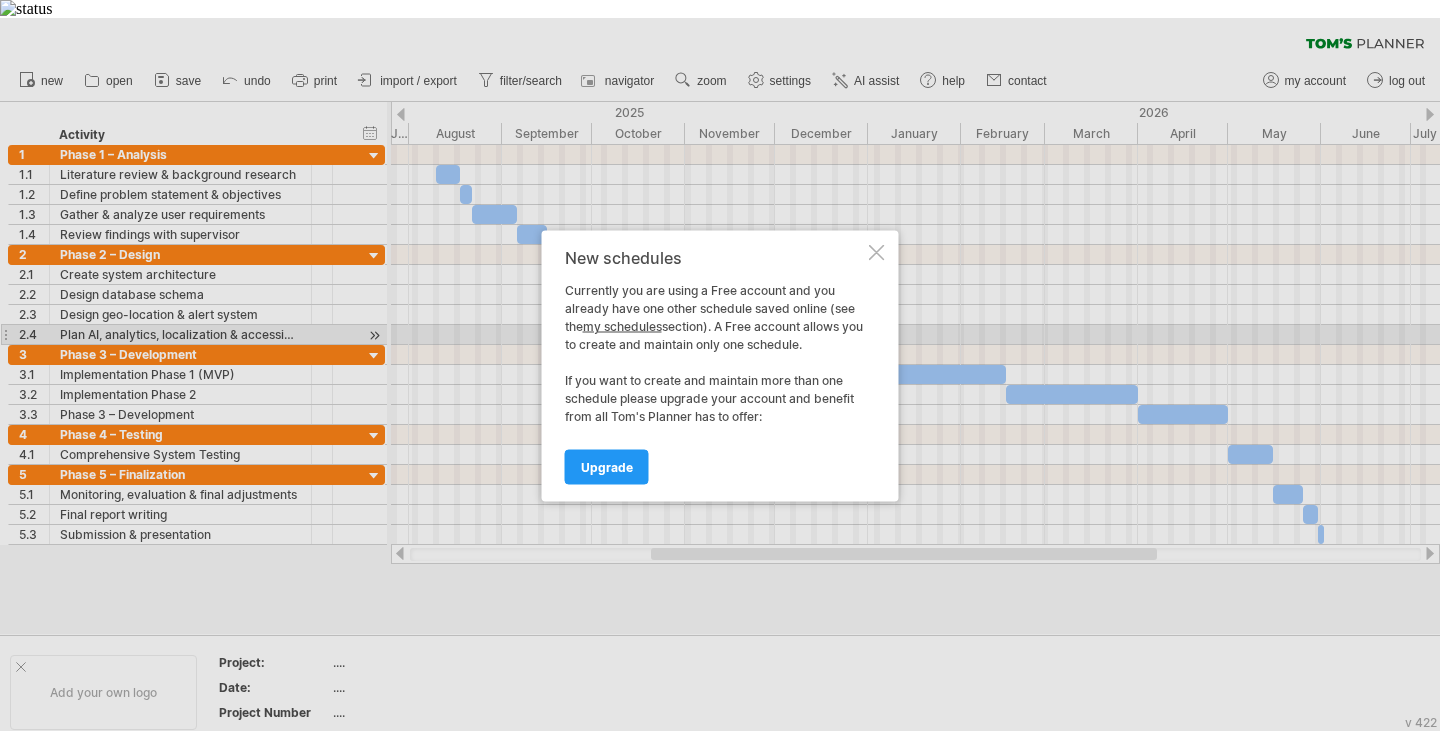 click on "New schedules Currently you are using a Free account and you already have one other schedule saved online (see the  my schedules  section). A Free account allows you to create and maintain only one schedule. If you want to create and maintain more than one schedule please upgrade your account and benefit from all Tom's Planner has to offer: Upgrade" at bounding box center (720, 365) 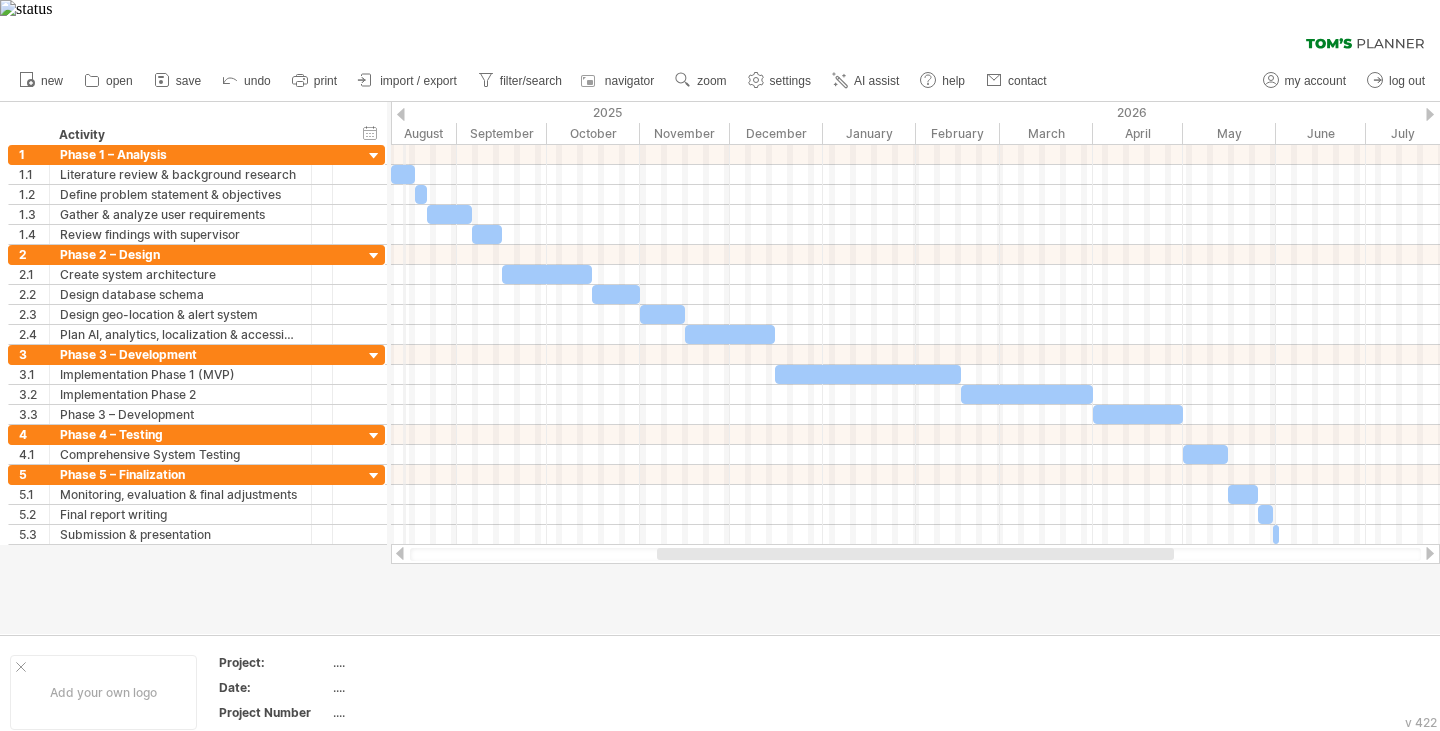 click on "2025" at bounding box center [275, 112] 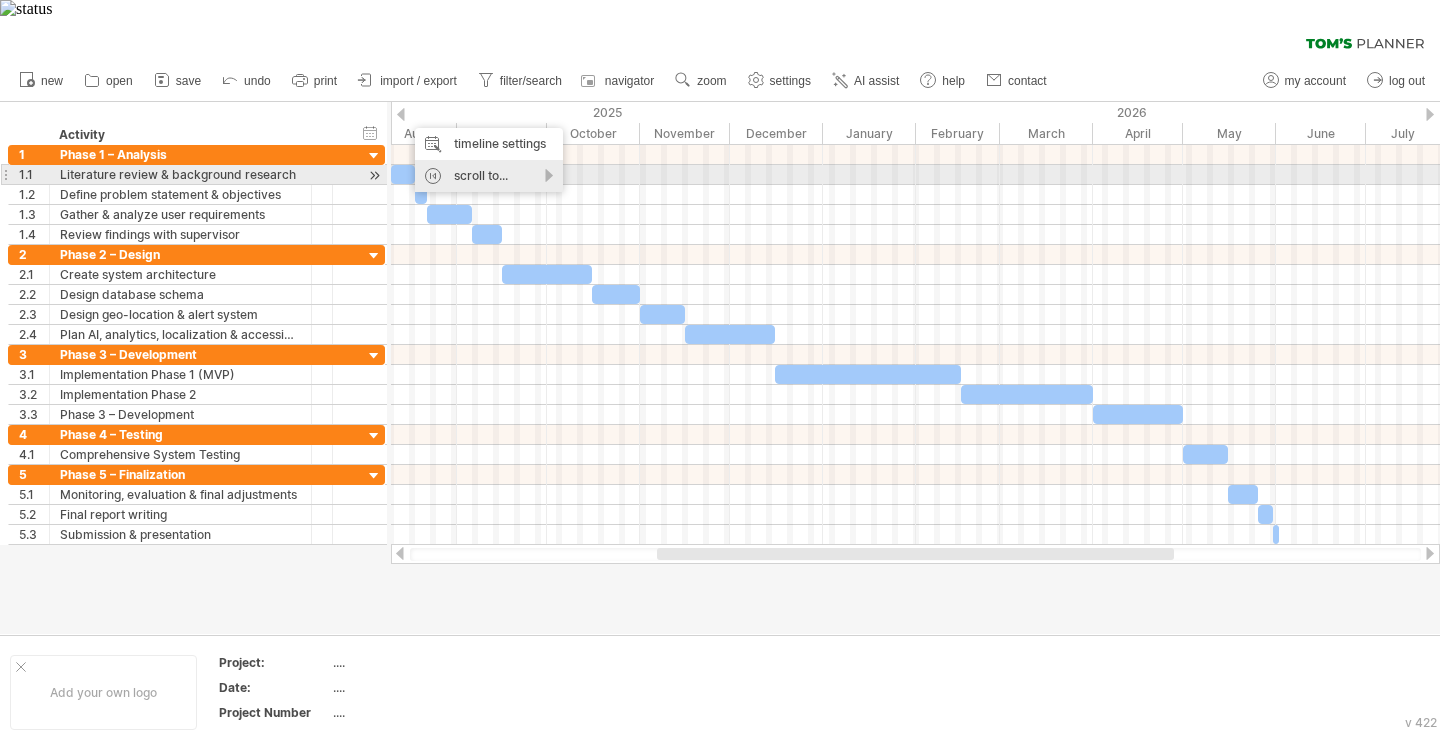 click on "scroll to..." at bounding box center [489, 176] 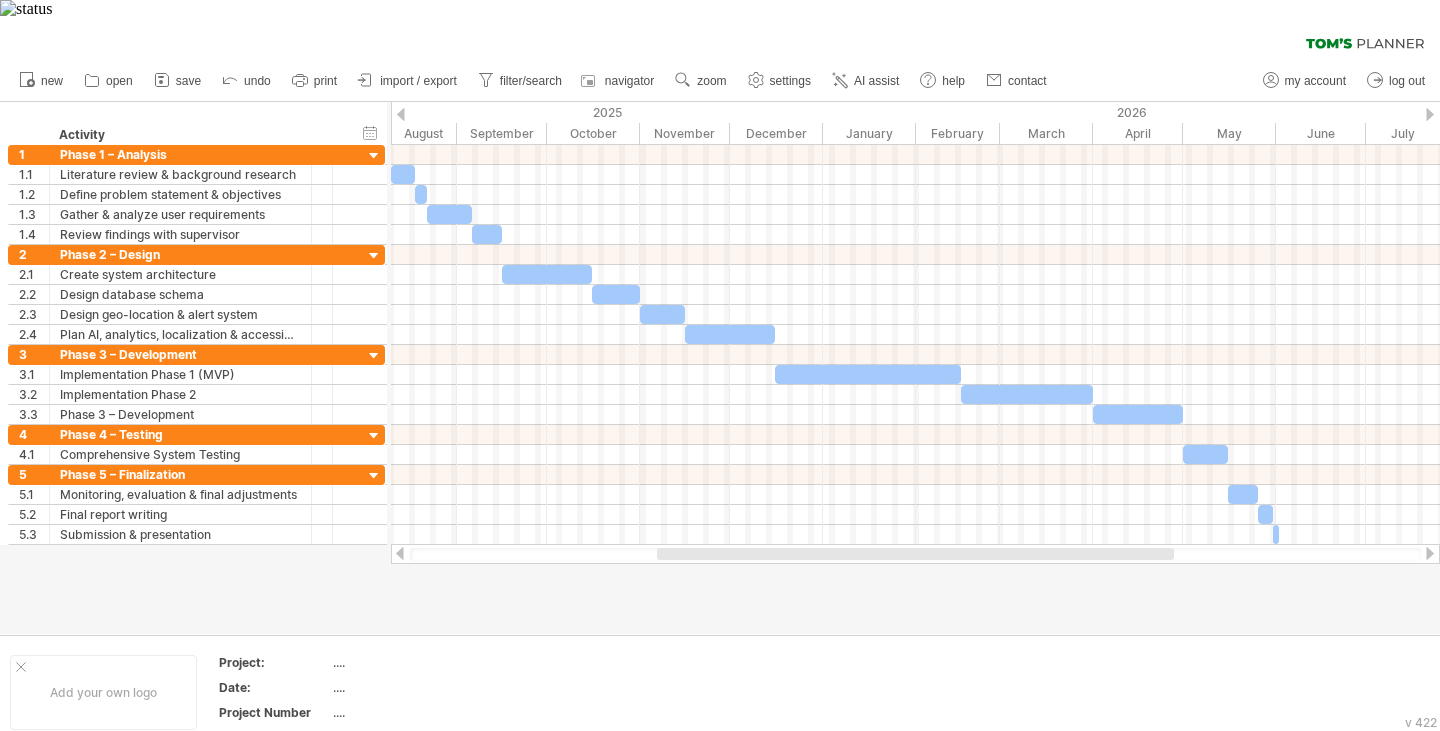 click on "new
open" at bounding box center (532, 81) 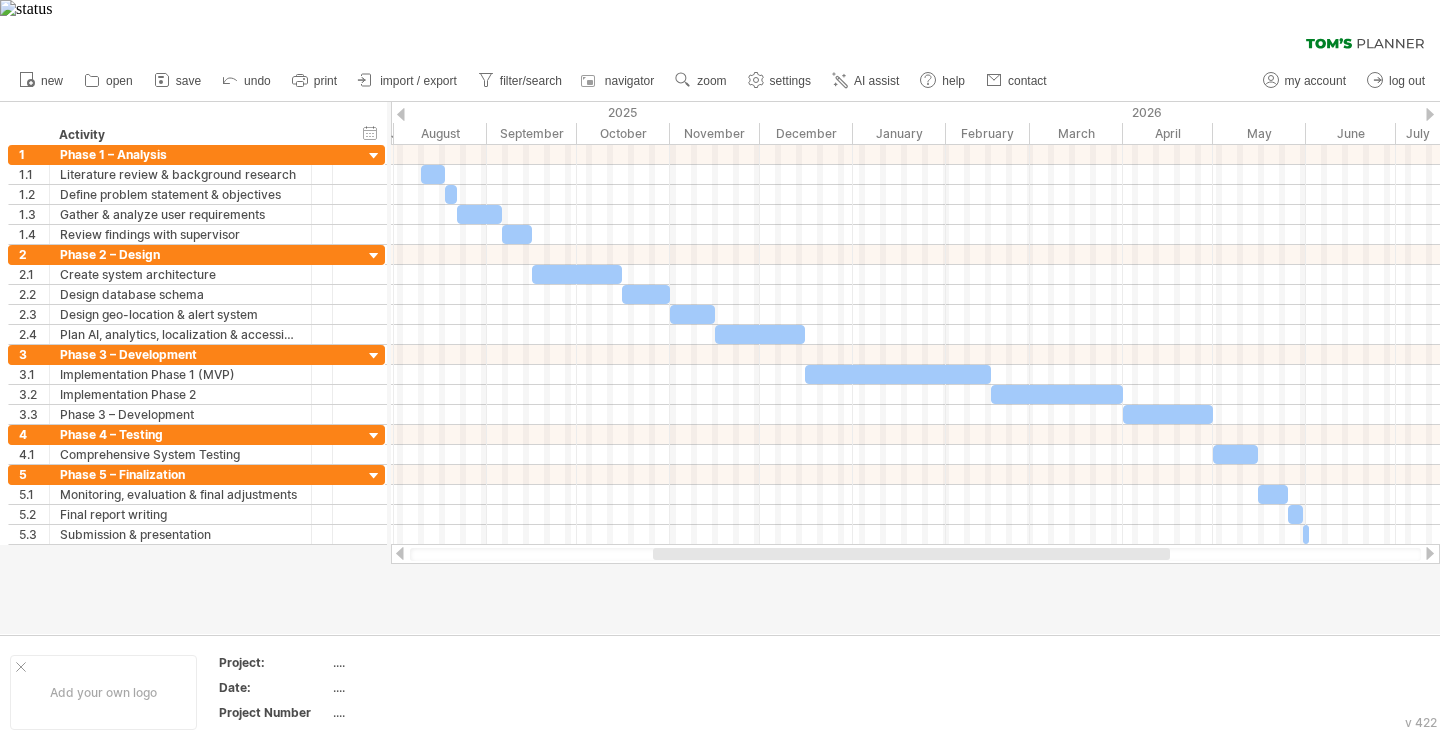 click at bounding box center (400, 553) 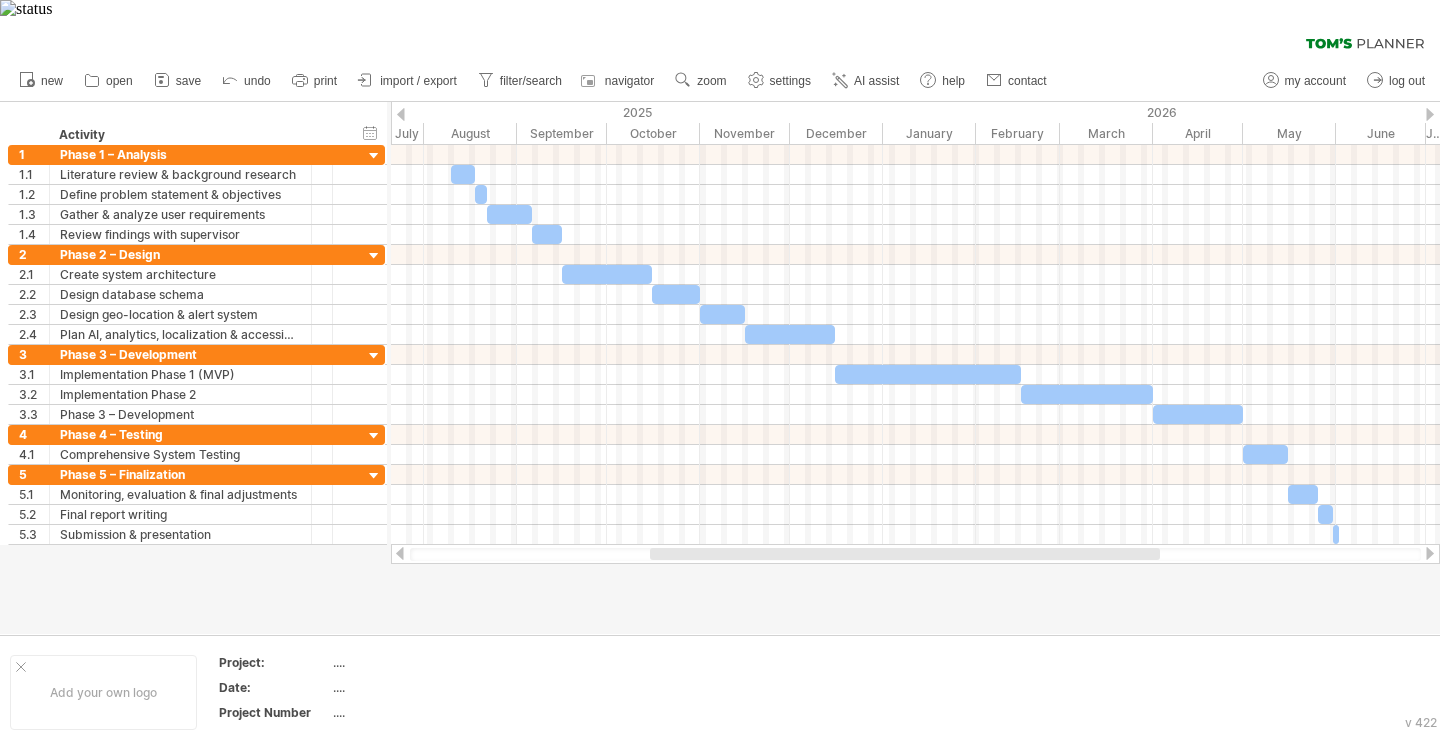 click at bounding box center (1430, 553) 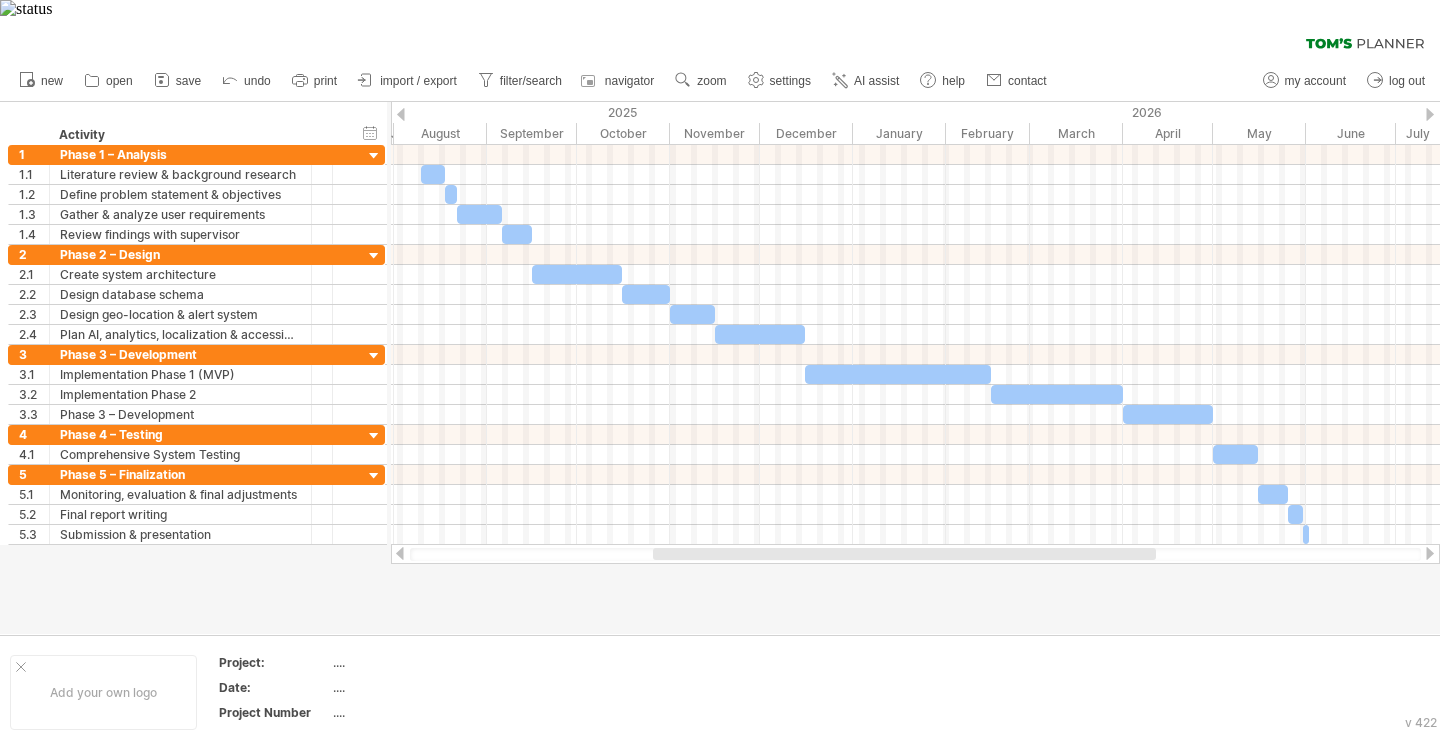 click at bounding box center (1430, 553) 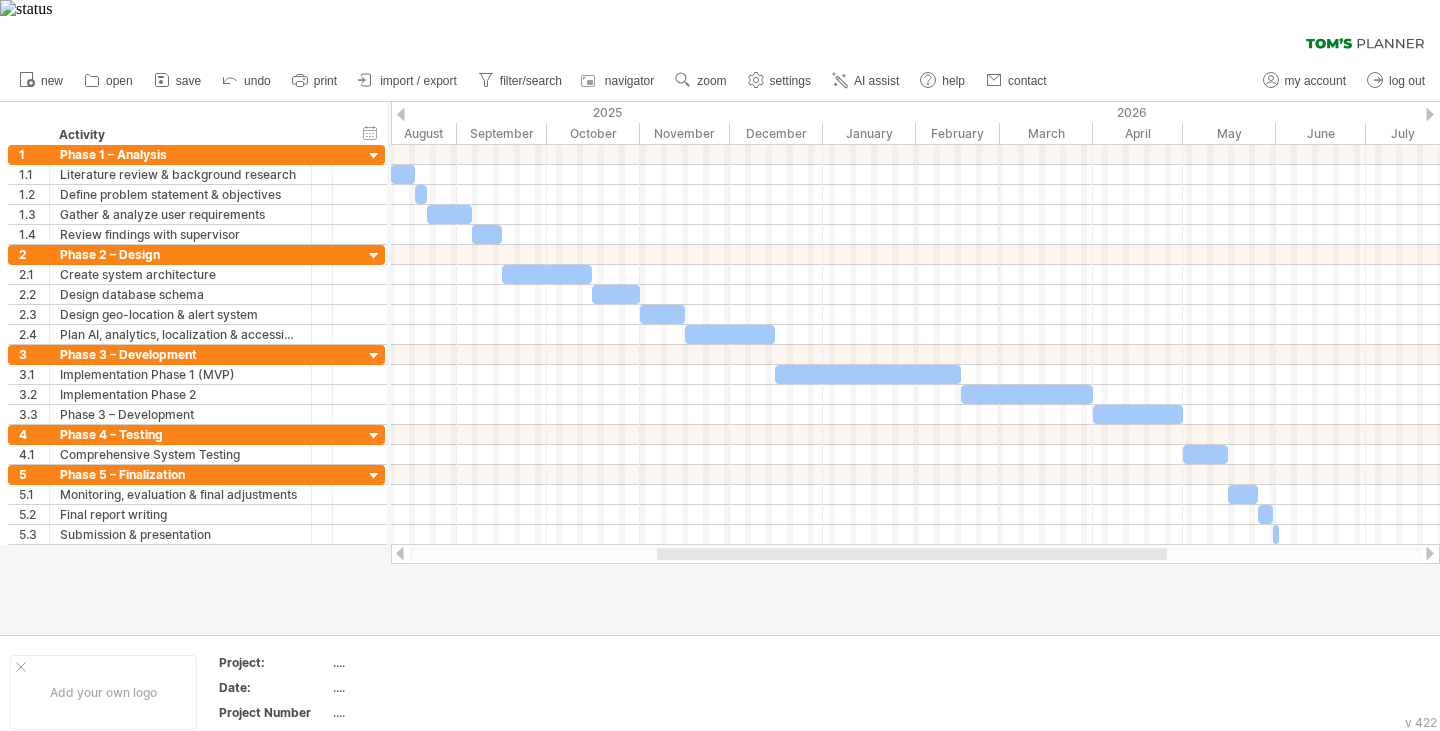 click at bounding box center [1430, 553] 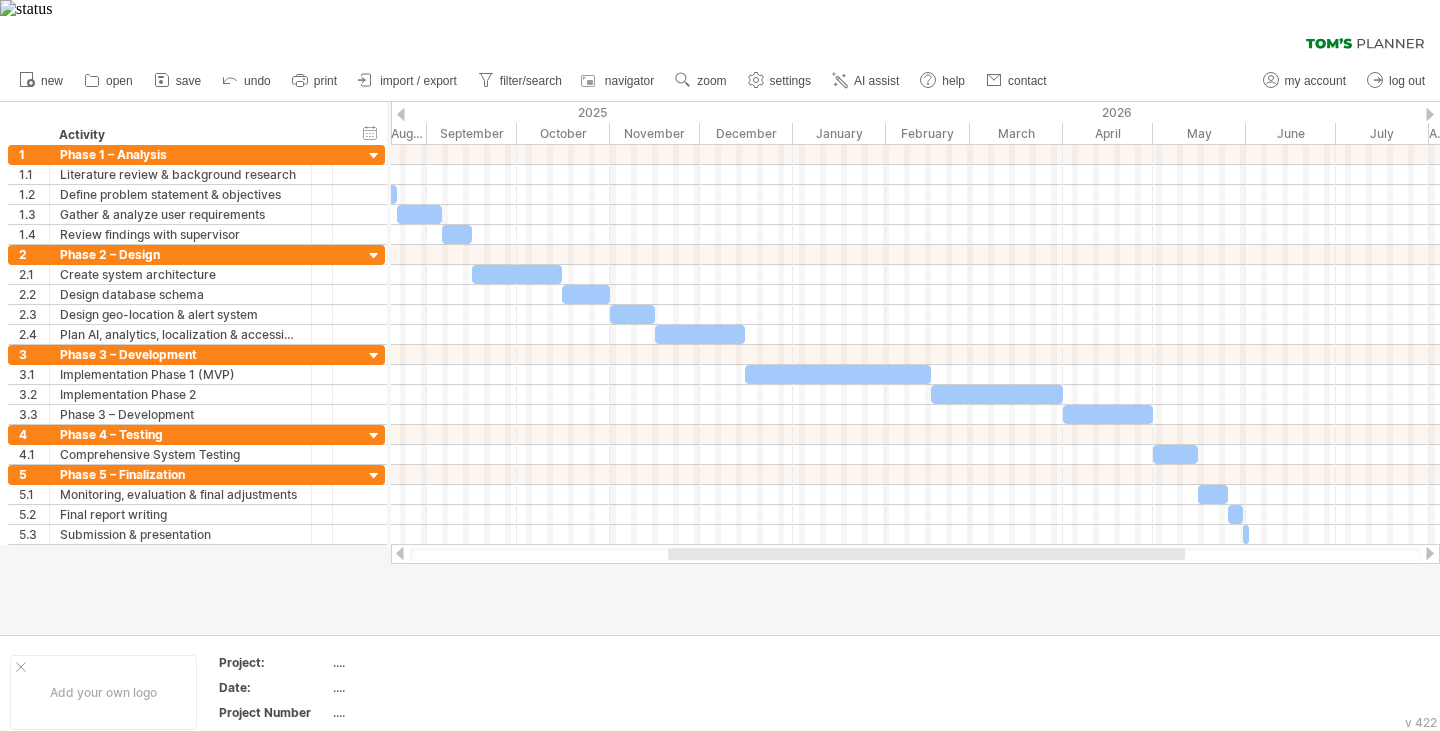 click at bounding box center (915, 554) 